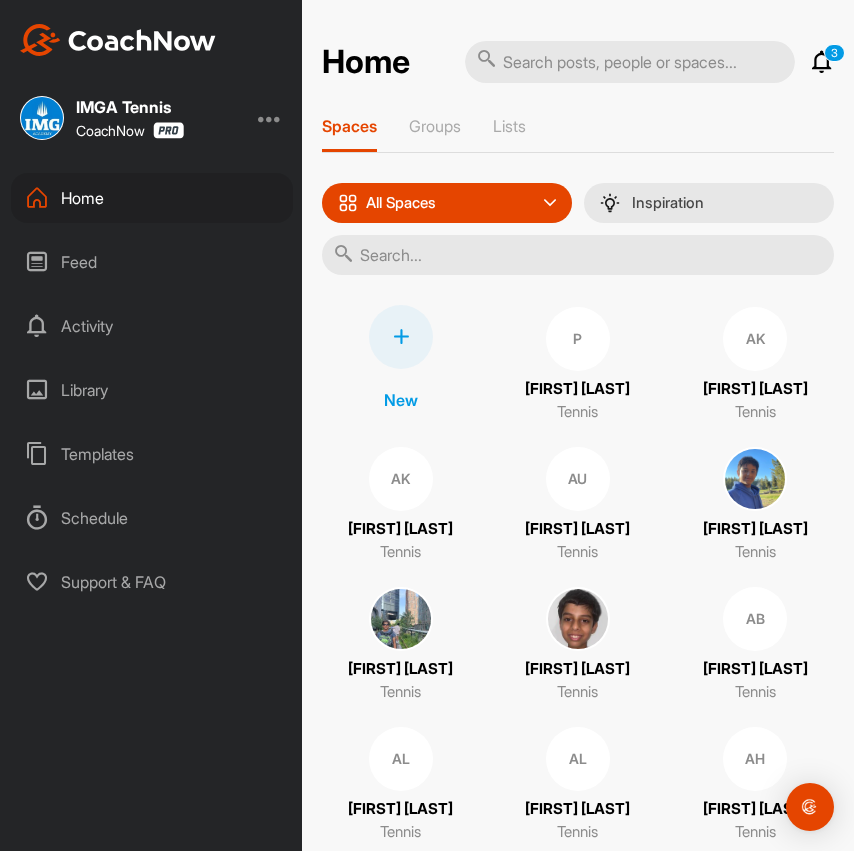 scroll, scrollTop: 0, scrollLeft: 0, axis: both 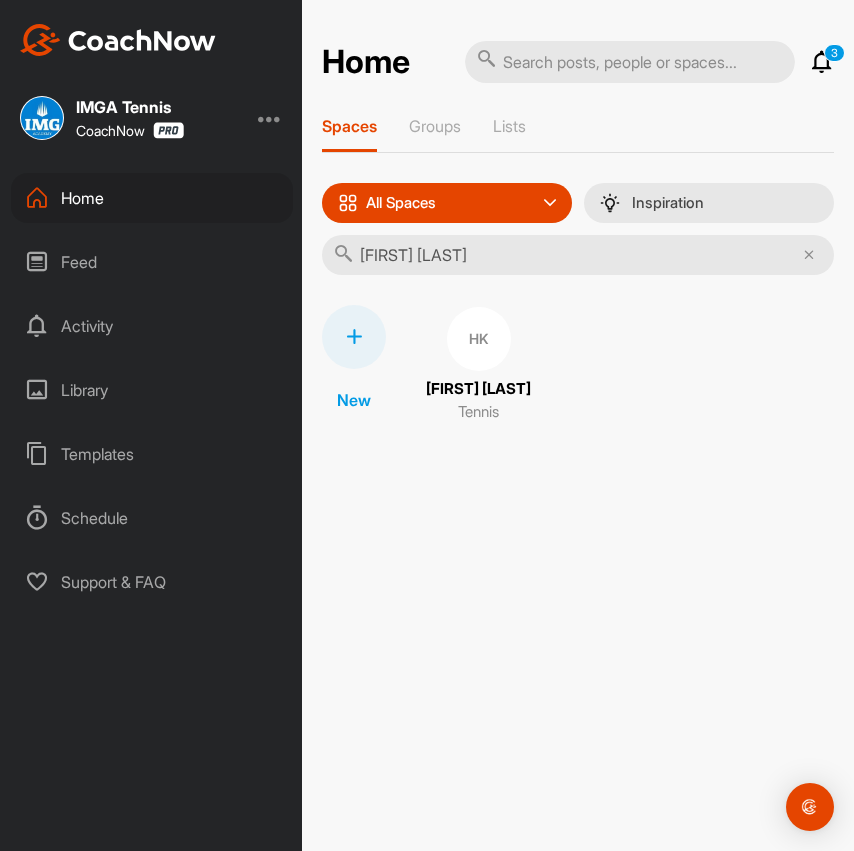 type on "[FIRST] [LAST]" 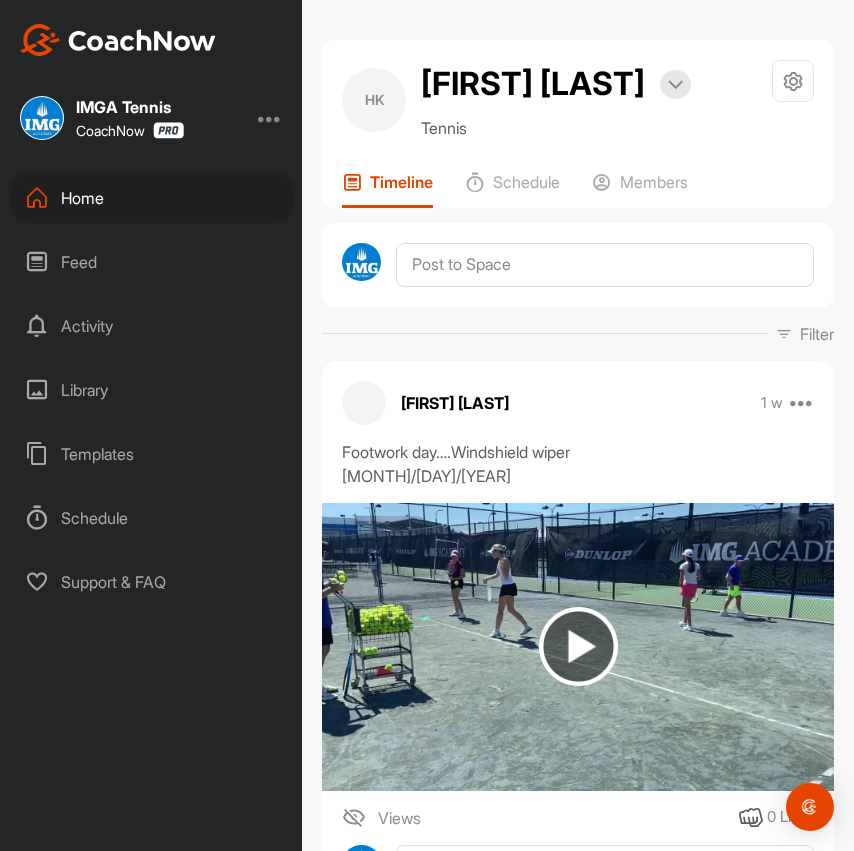 scroll, scrollTop: 50, scrollLeft: 0, axis: vertical 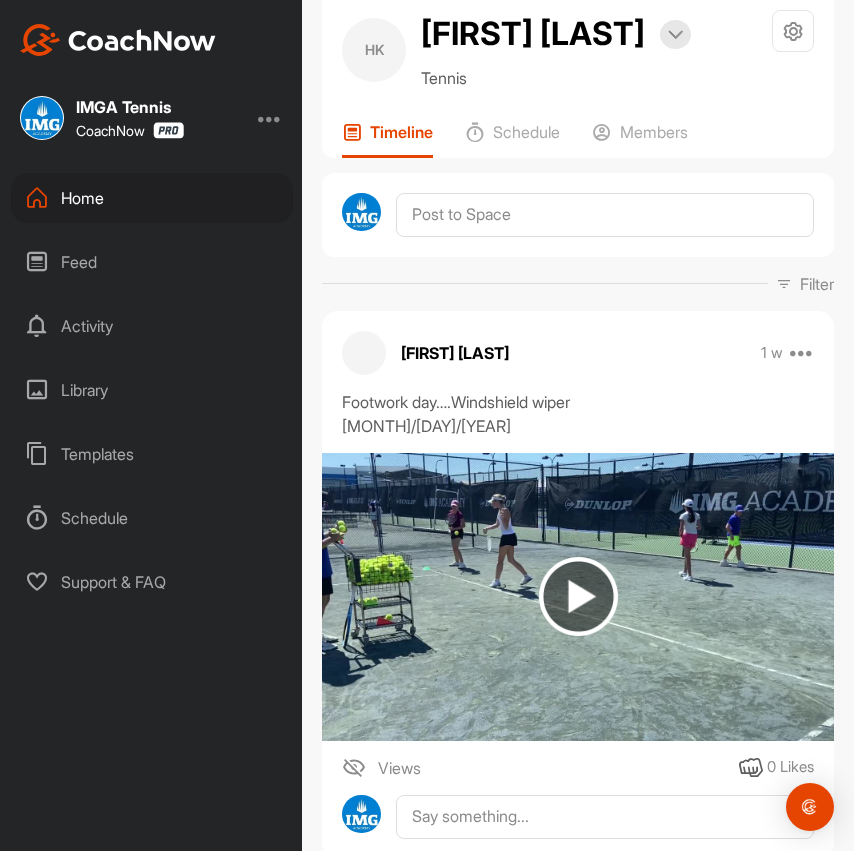 click on "[FIRST] [LAST] Bookings Tennis Space Settings Your Notifications Timeline Schedule Members" at bounding box center (578, 74) 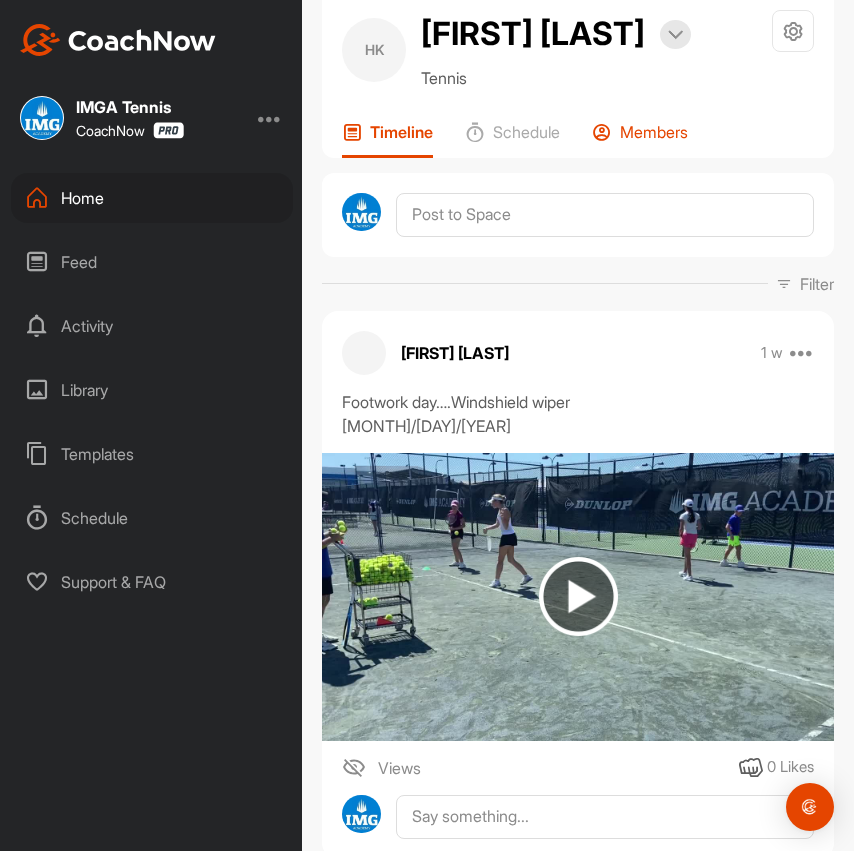 click on "Members" at bounding box center (654, 132) 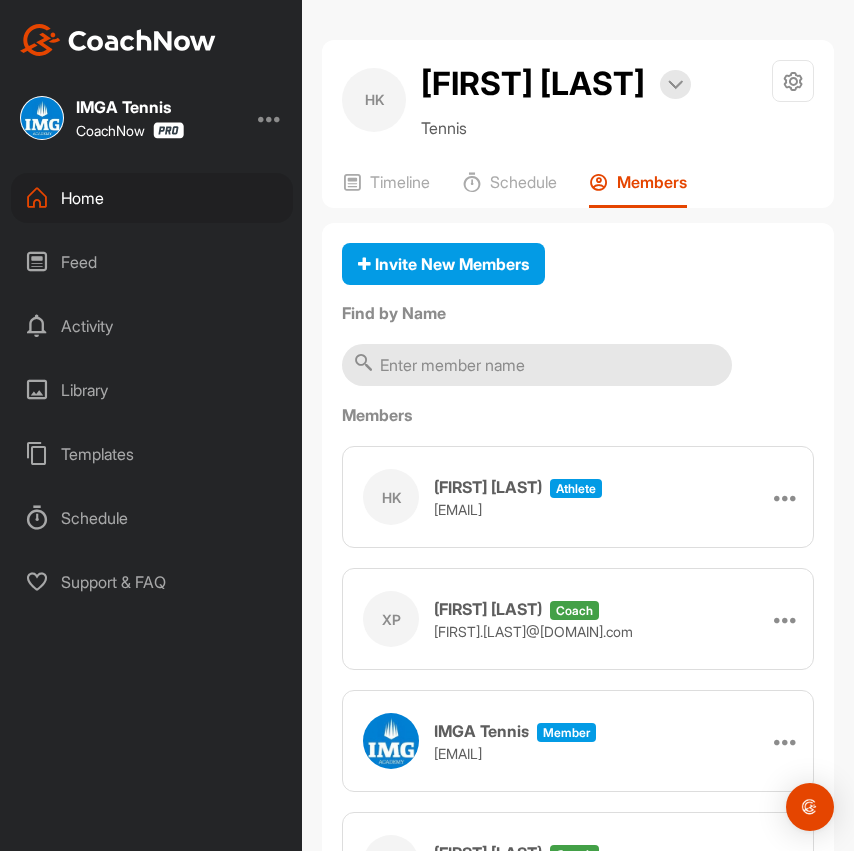 scroll, scrollTop: 145, scrollLeft: 0, axis: vertical 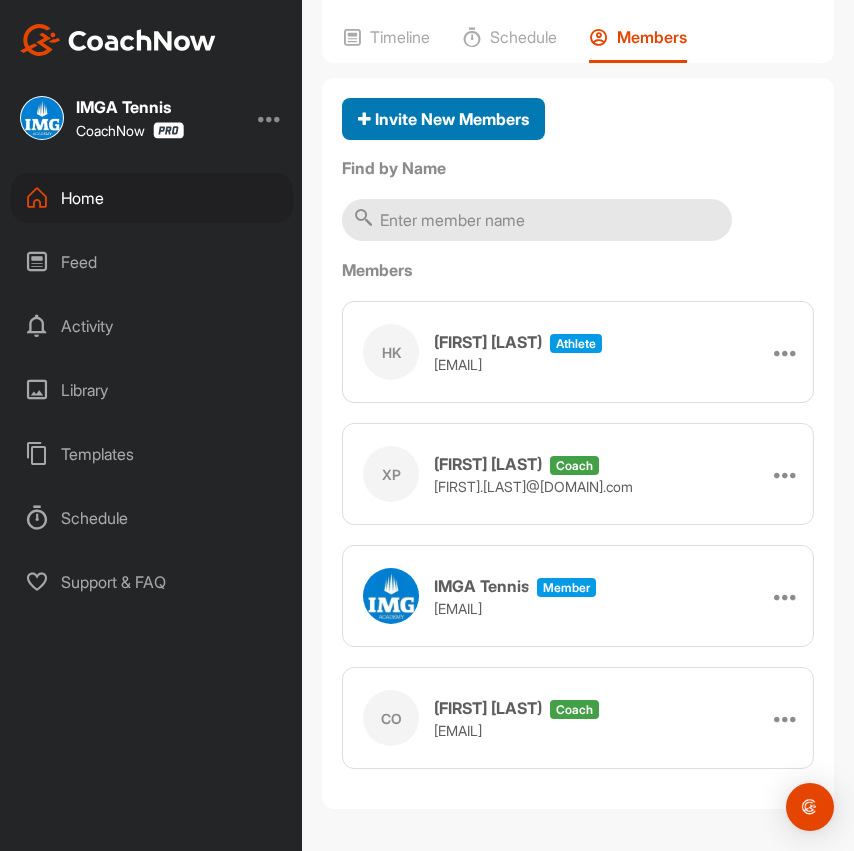 click on "Invite New Members" at bounding box center [443, 119] 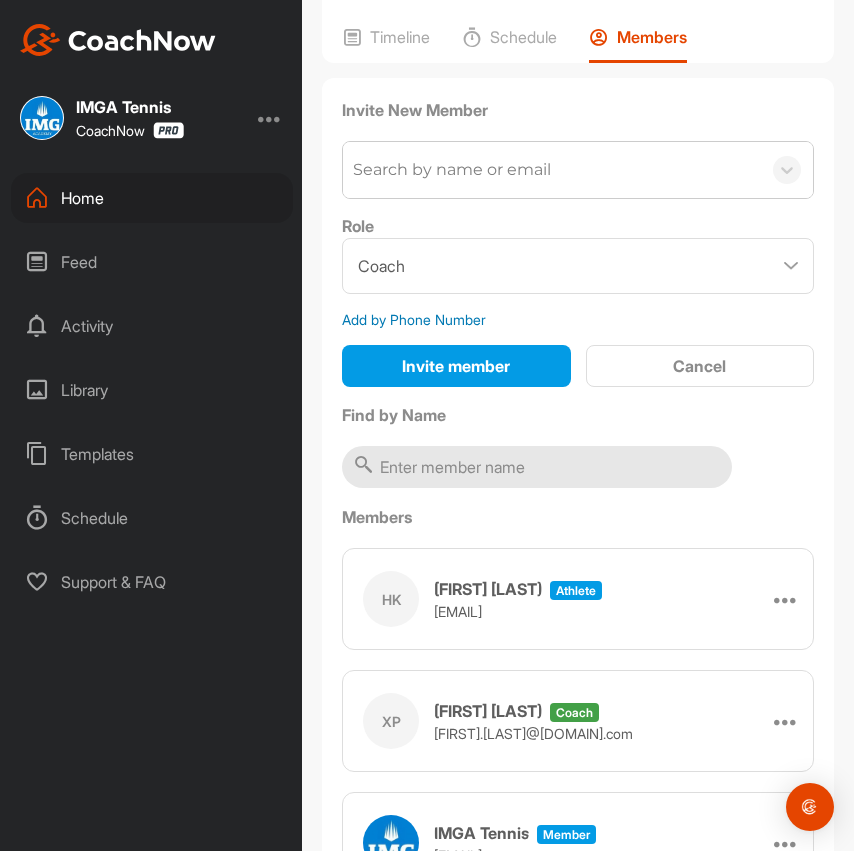 click on "Search by name or email" at bounding box center (452, 170) 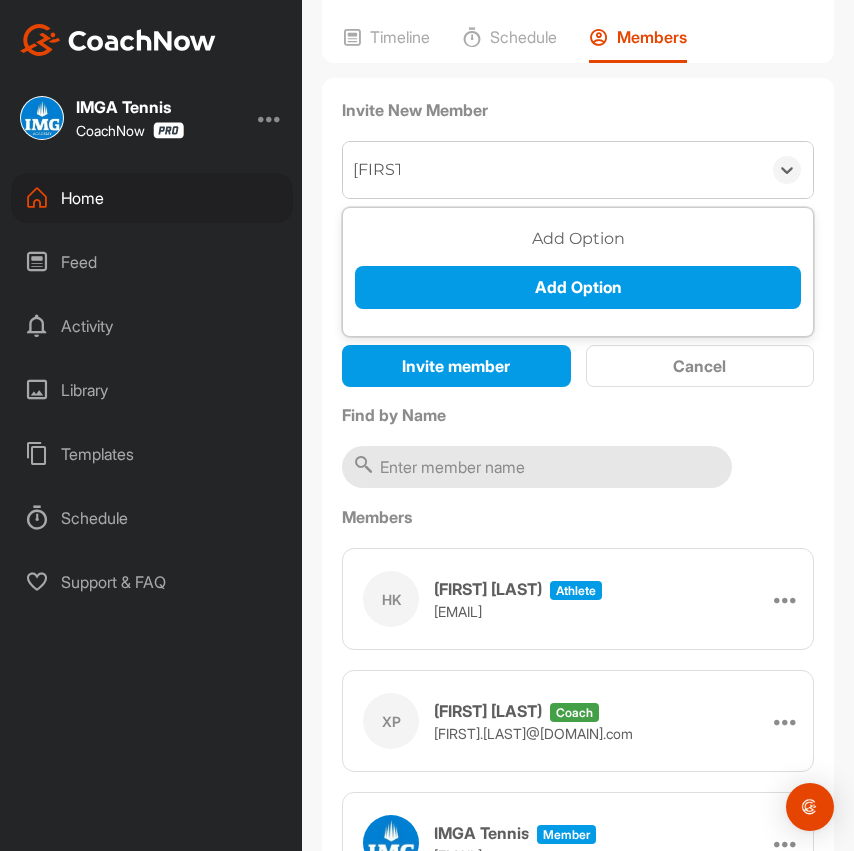 type on "[FIRST]" 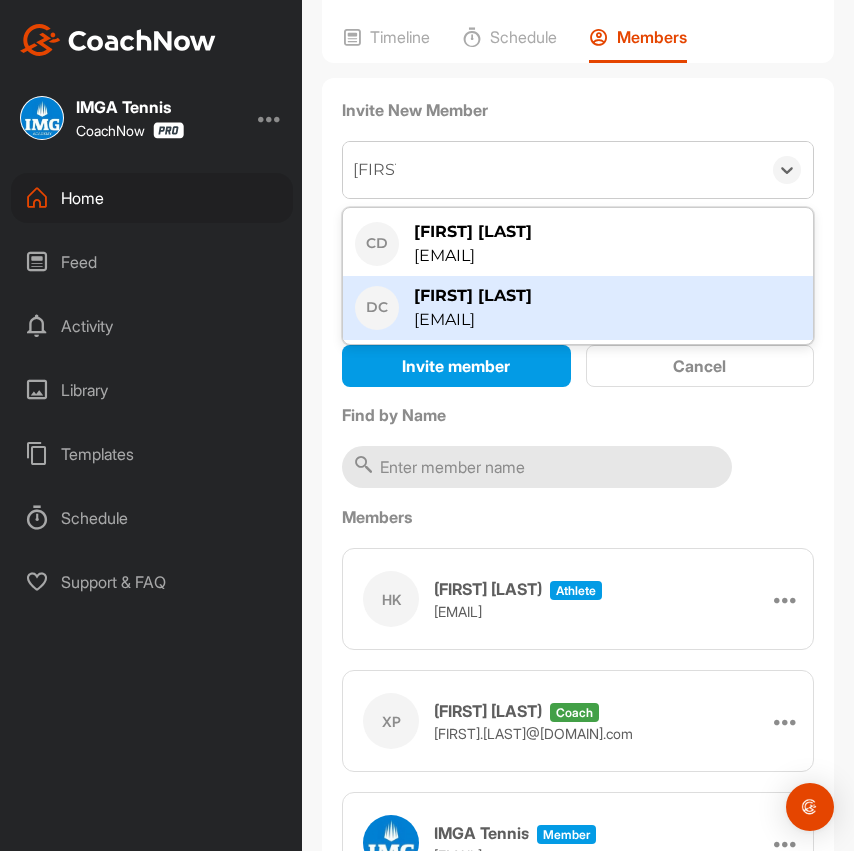 click on "[INITIALS] [FIRST] [LAST] [EMAIL]" at bounding box center (578, 308) 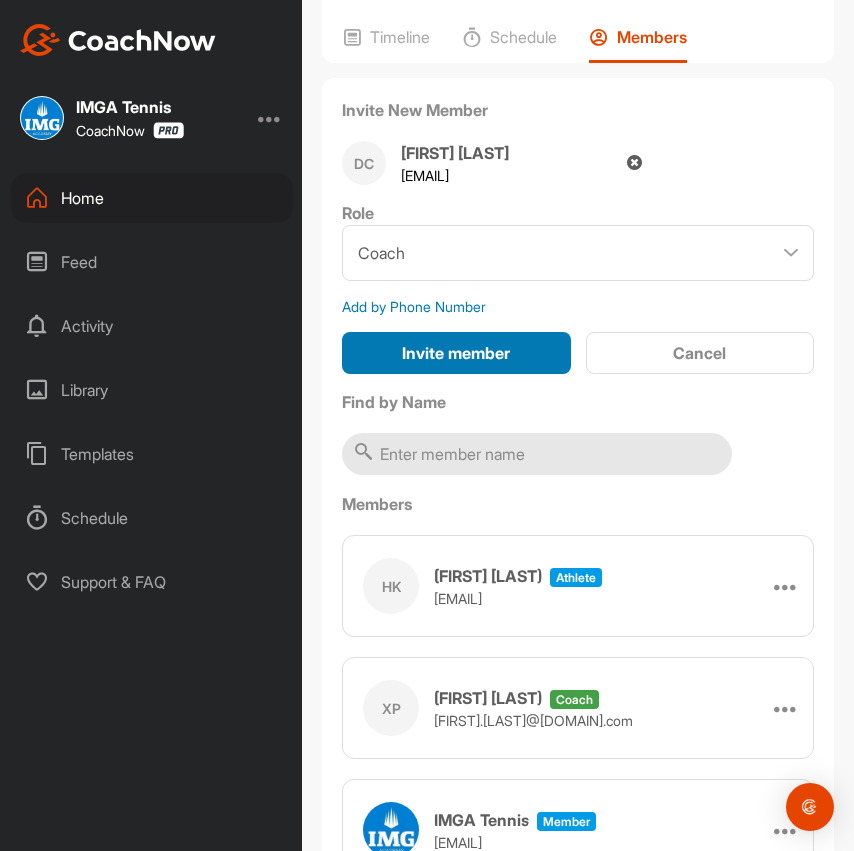 drag, startPoint x: 466, startPoint y: 353, endPoint x: 481, endPoint y: 337, distance: 21.931713 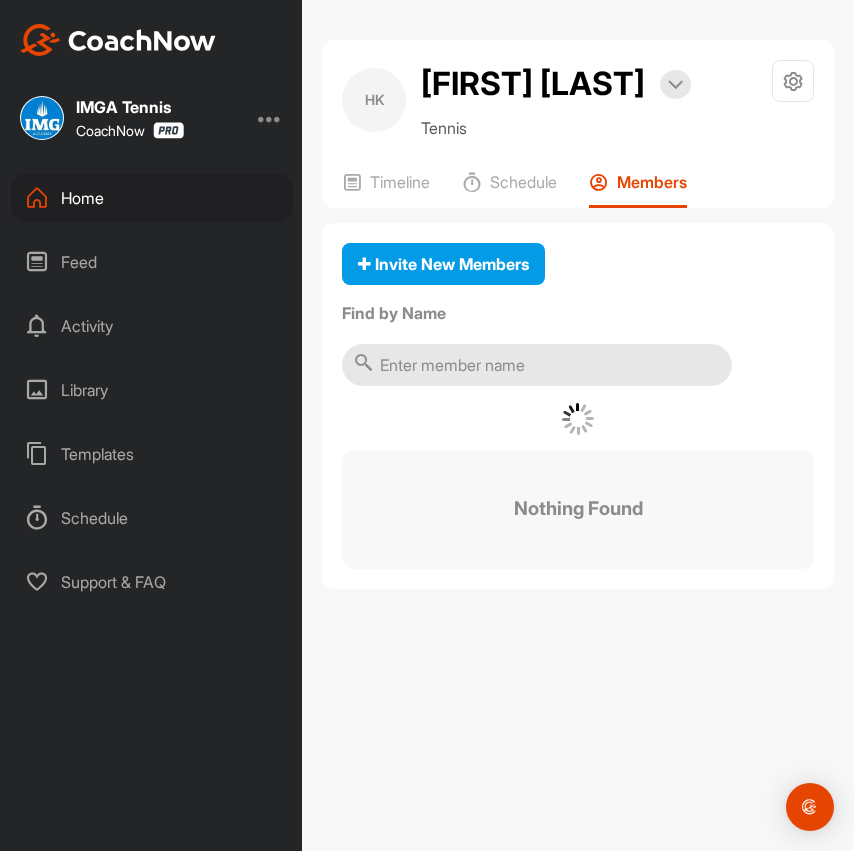 scroll, scrollTop: 0, scrollLeft: 0, axis: both 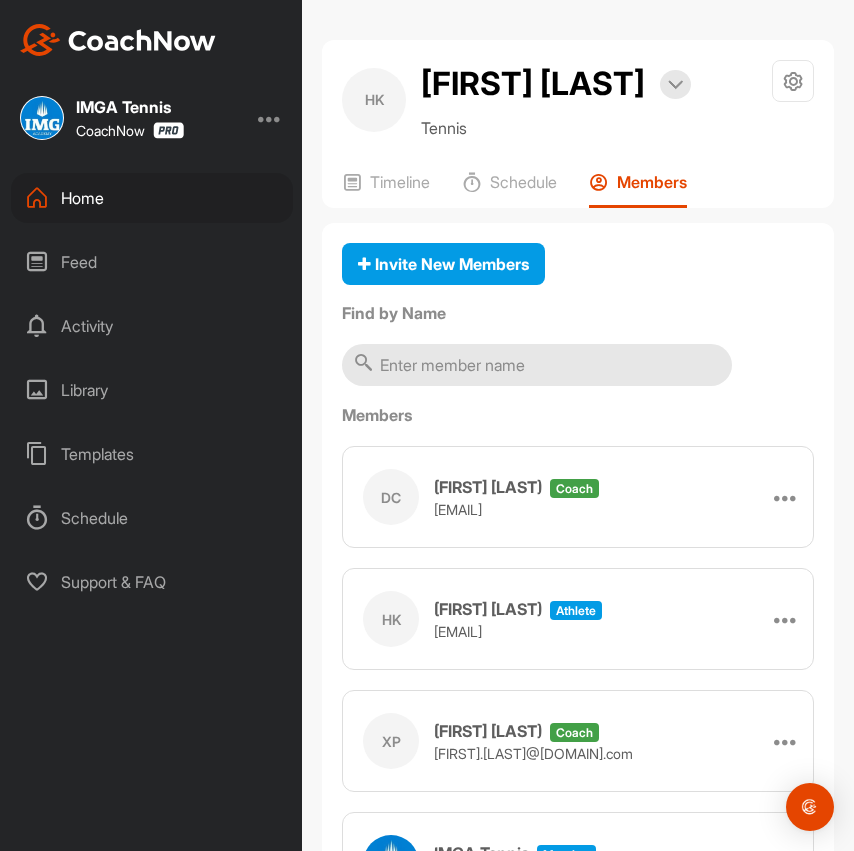 drag, startPoint x: 481, startPoint y: 337, endPoint x: 718, endPoint y: 403, distance: 246.0183 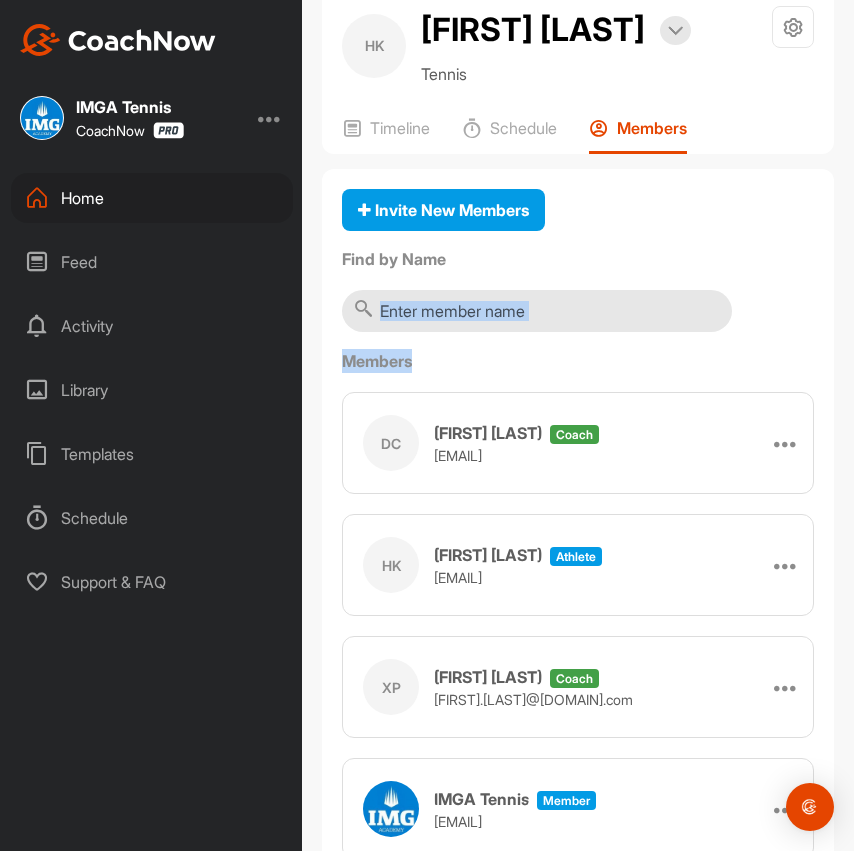 scroll, scrollTop: 80, scrollLeft: 0, axis: vertical 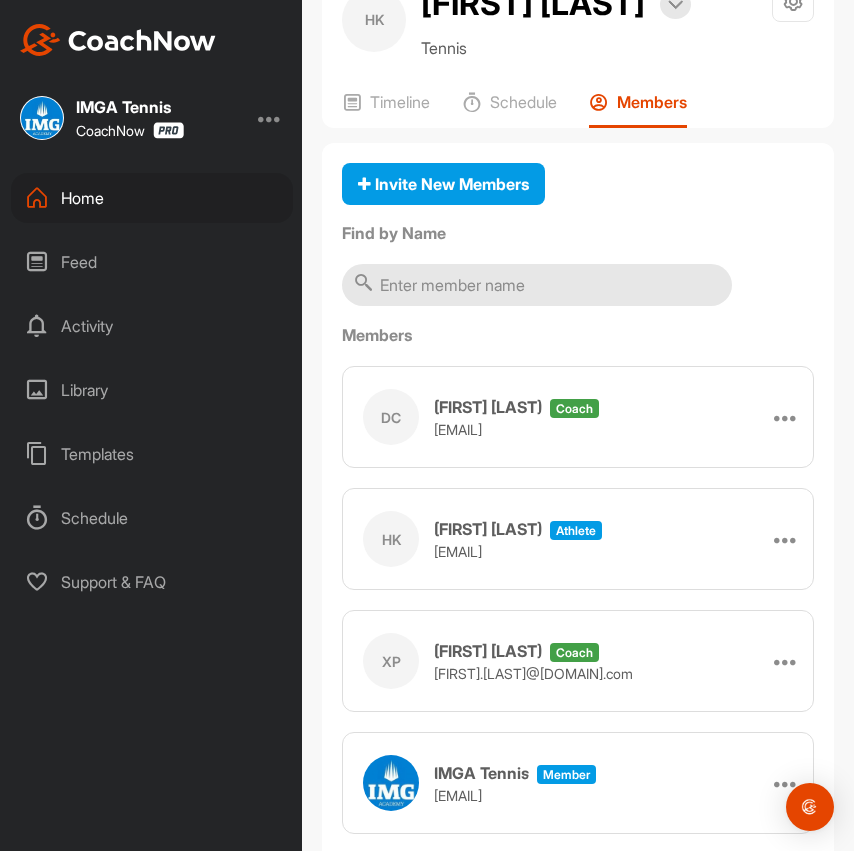 click on "Find by Name" at bounding box center (578, 233) 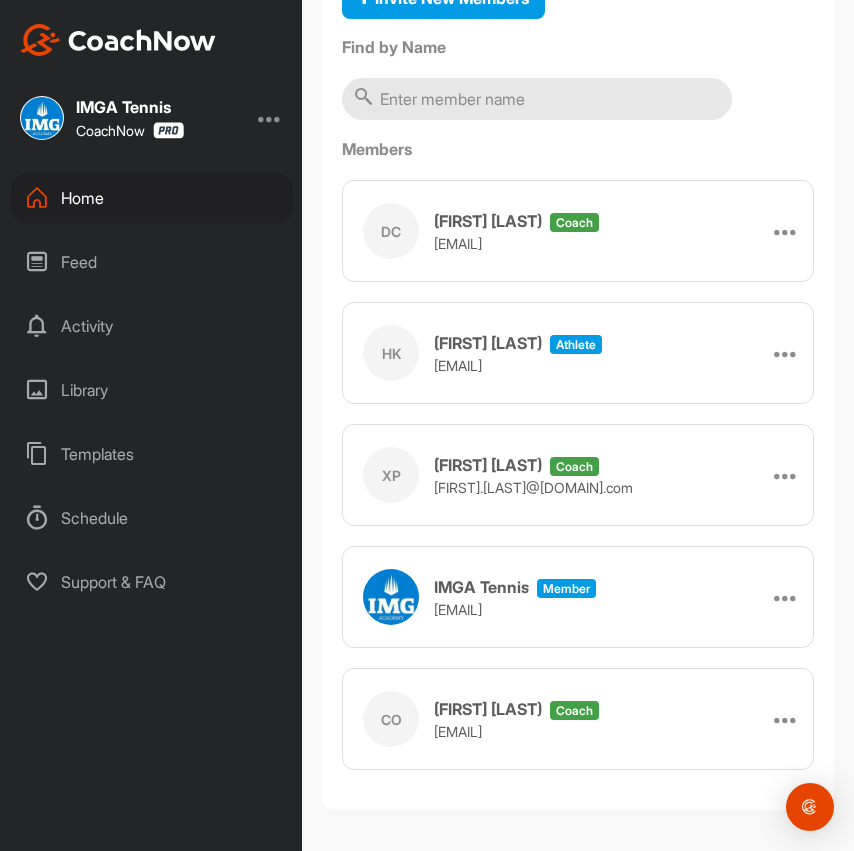 scroll, scrollTop: 0, scrollLeft: 0, axis: both 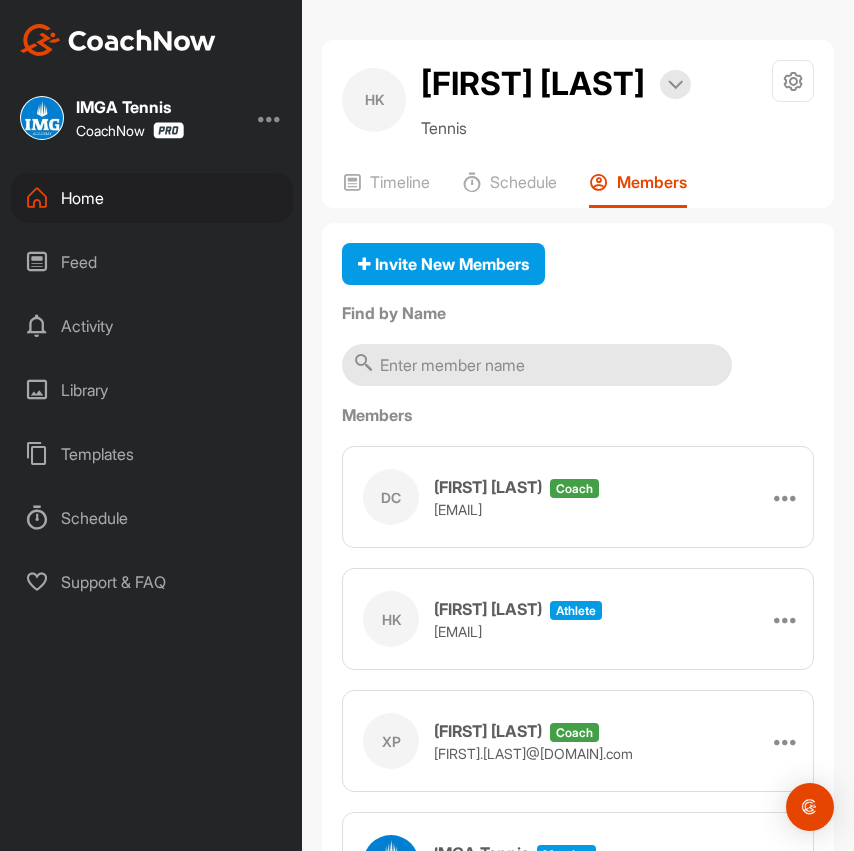 click on "Home" at bounding box center (152, 198) 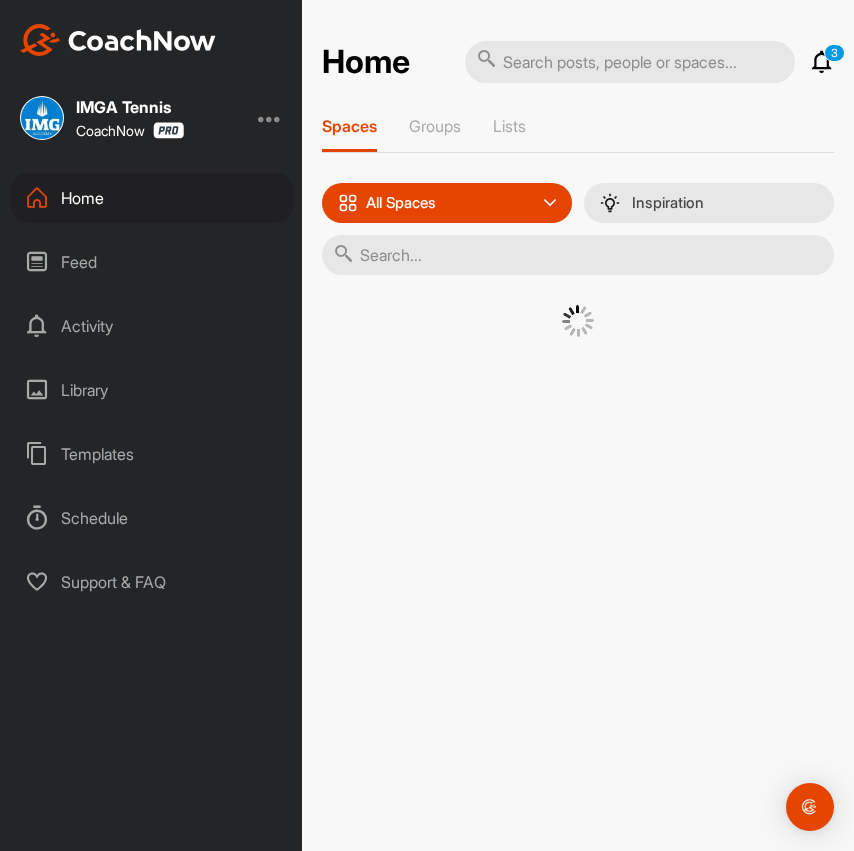click at bounding box center (578, 255) 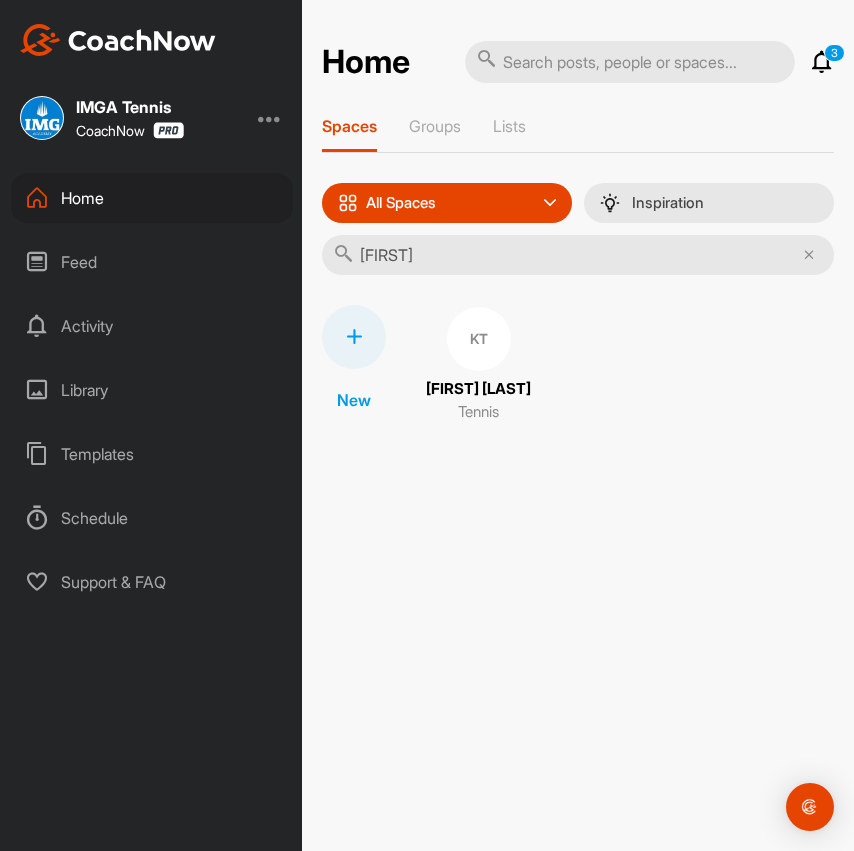 type on "[FIRST]" 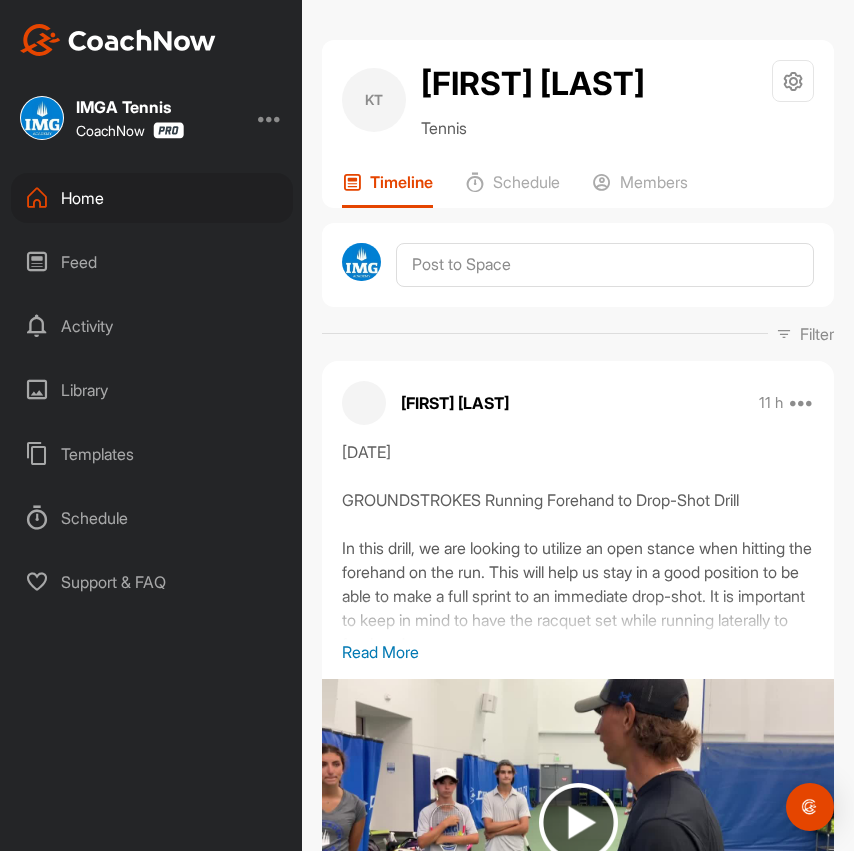 scroll, scrollTop: 40, scrollLeft: 0, axis: vertical 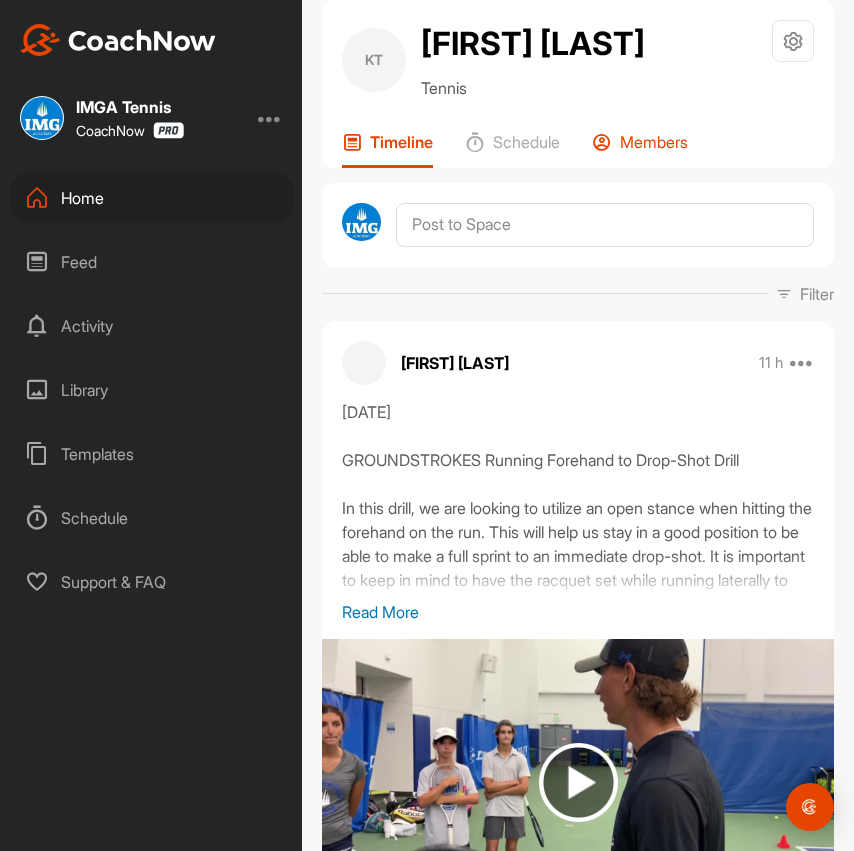 click on "Members" at bounding box center [654, 142] 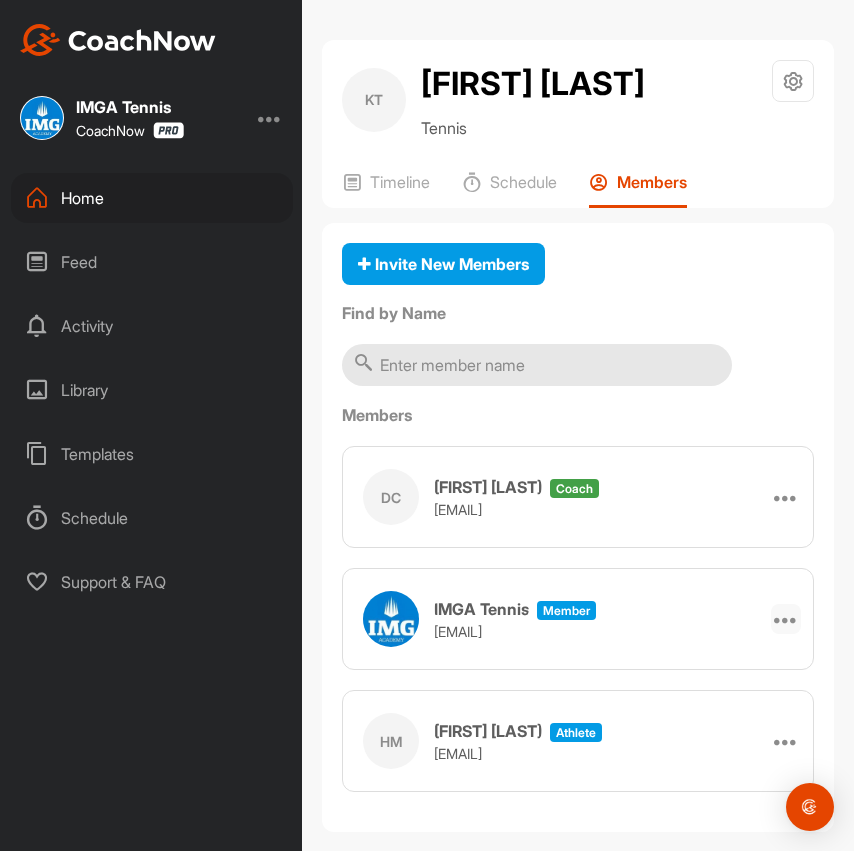 scroll, scrollTop: 24, scrollLeft: 0, axis: vertical 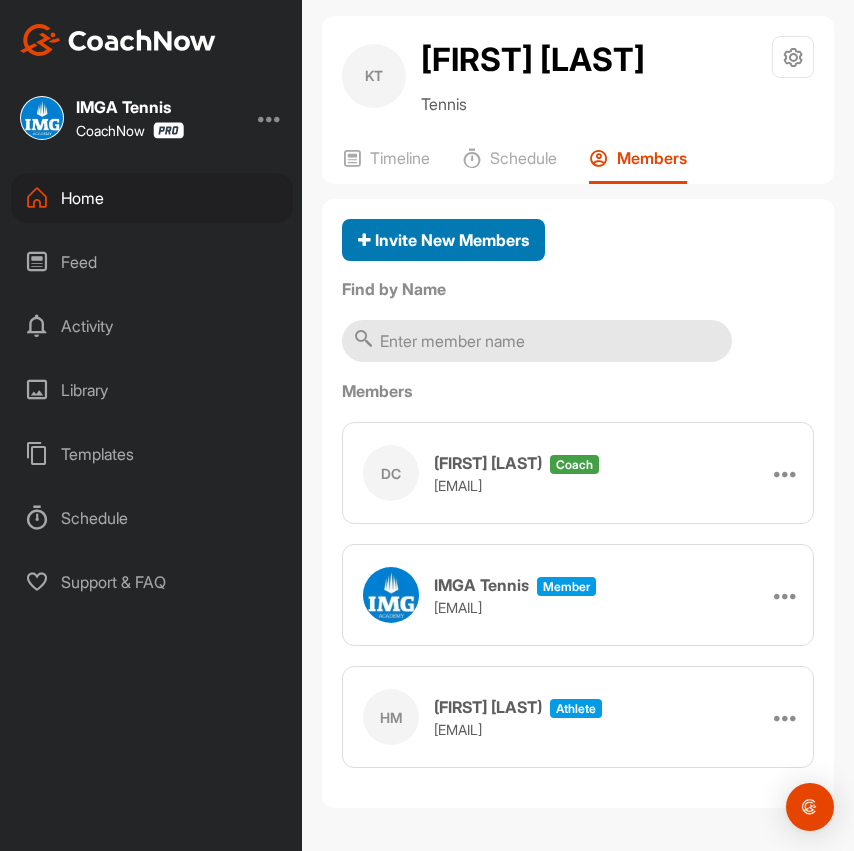 click on "Invite New Members" at bounding box center [443, 240] 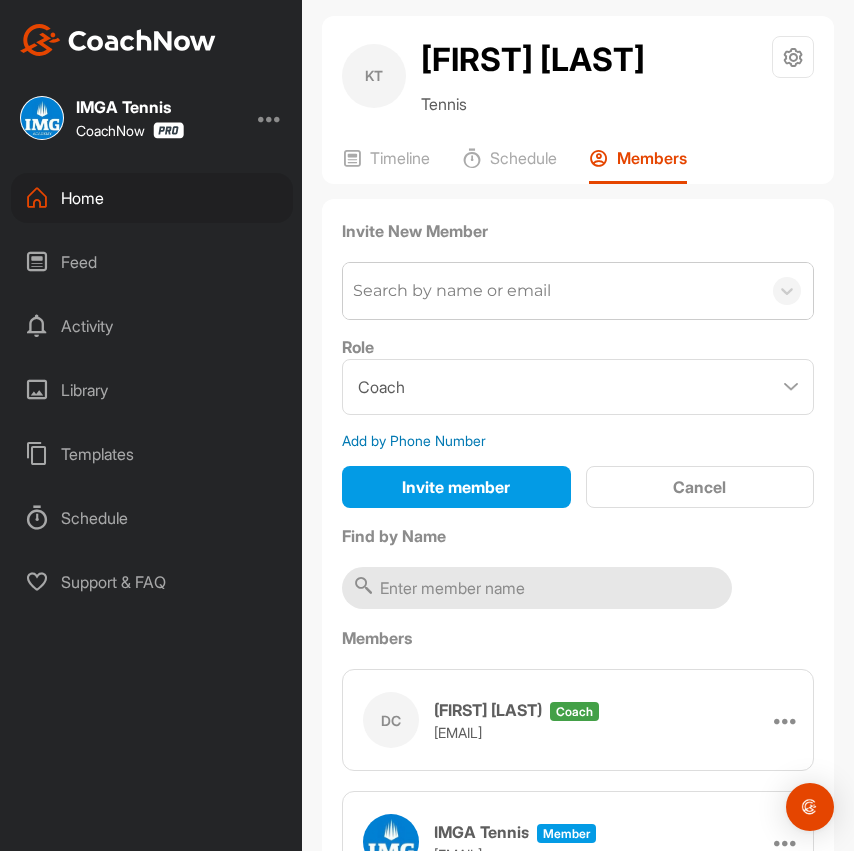 click on "Search by name or email" at bounding box center [452, 291] 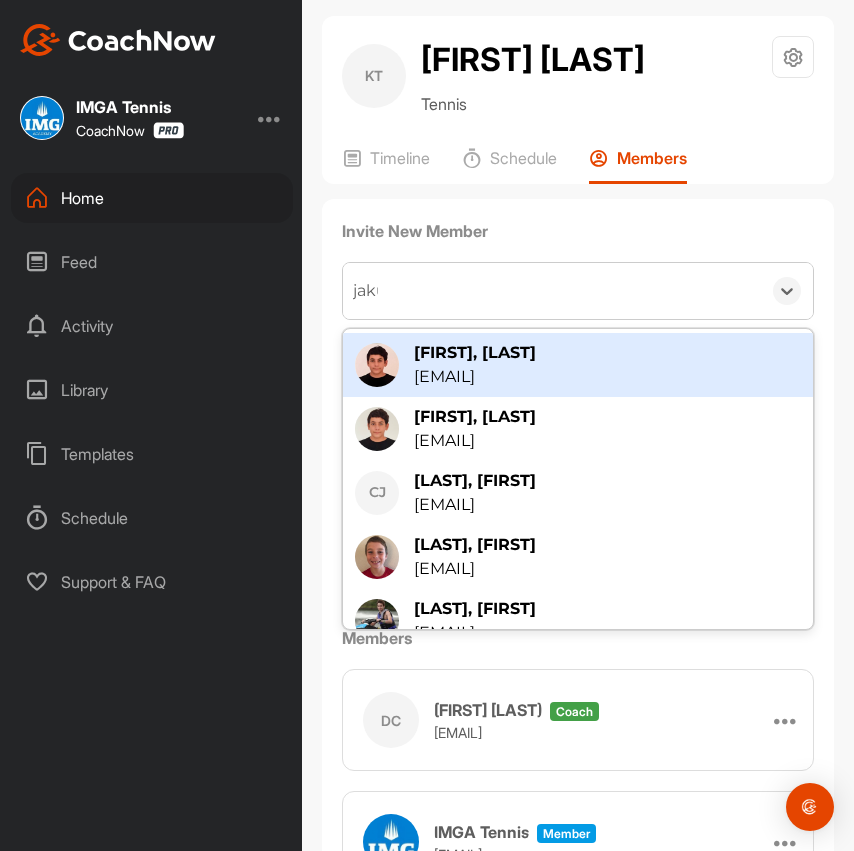 type on "jakub" 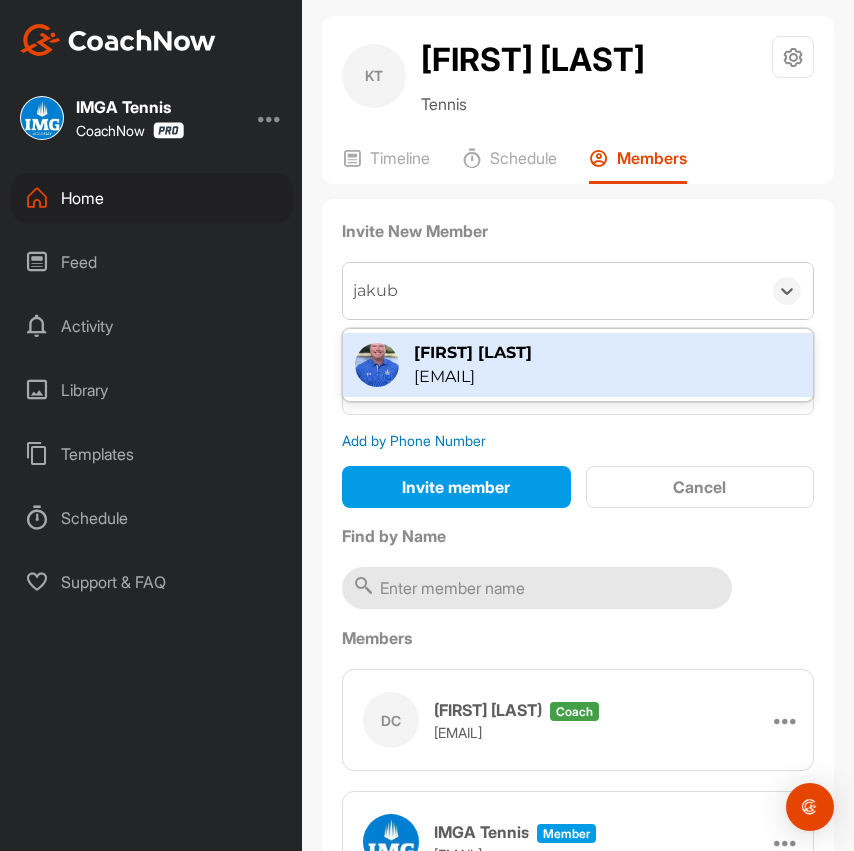 click on "[EMAIL]" at bounding box center (473, 377) 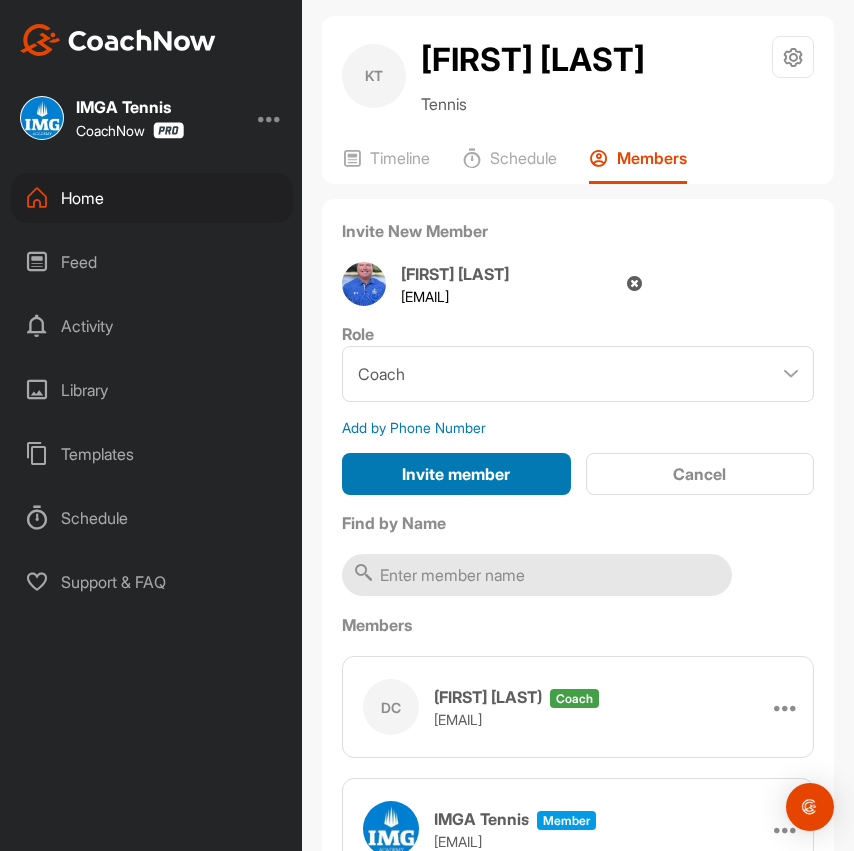 click on "Invite member" at bounding box center [456, 474] 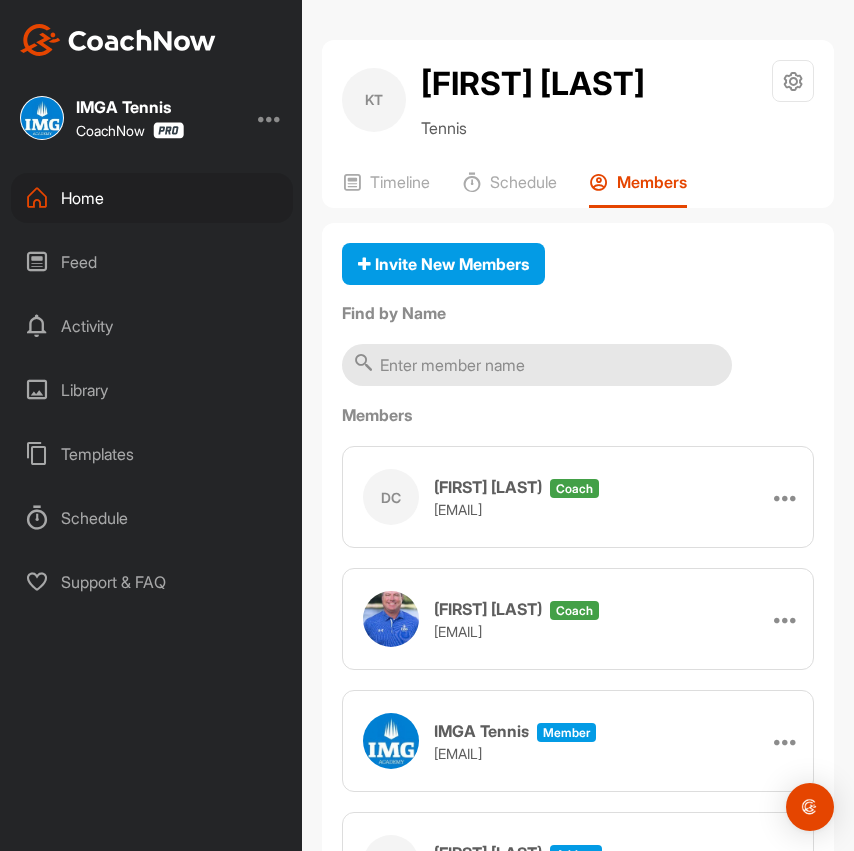 scroll, scrollTop: 145, scrollLeft: 0, axis: vertical 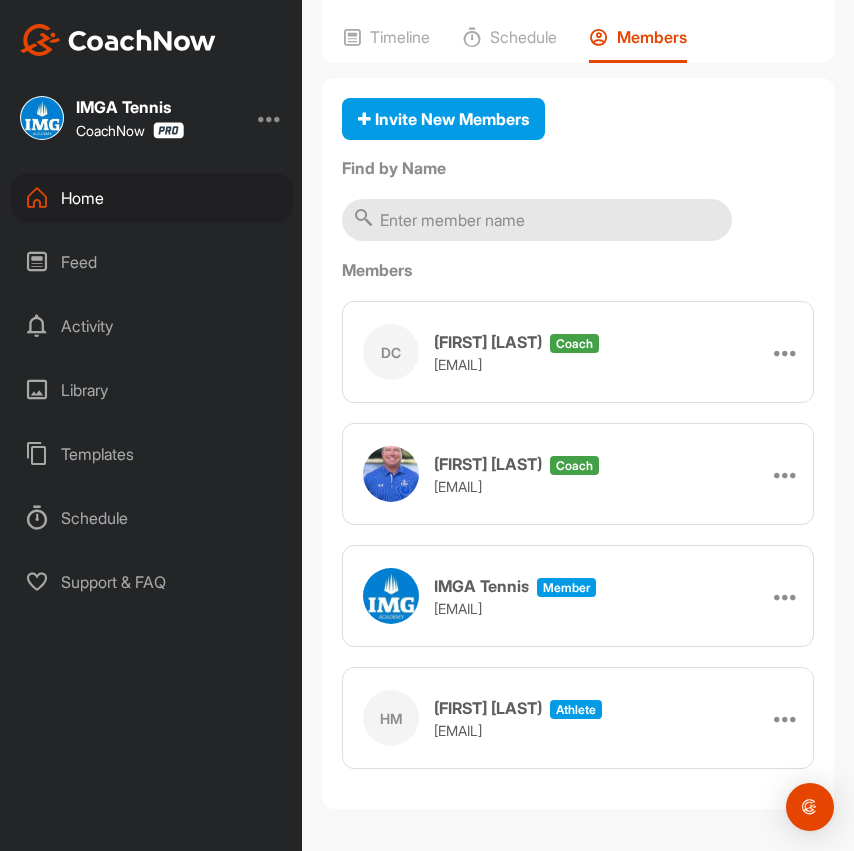 click on "Home" at bounding box center [152, 198] 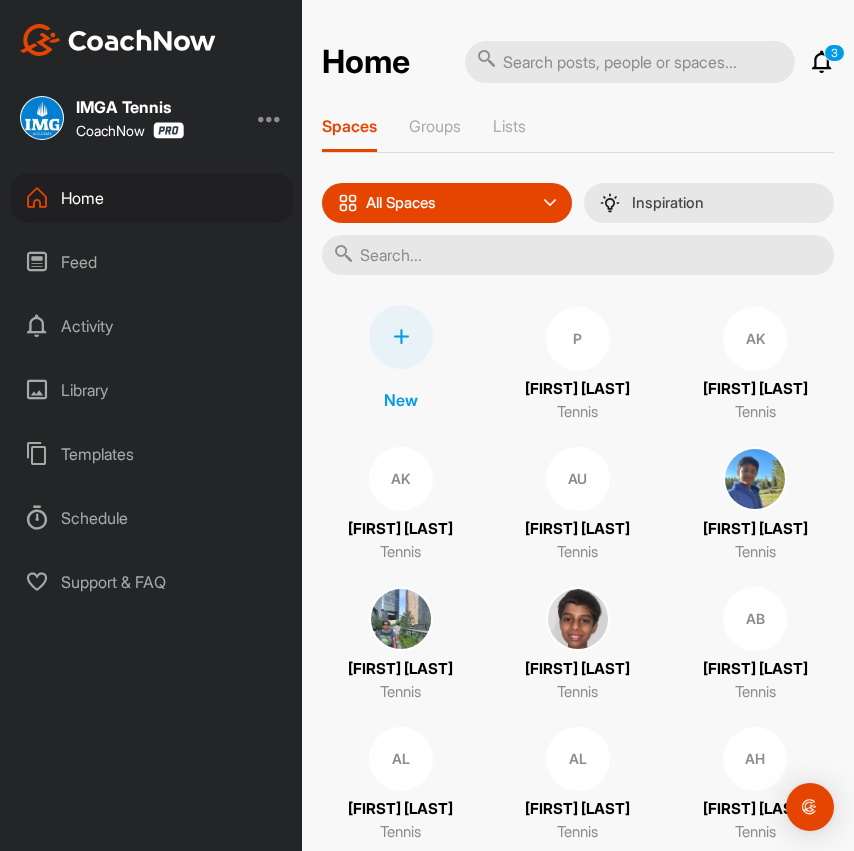 click at bounding box center (578, 255) 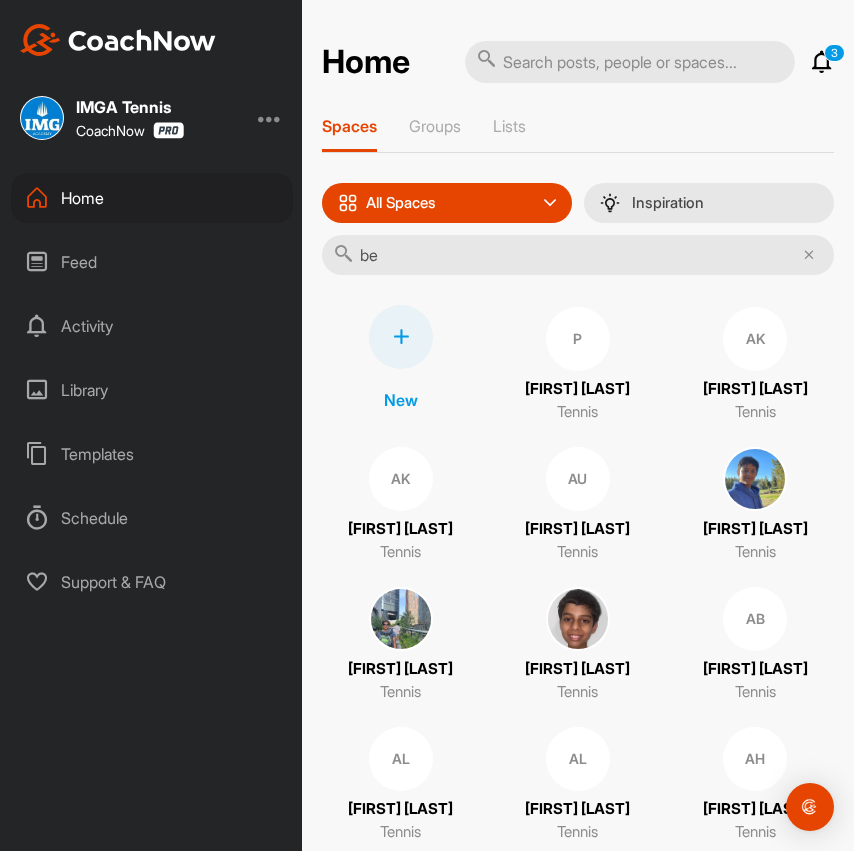type on "b" 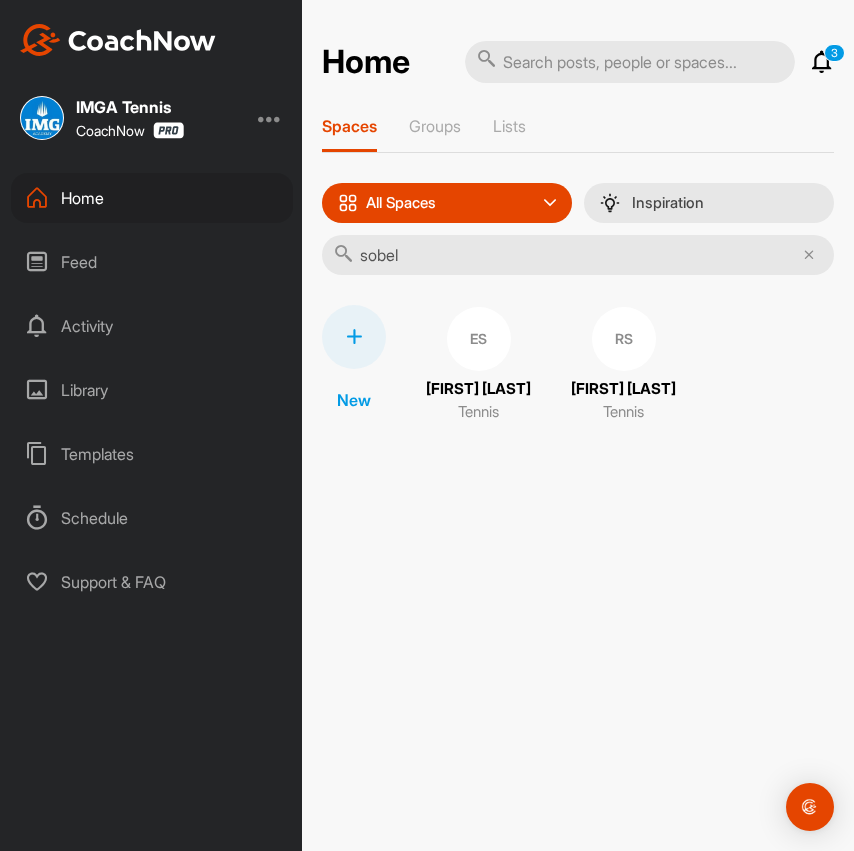 drag, startPoint x: 513, startPoint y: 261, endPoint x: 48, endPoint y: 274, distance: 465.18167 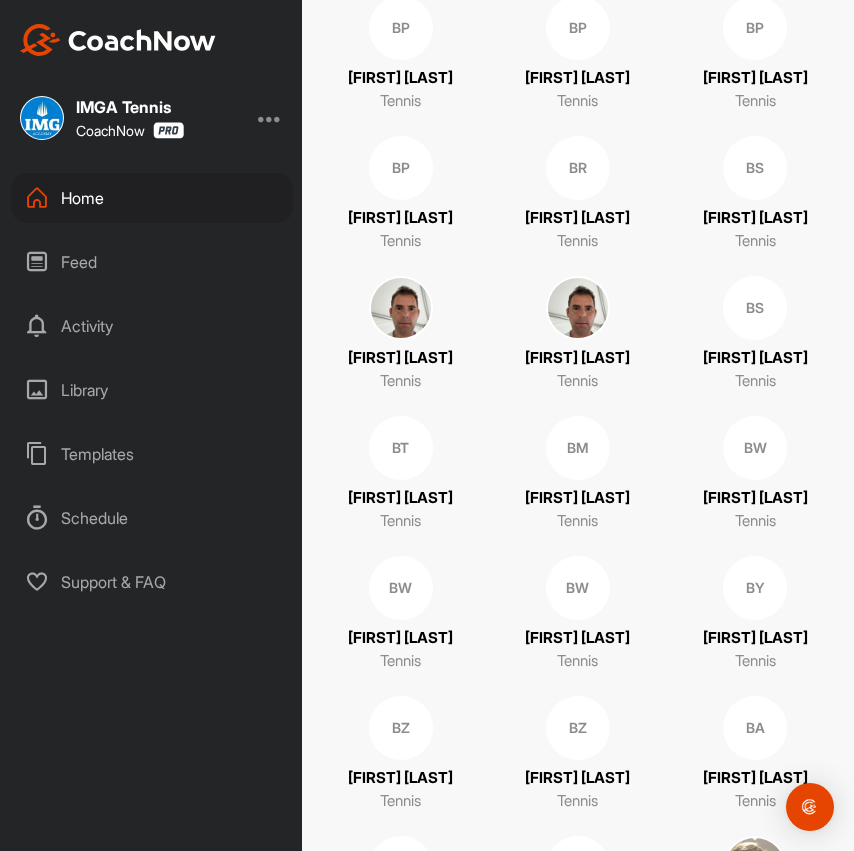 scroll, scrollTop: 2834, scrollLeft: 0, axis: vertical 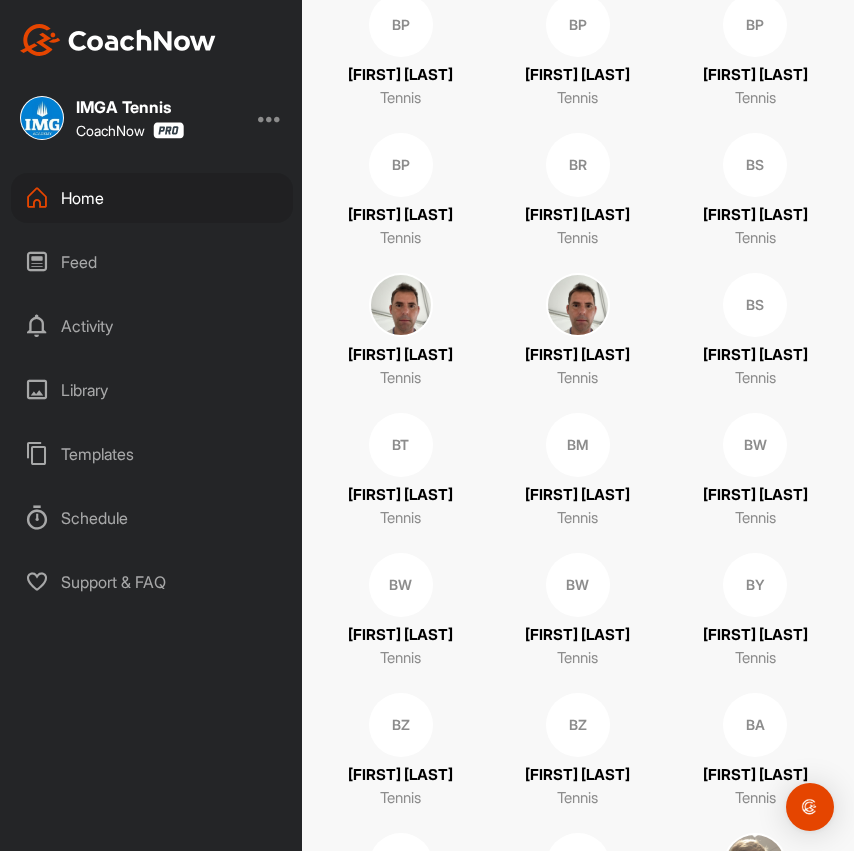 type on "ben" 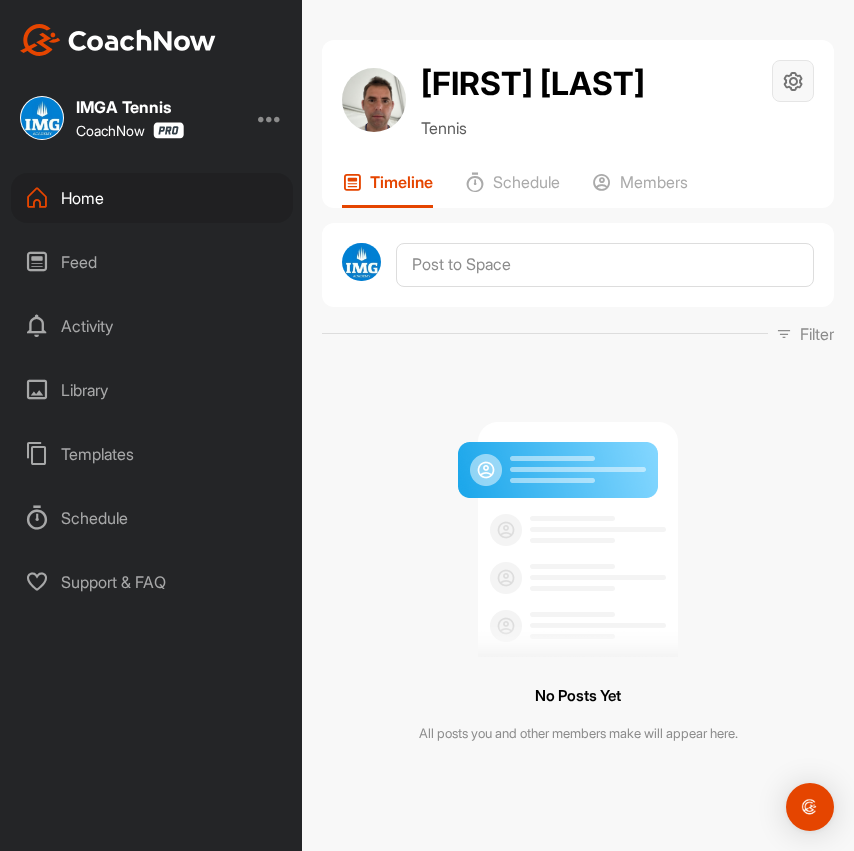 click at bounding box center [793, 81] 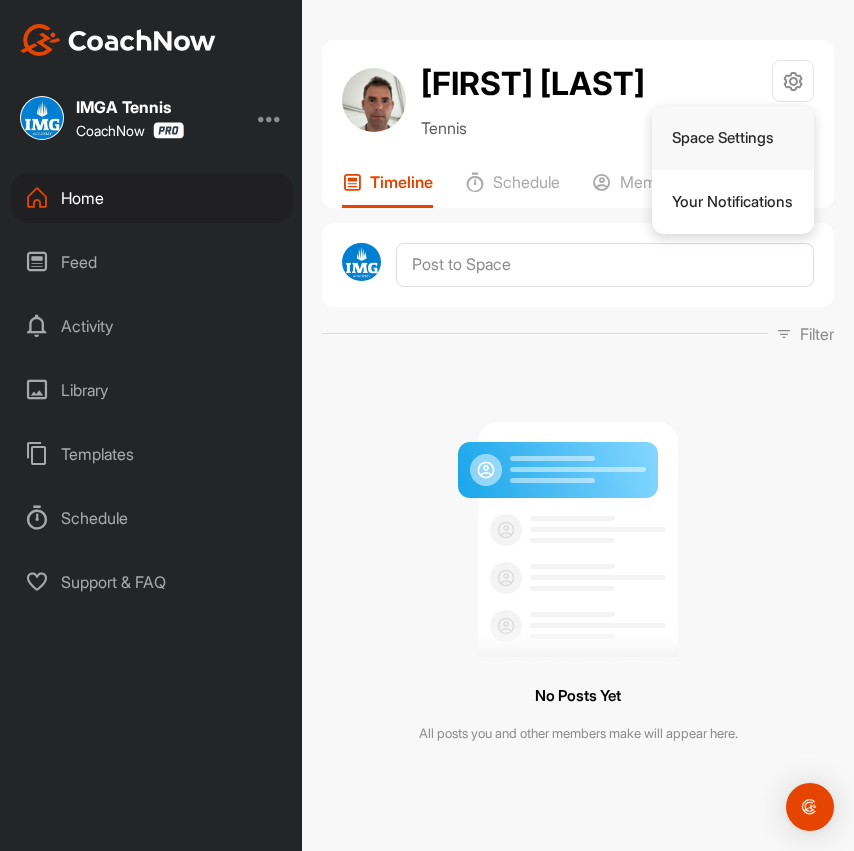 click on "Space Settings" at bounding box center [733, 138] 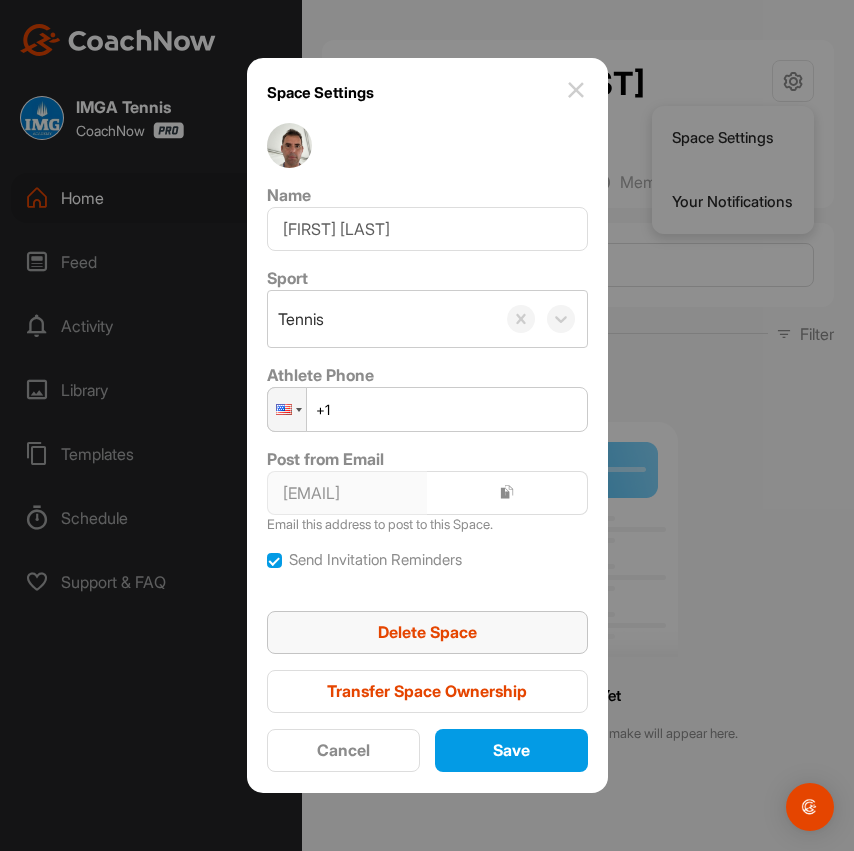 click on "Delete Space" at bounding box center [427, 632] 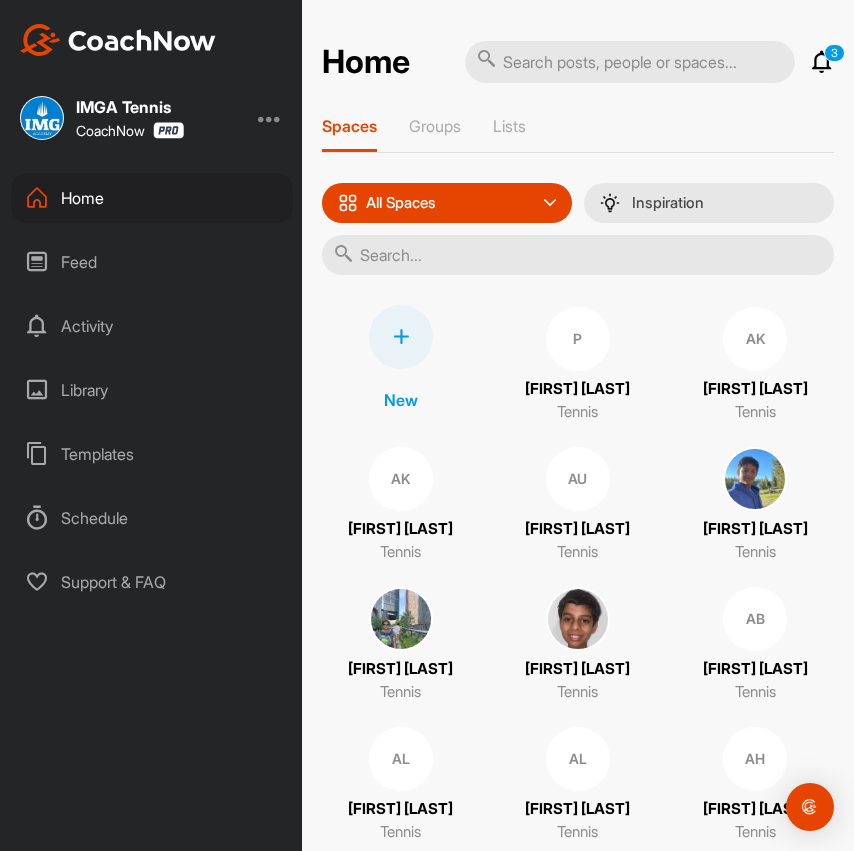click at bounding box center (578, 255) 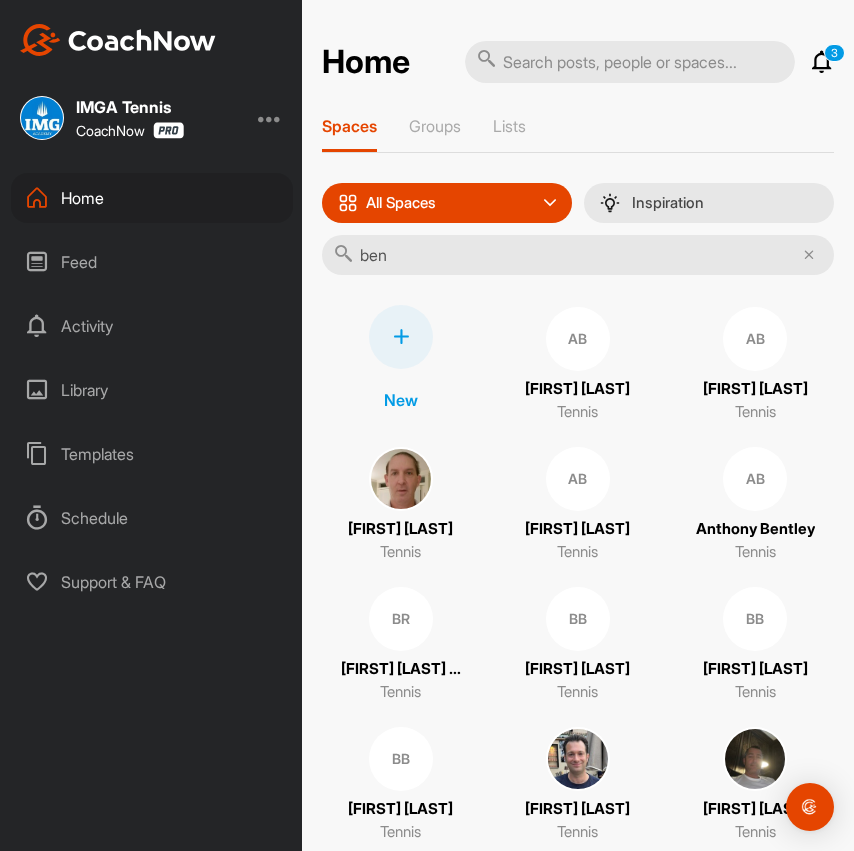 type on "[FIRST] [LAST]" 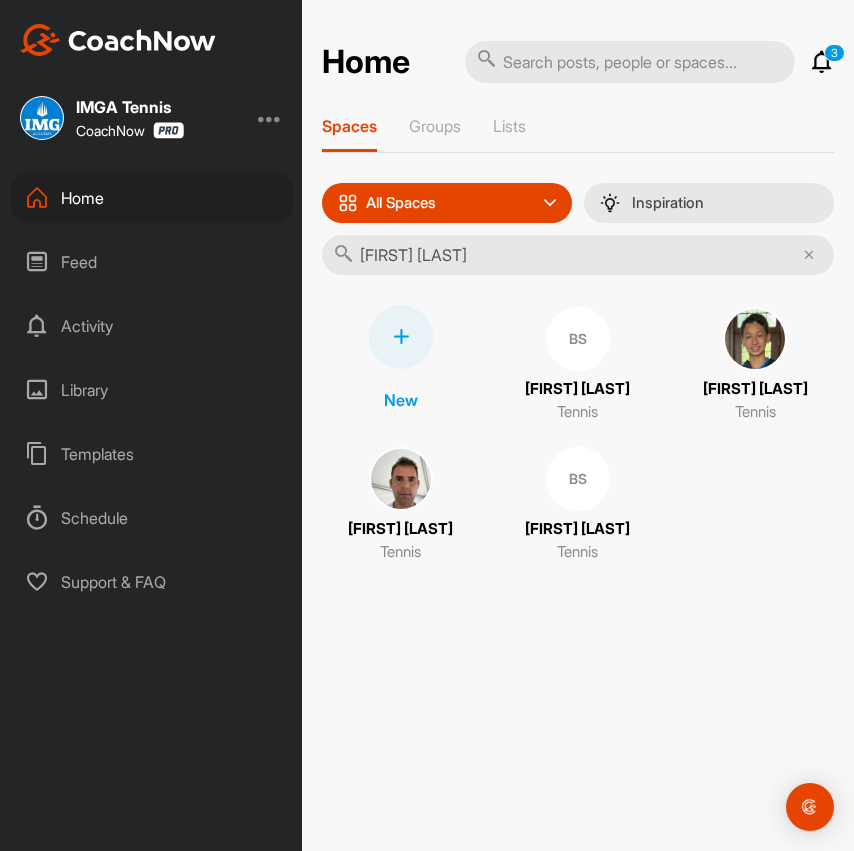 click at bounding box center [755, 339] 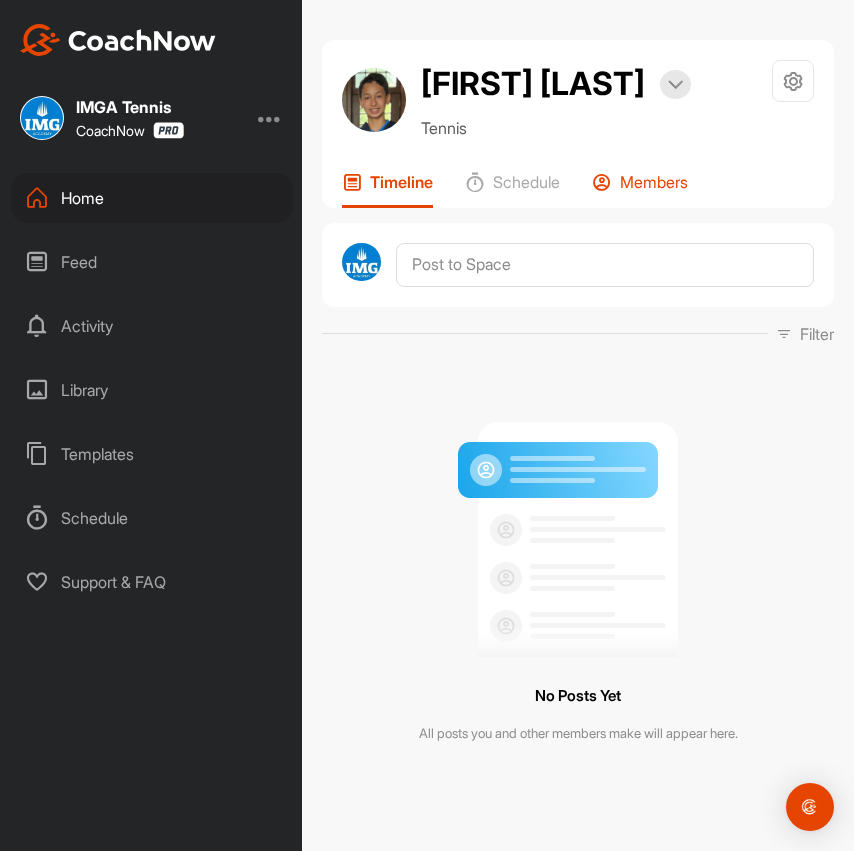click on "Members" at bounding box center (654, 182) 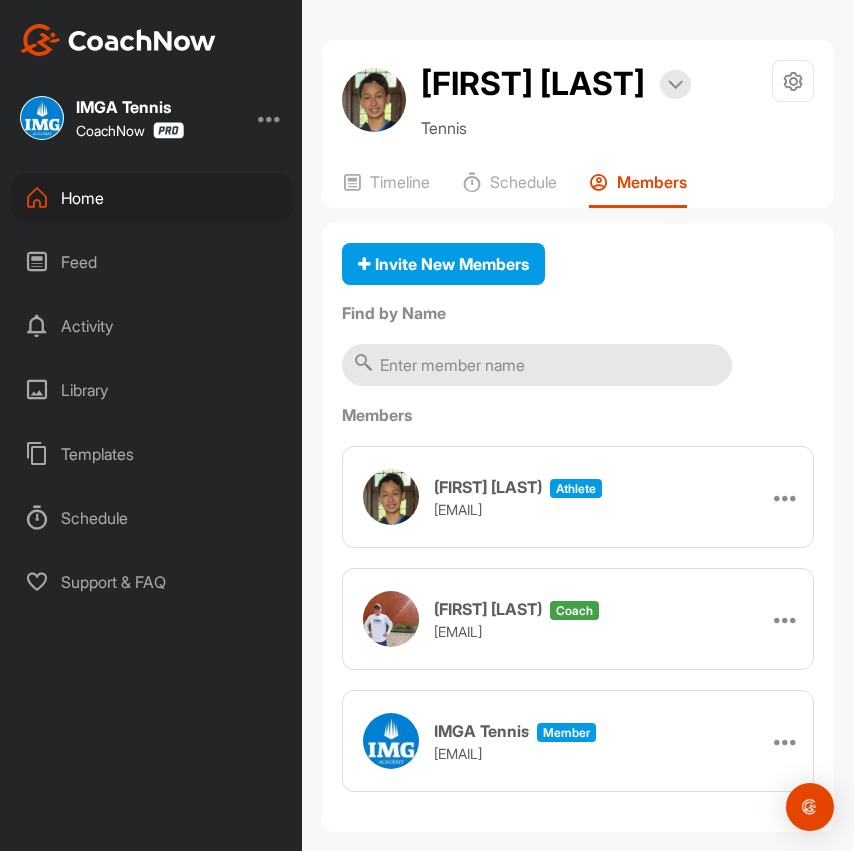 scroll, scrollTop: 24, scrollLeft: 0, axis: vertical 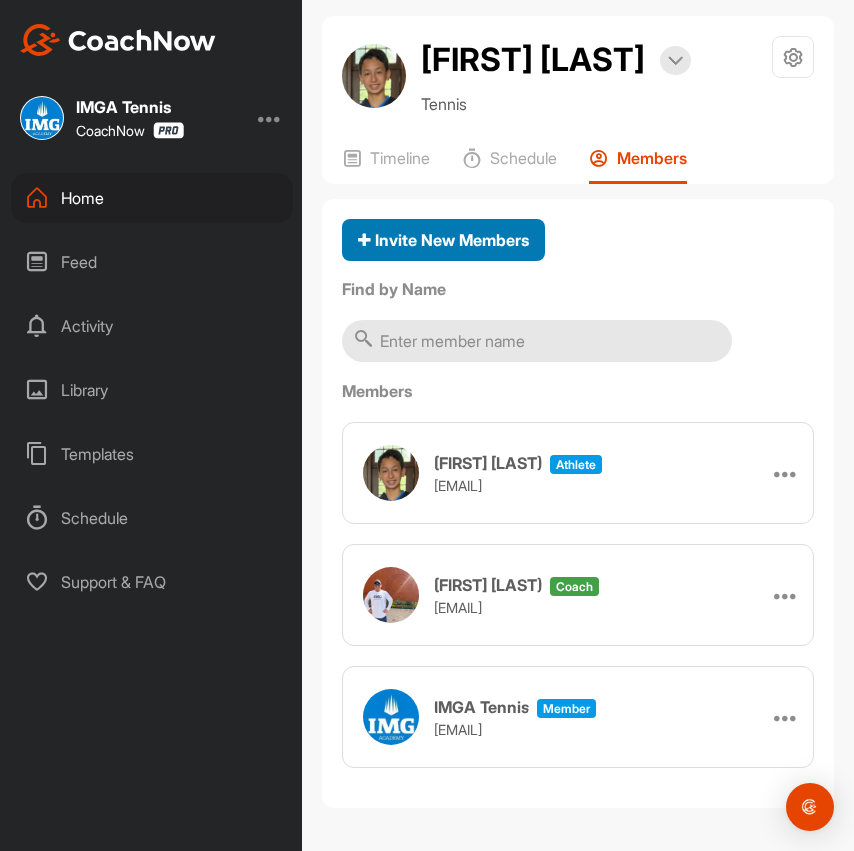 click on "Invite New Members" at bounding box center (443, 240) 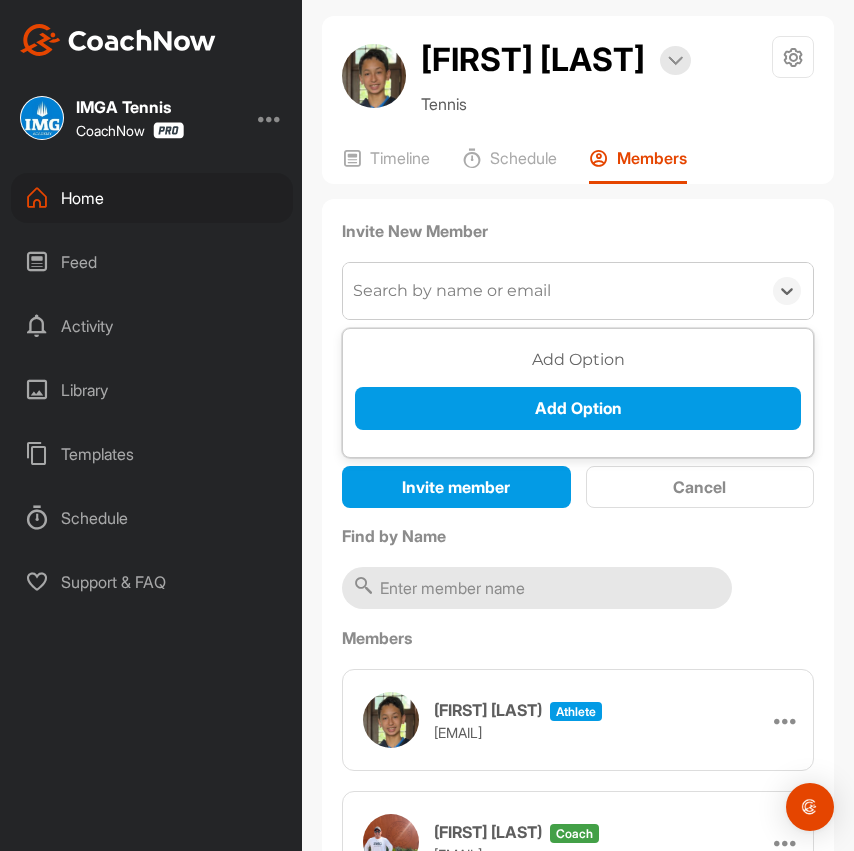 click on "Search by name or email" at bounding box center (452, 291) 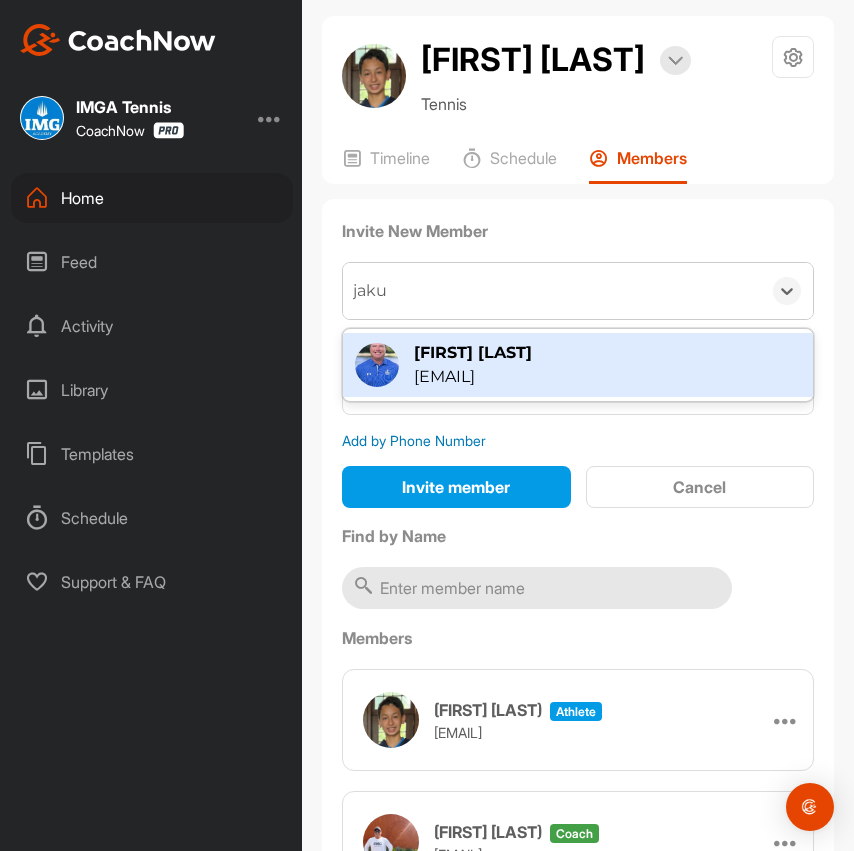 type on "jakub" 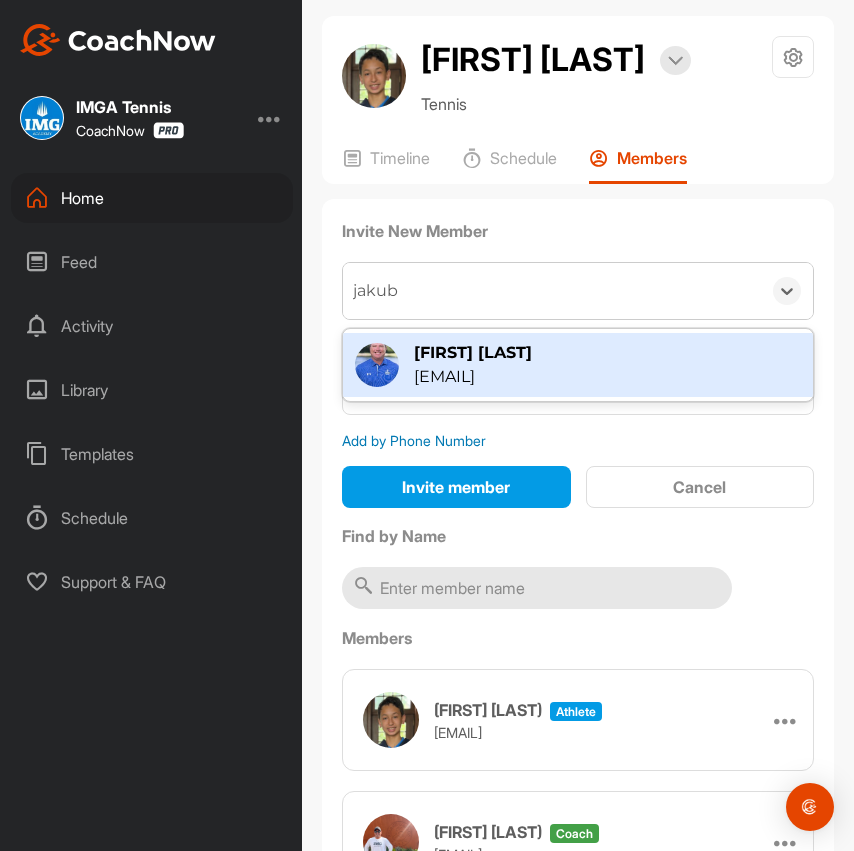 click on "[EMAIL]" at bounding box center [473, 377] 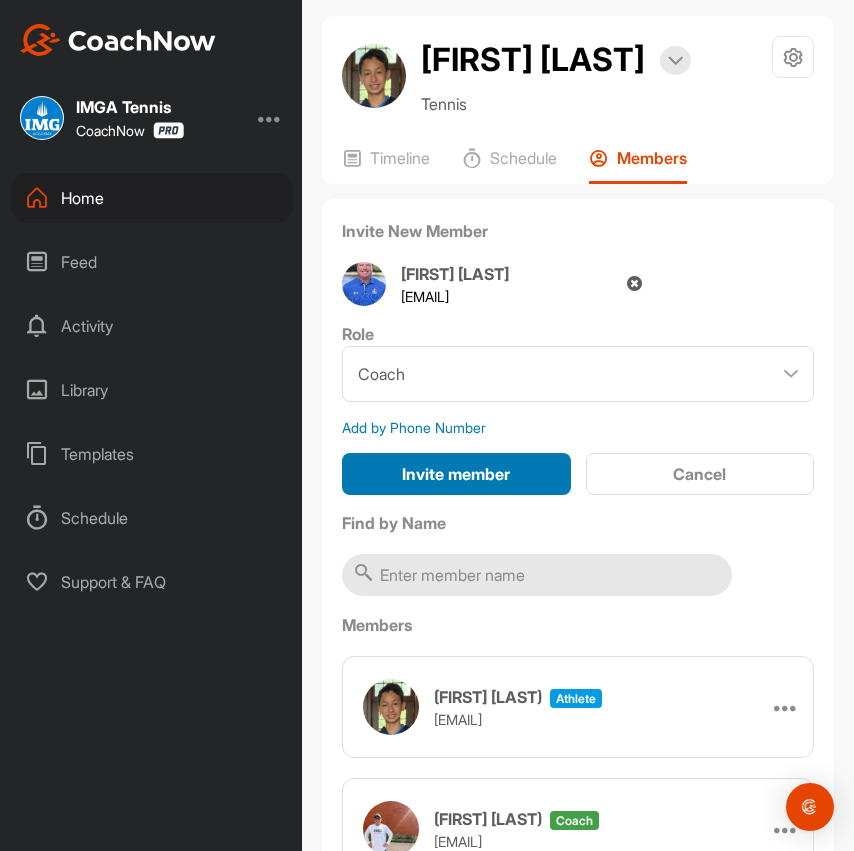 click on "Invite member" at bounding box center (456, 474) 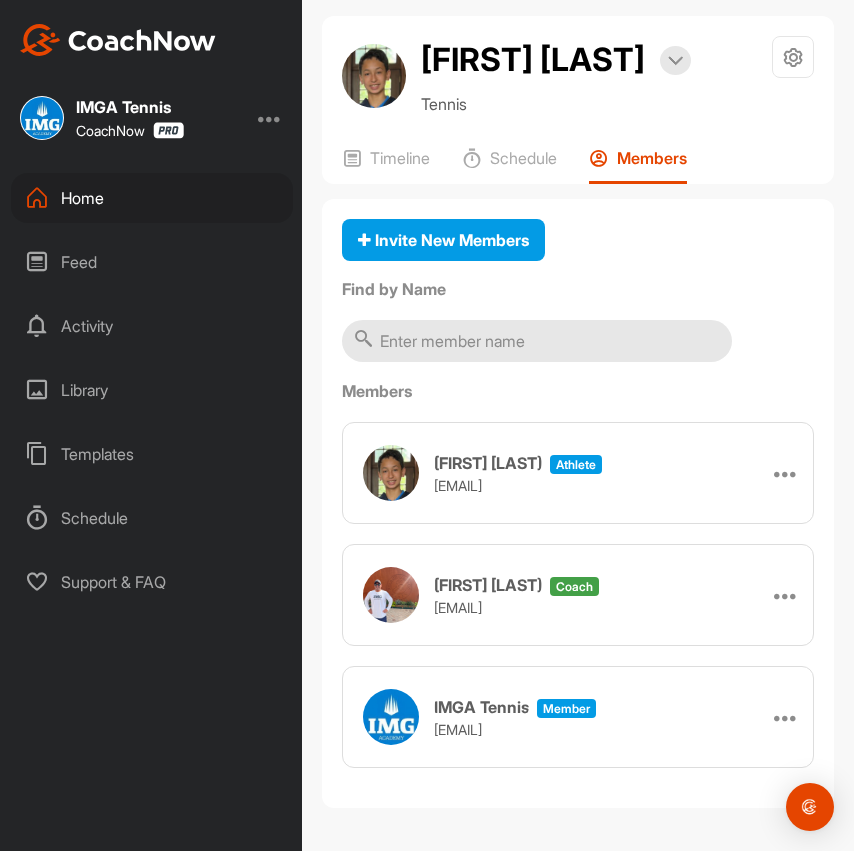 scroll, scrollTop: 0, scrollLeft: 0, axis: both 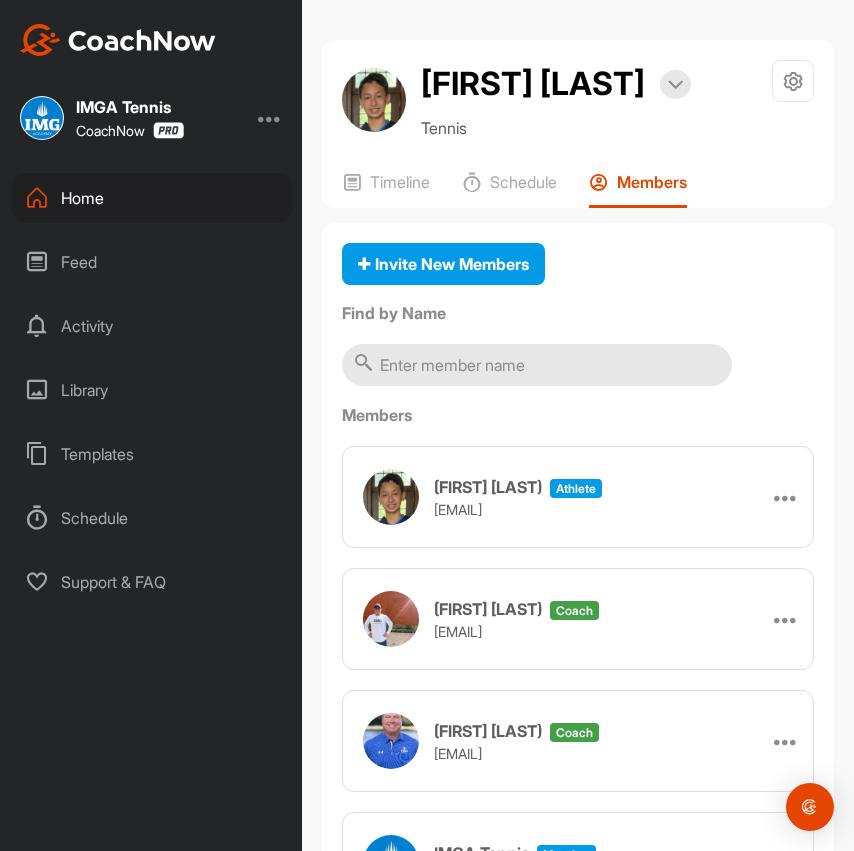 click on "Home" at bounding box center [152, 198] 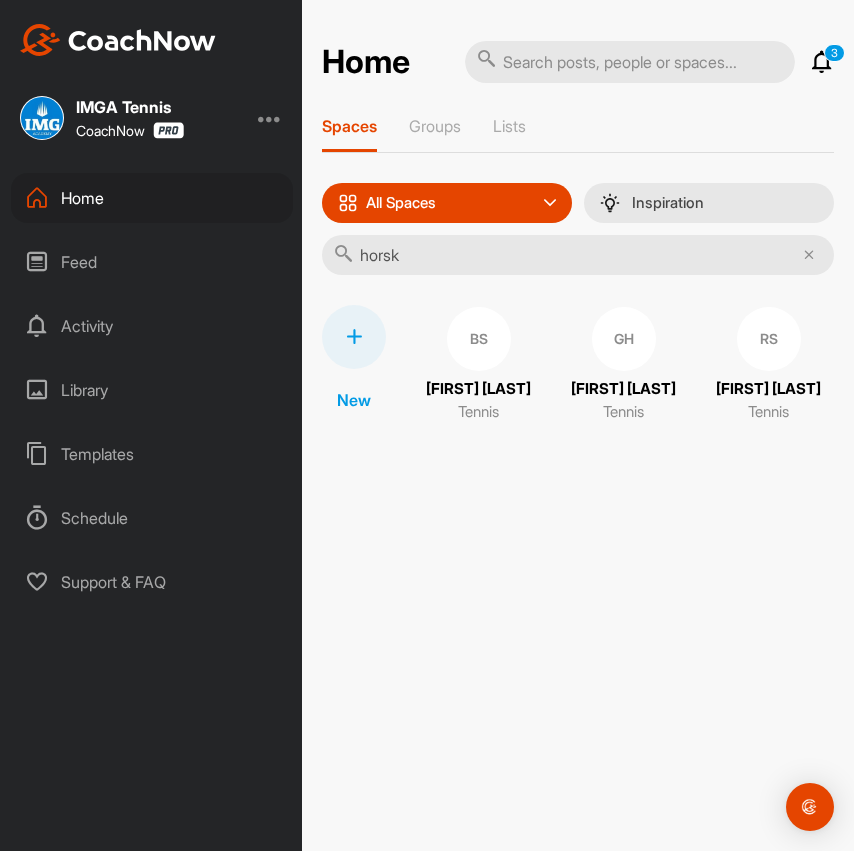 type on "[FIRST]" 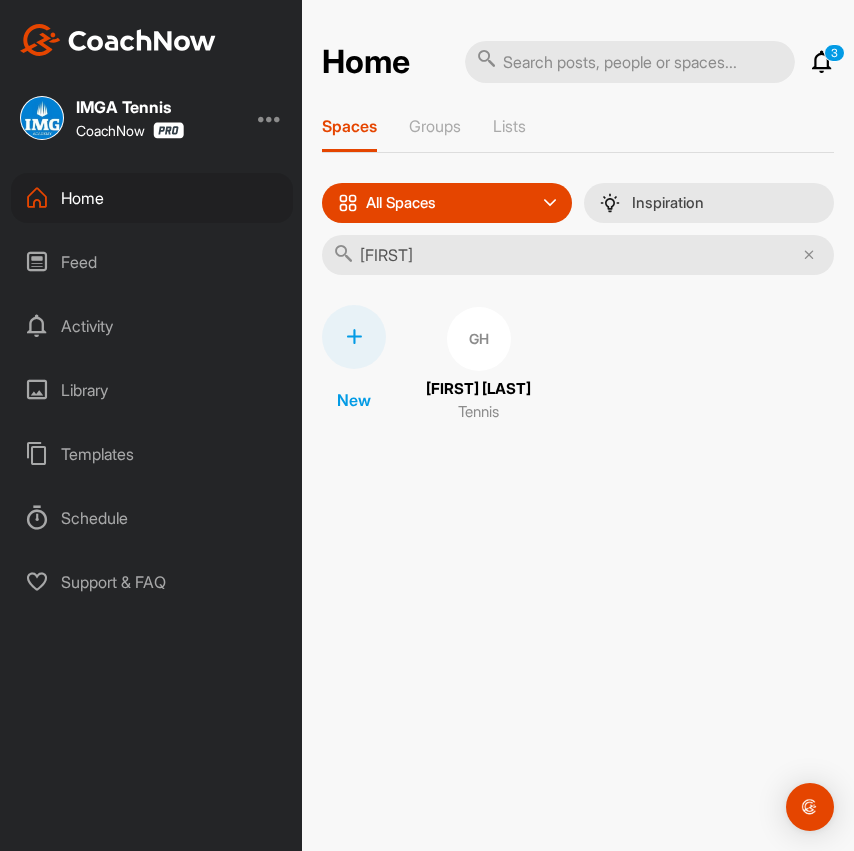 click on "GH" at bounding box center [479, 339] 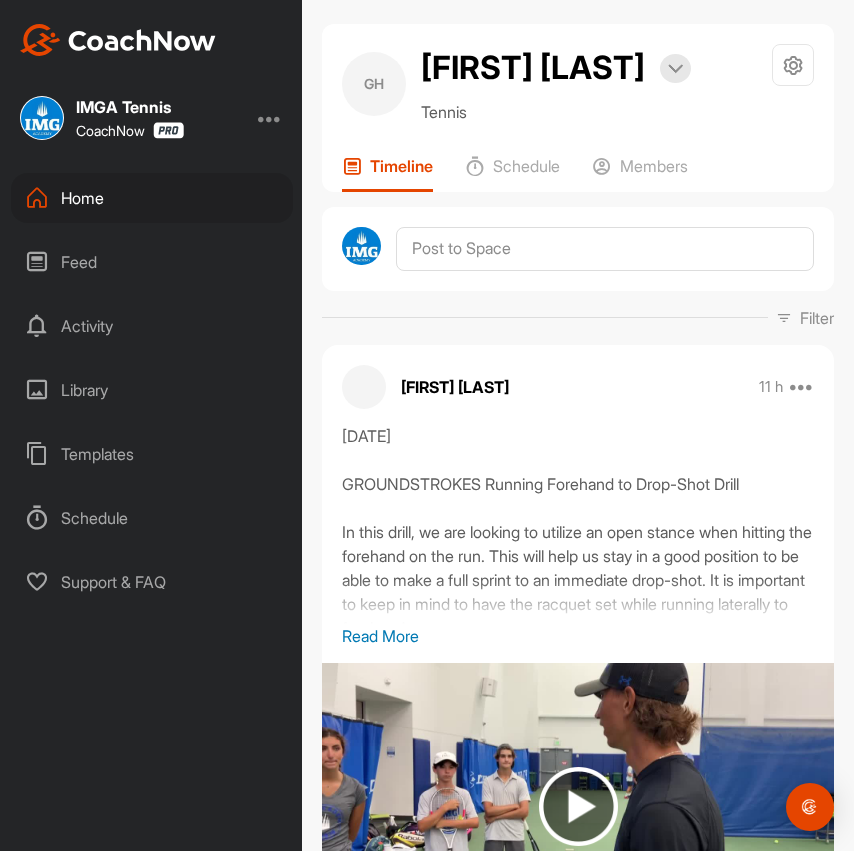 scroll, scrollTop: 0, scrollLeft: 0, axis: both 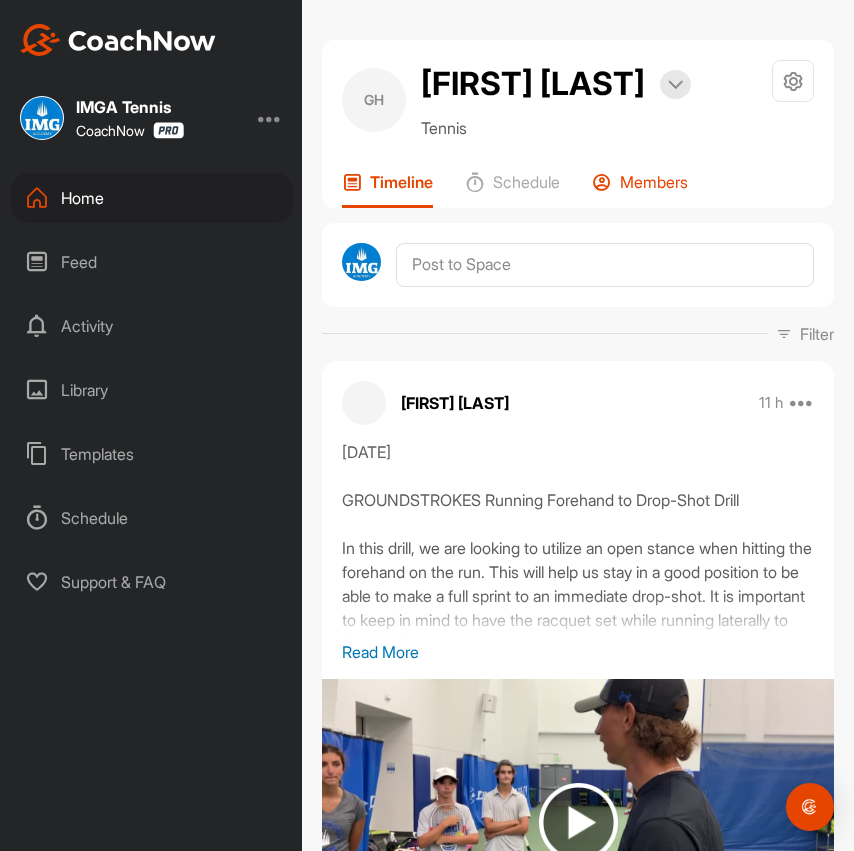 click on "Members" at bounding box center [640, 190] 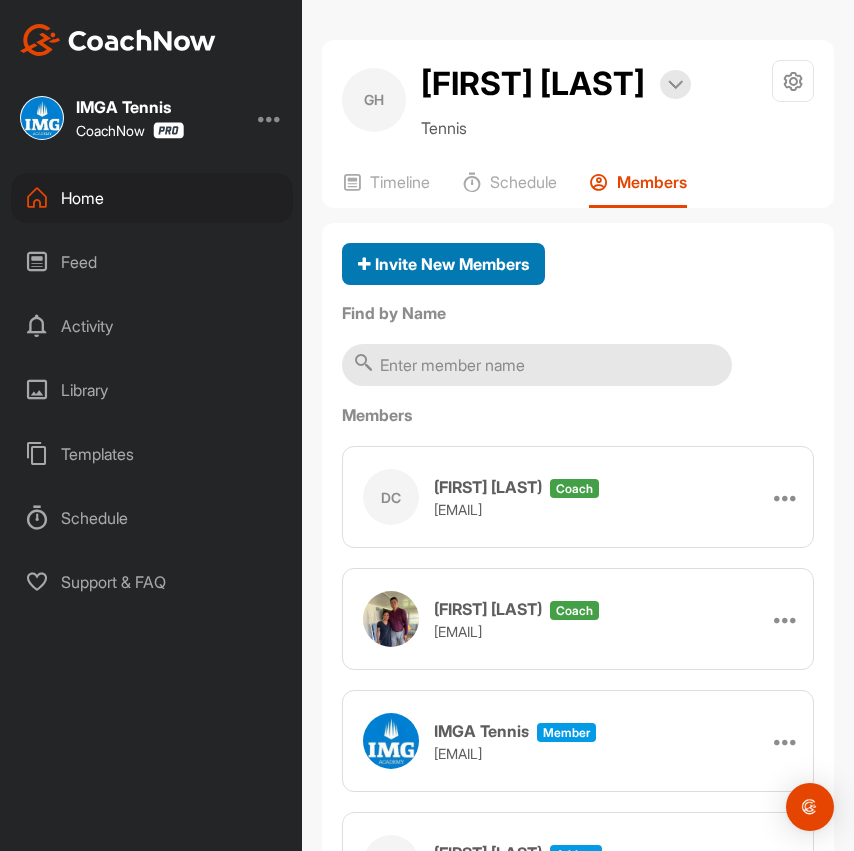 click on "Invite New Members" at bounding box center (443, 264) 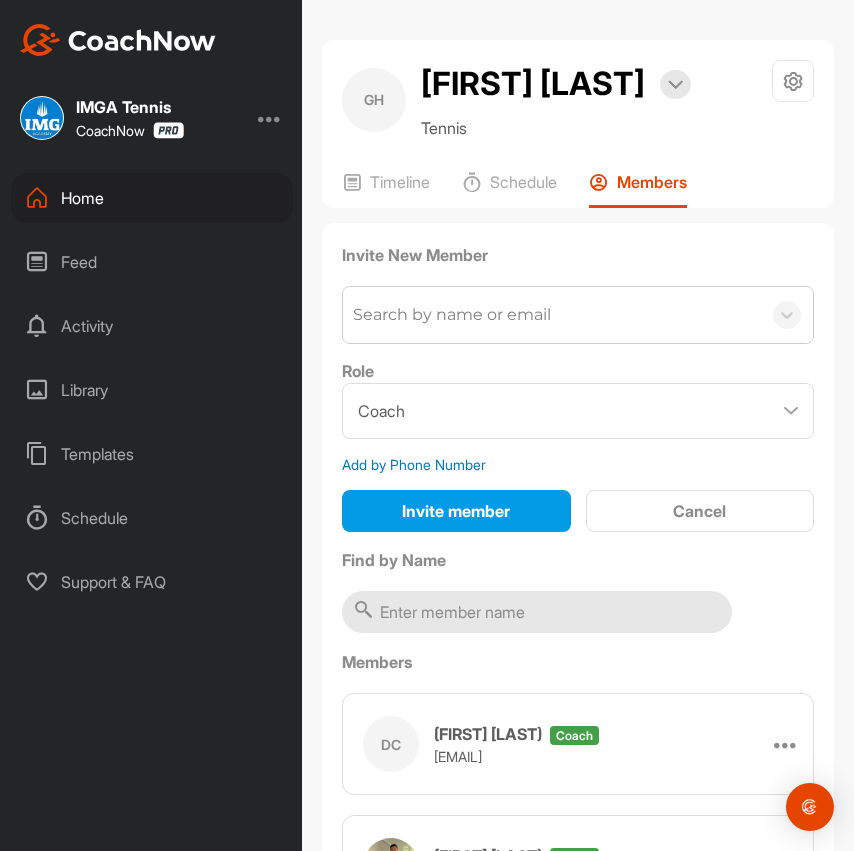 click on "Search by name or email" at bounding box center [452, 315] 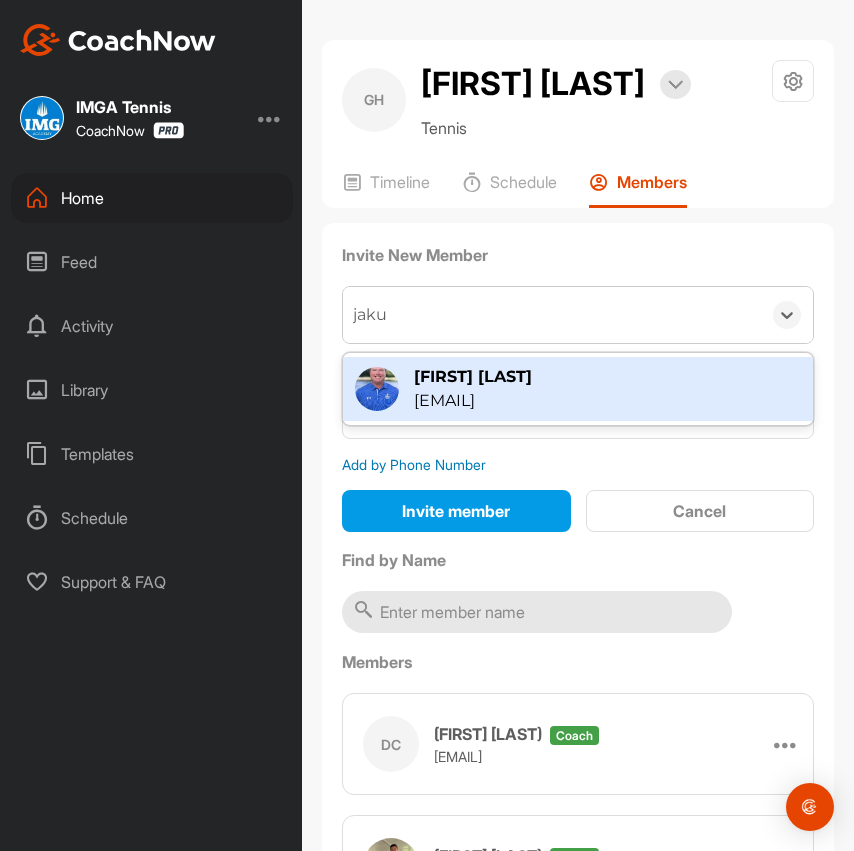 type on "jakub" 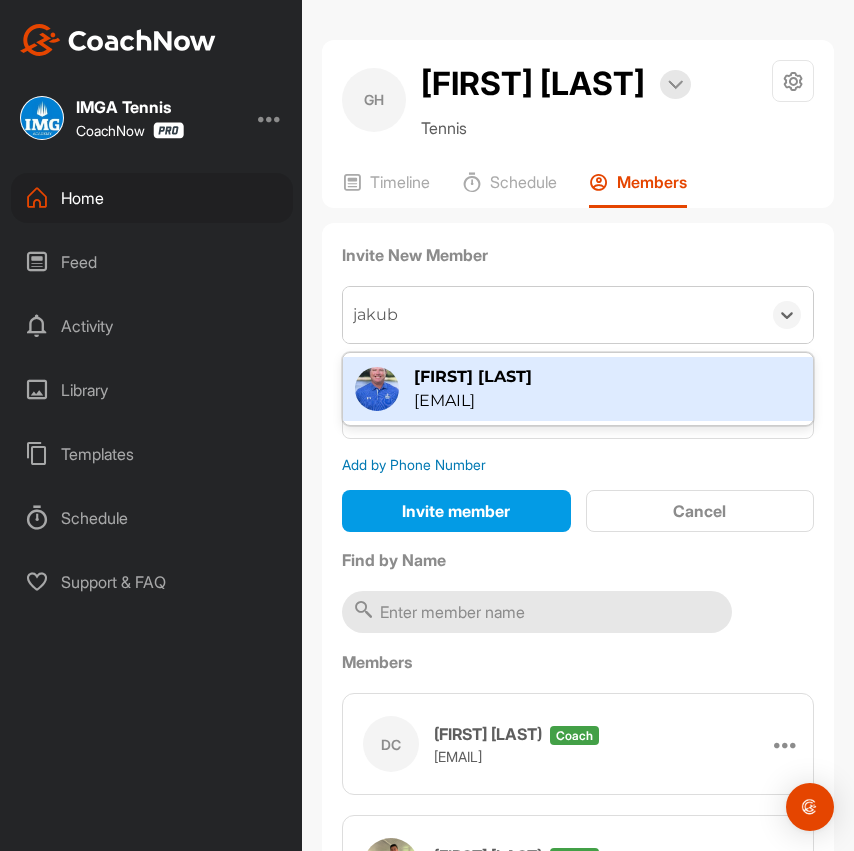 click on "[FIRST] [LAST]" at bounding box center [473, 377] 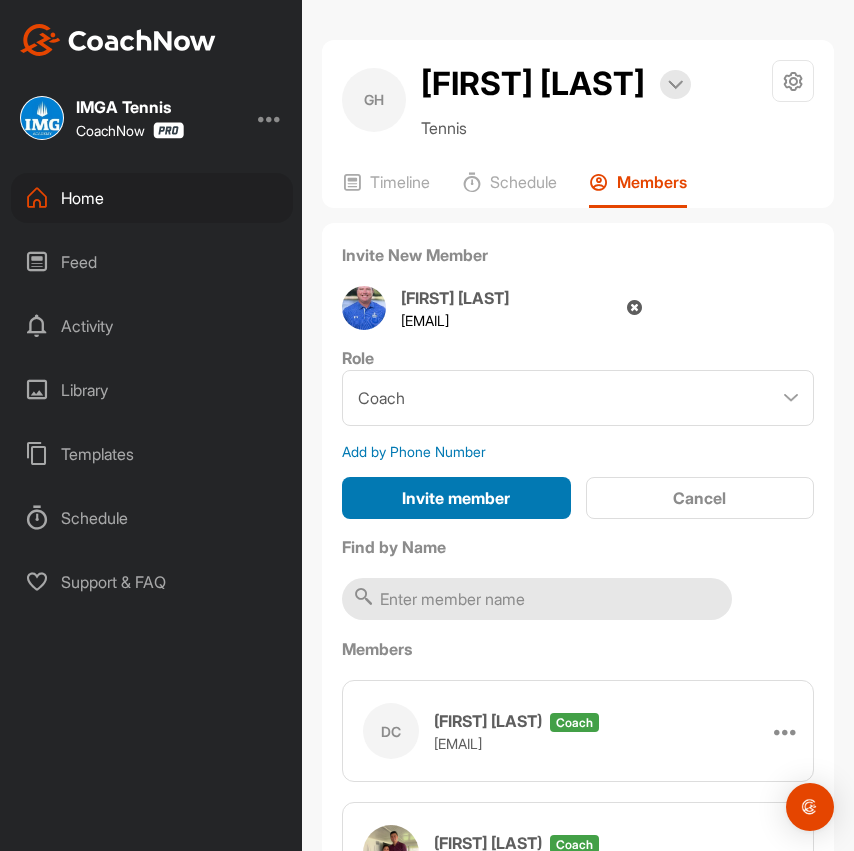 click on "Invite member" at bounding box center [456, 498] 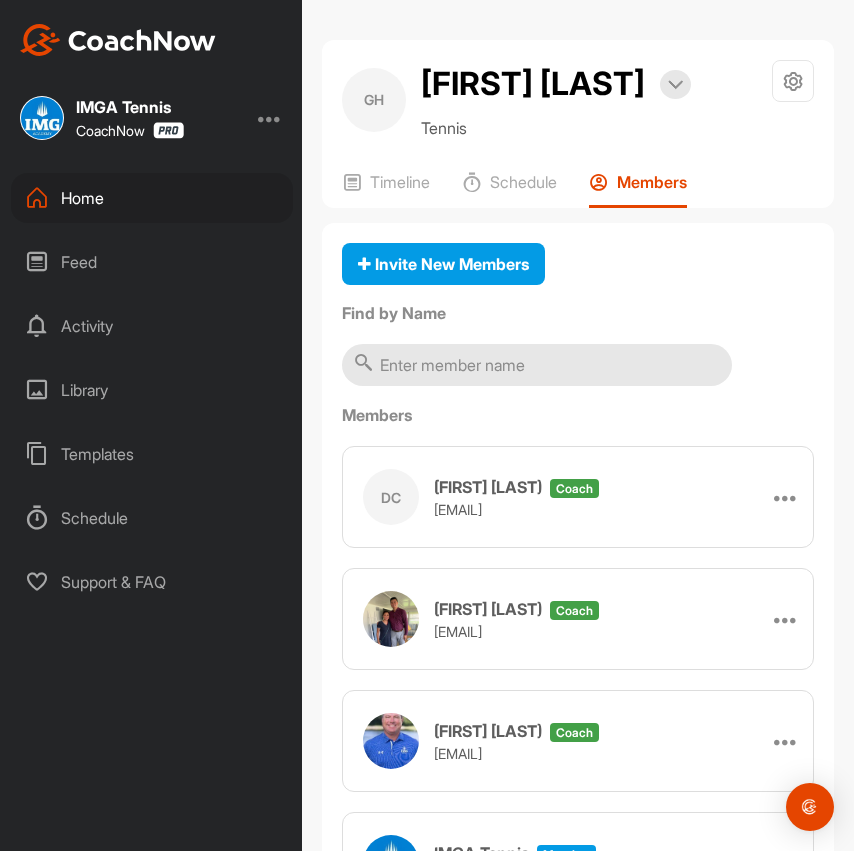 scroll, scrollTop: 266, scrollLeft: 0, axis: vertical 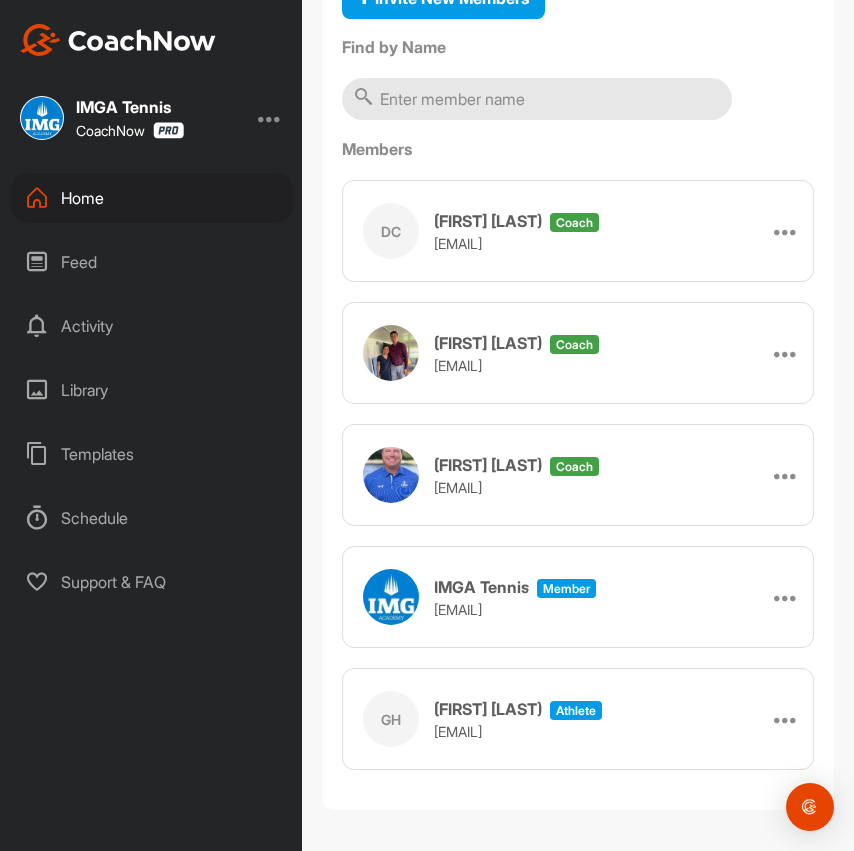 click on "Home" at bounding box center [152, 198] 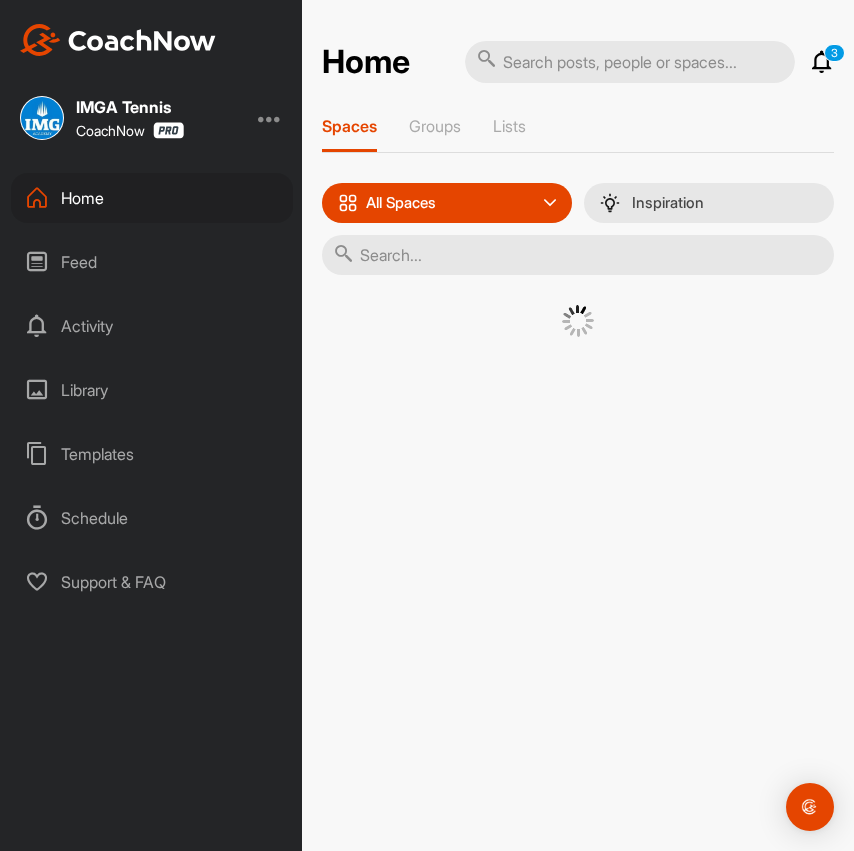 click at bounding box center (578, 255) 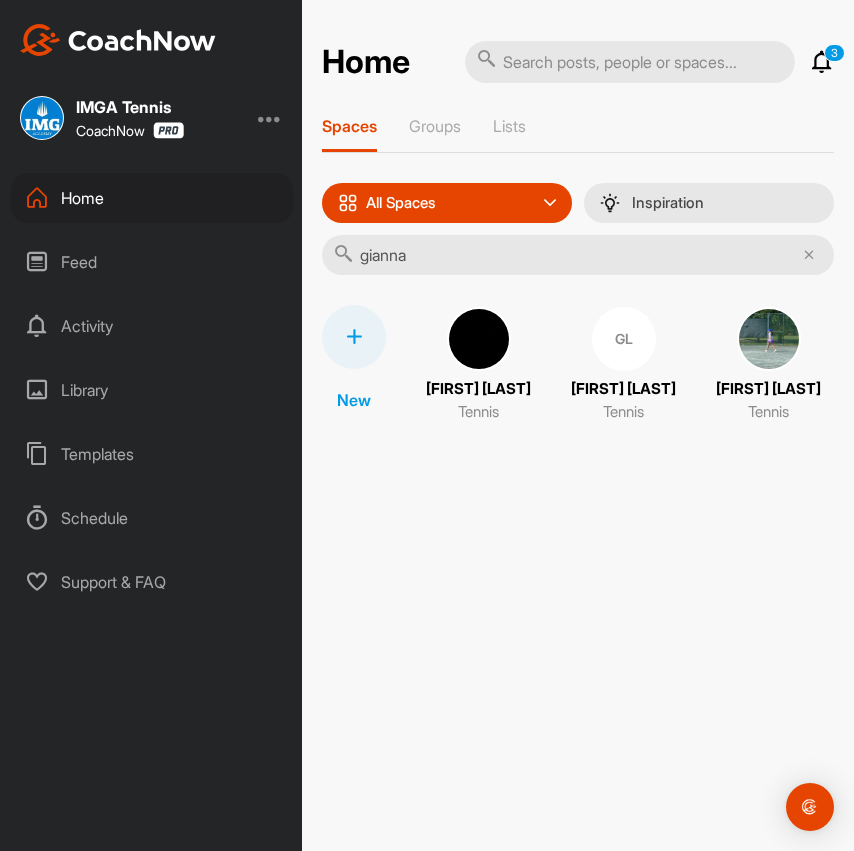 type on "gianna" 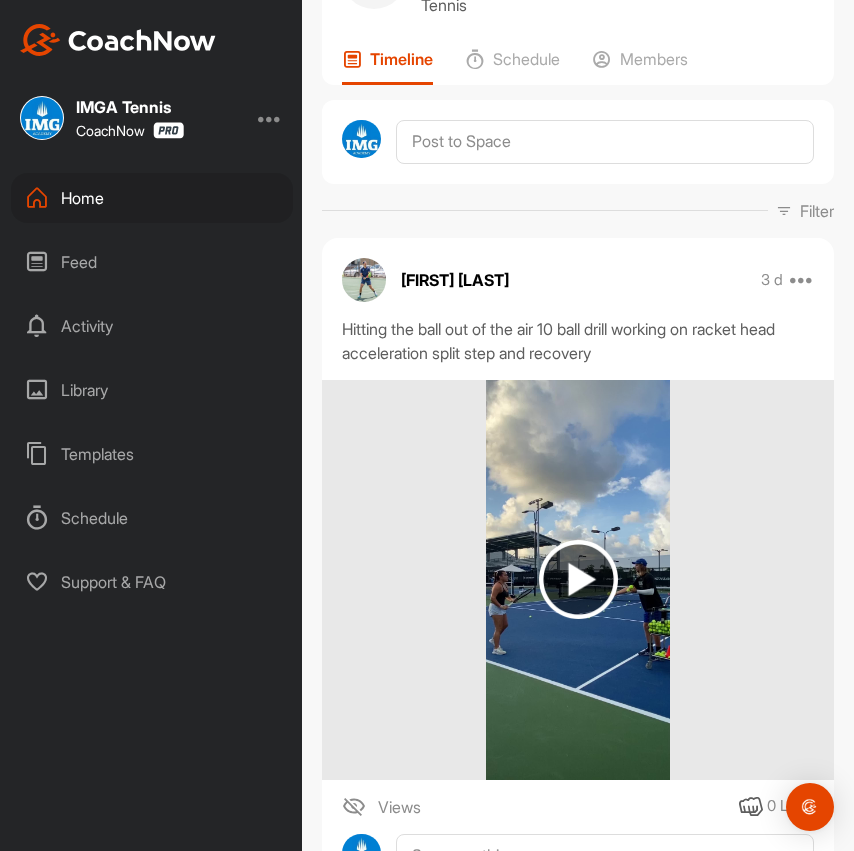scroll, scrollTop: 0, scrollLeft: 0, axis: both 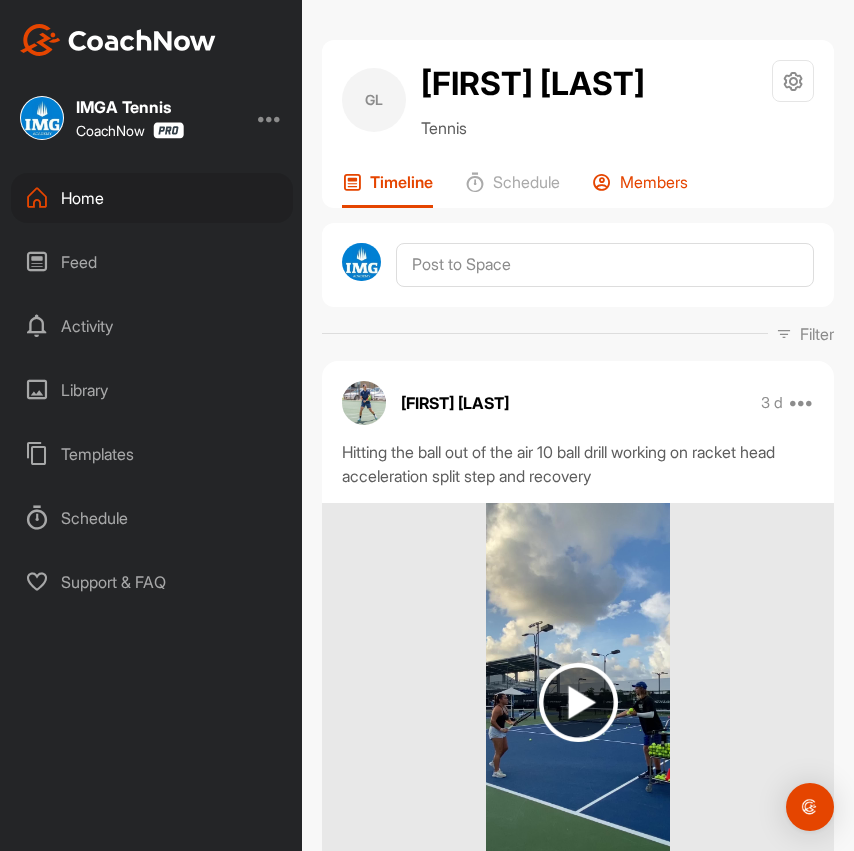 click on "Members" at bounding box center (654, 182) 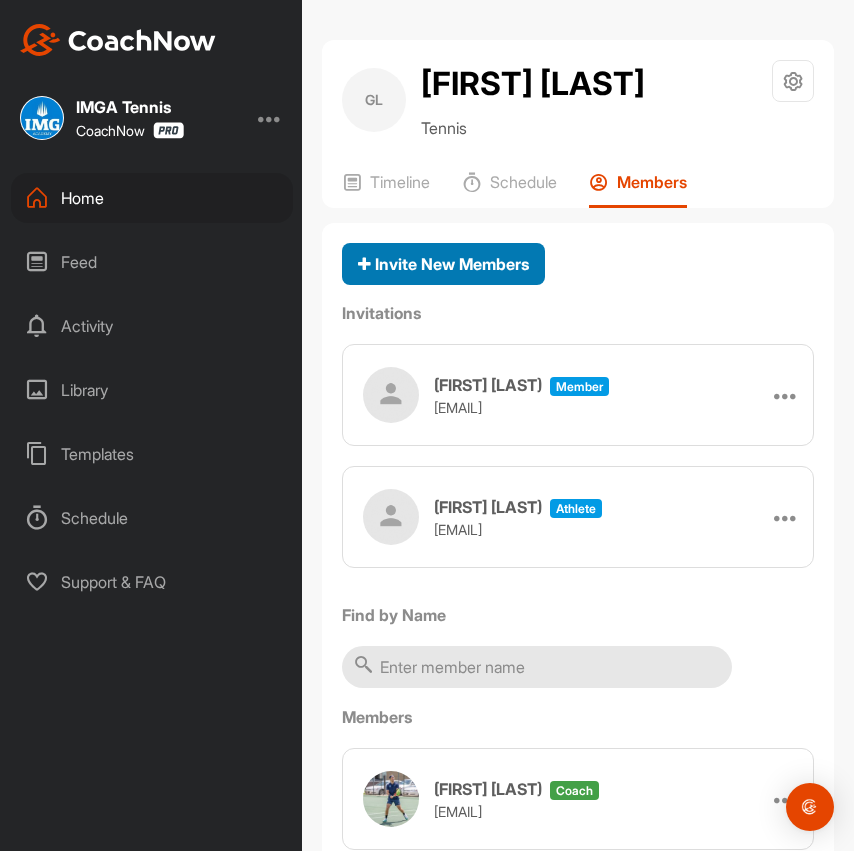 click on "Invite New Members" at bounding box center [443, 264] 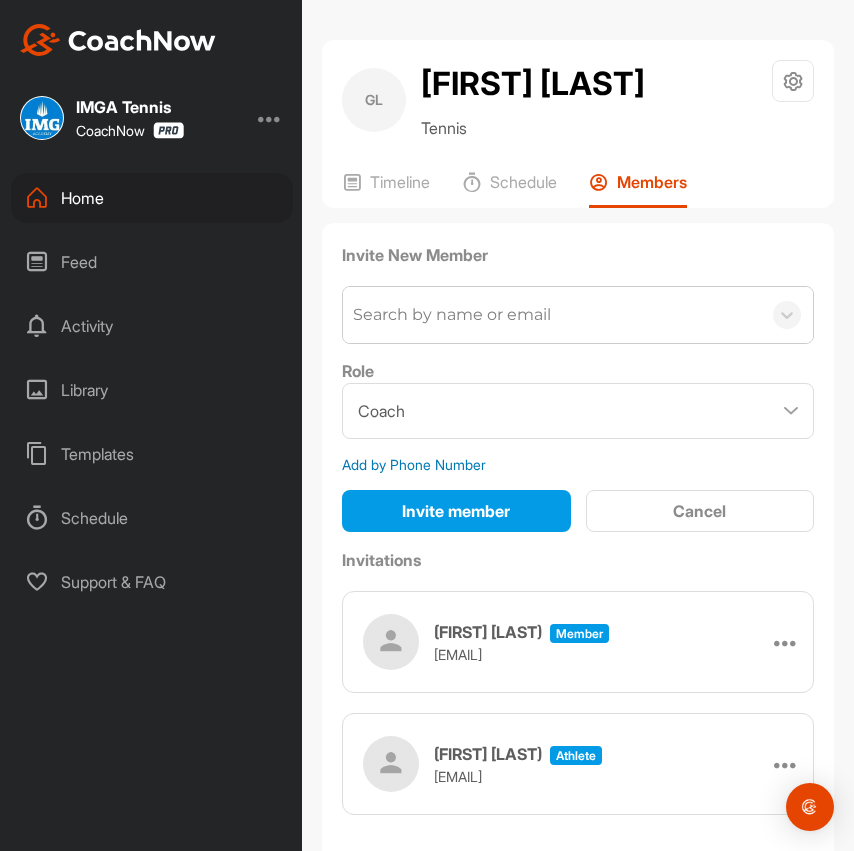 click on "Search by name or email" at bounding box center (452, 315) 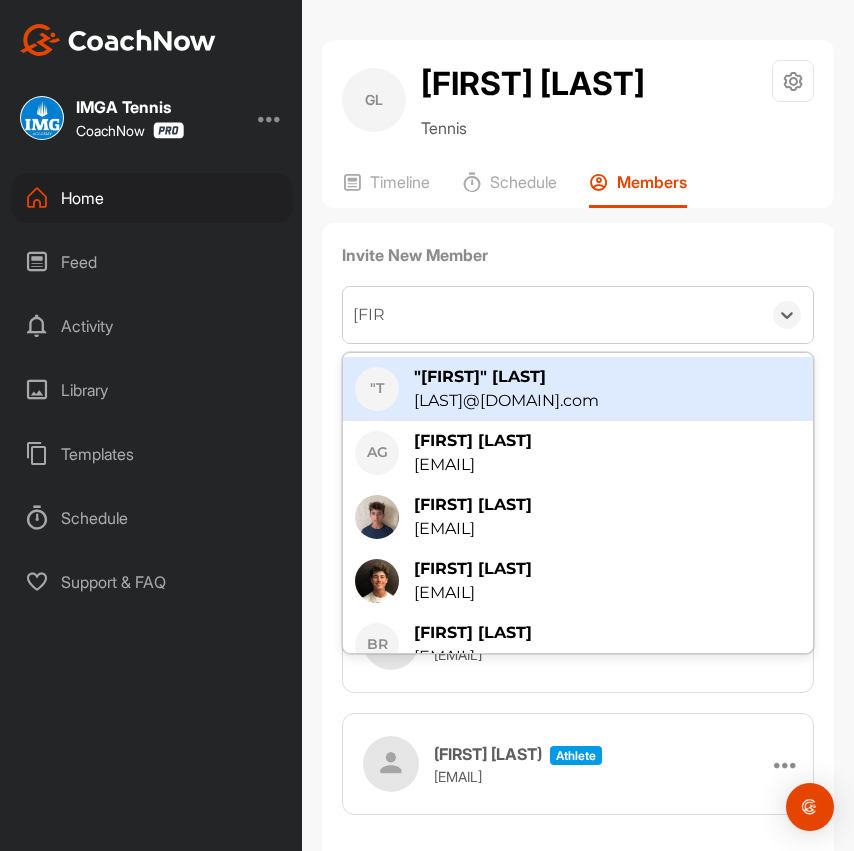 type on "[FIRST]" 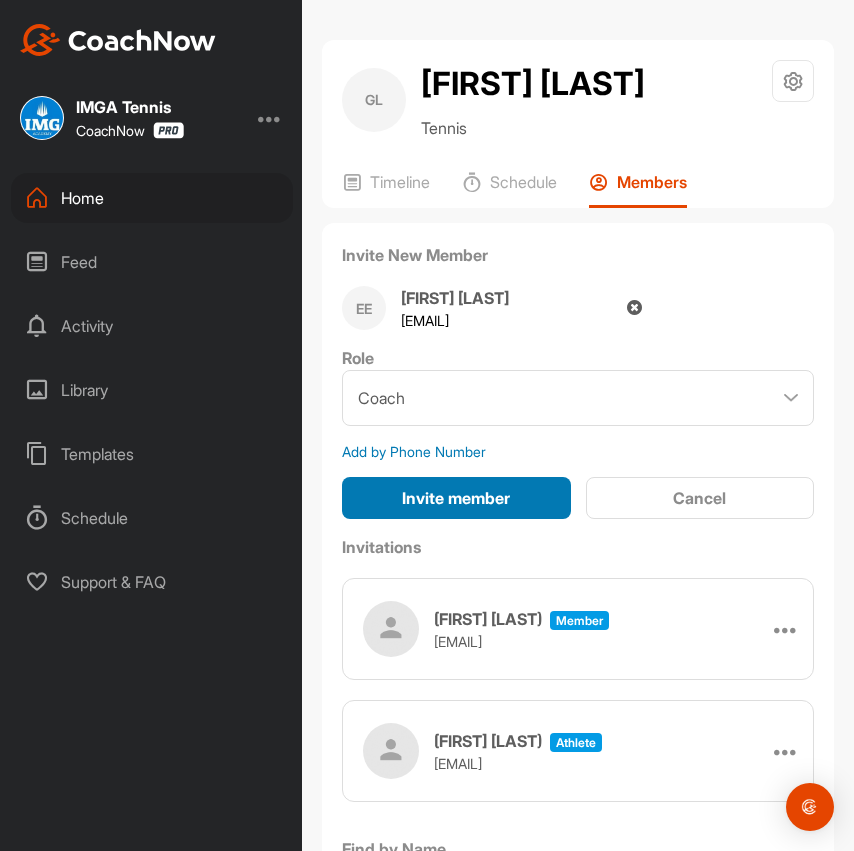 click on "Invite member" at bounding box center (456, 498) 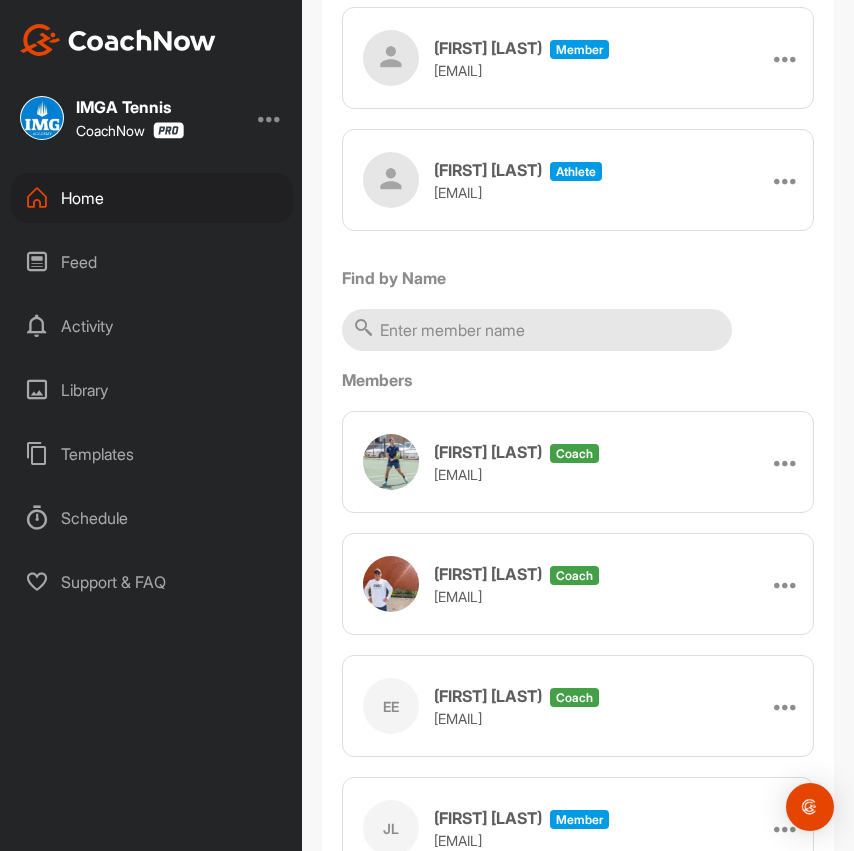 scroll, scrollTop: 232, scrollLeft: 0, axis: vertical 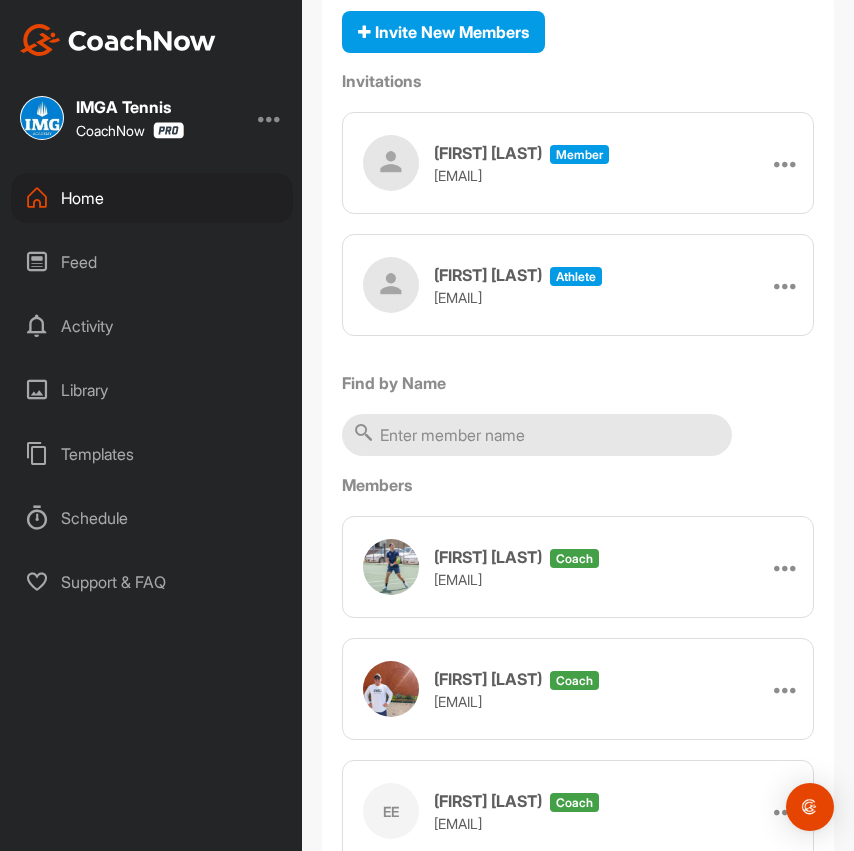click on "Home" at bounding box center (152, 198) 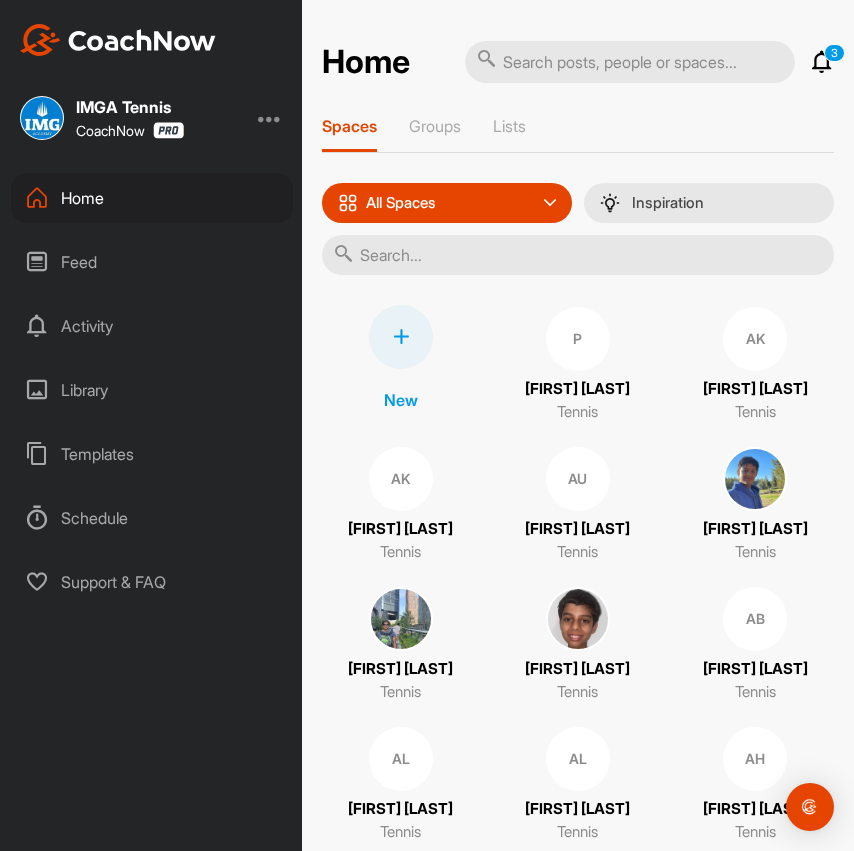 click at bounding box center (578, 255) 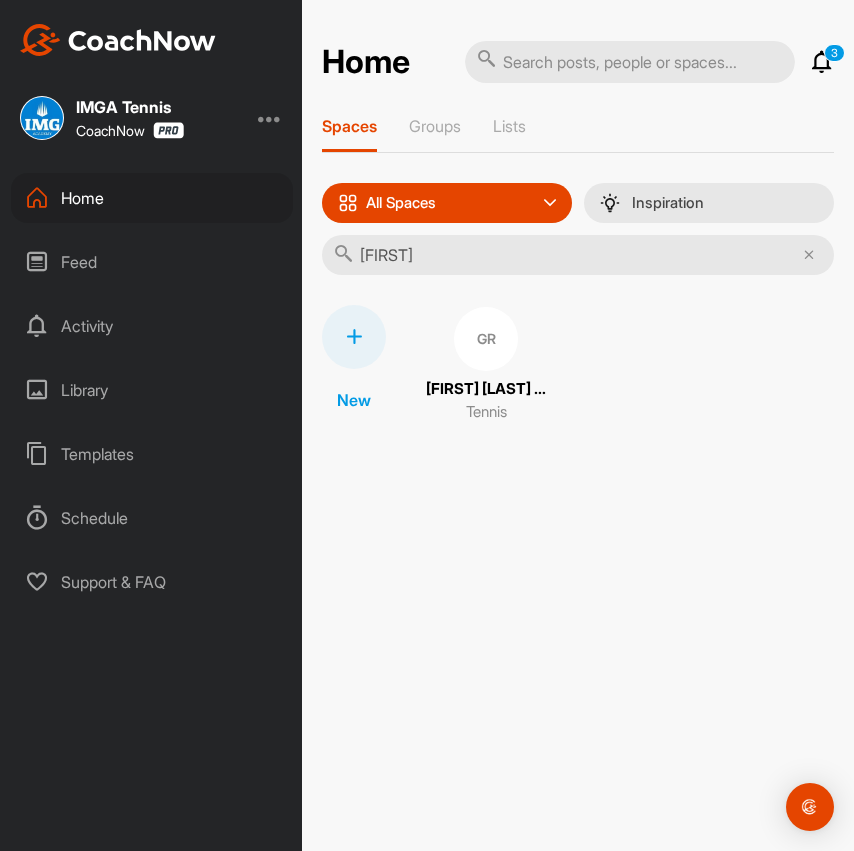 type on "[FIRST]" 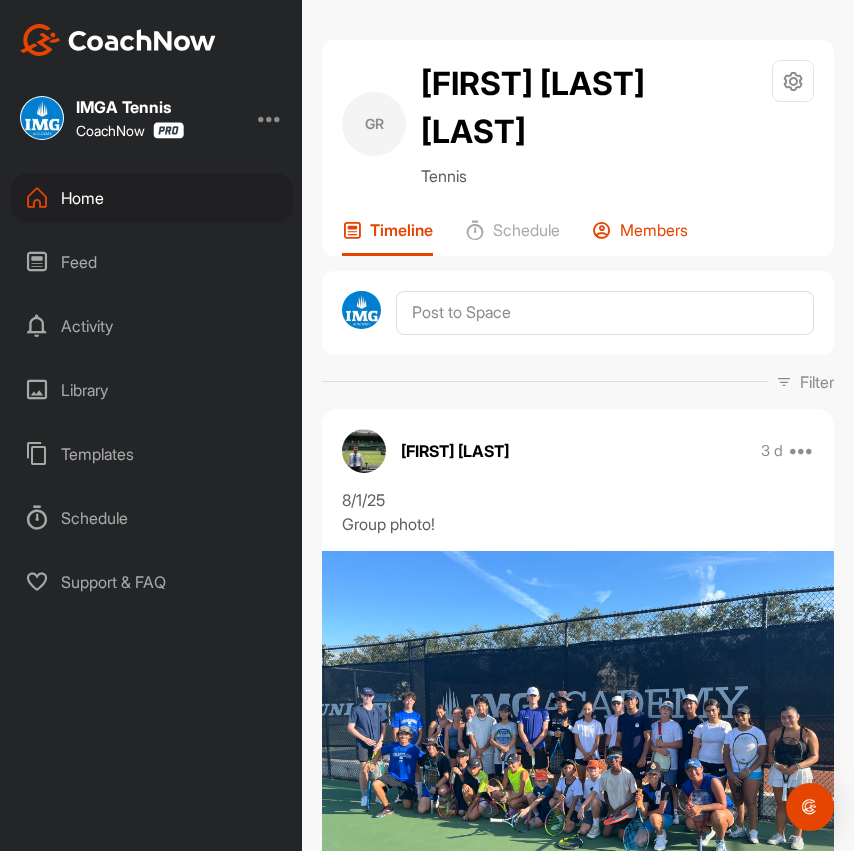 click on "Members" at bounding box center (654, 230) 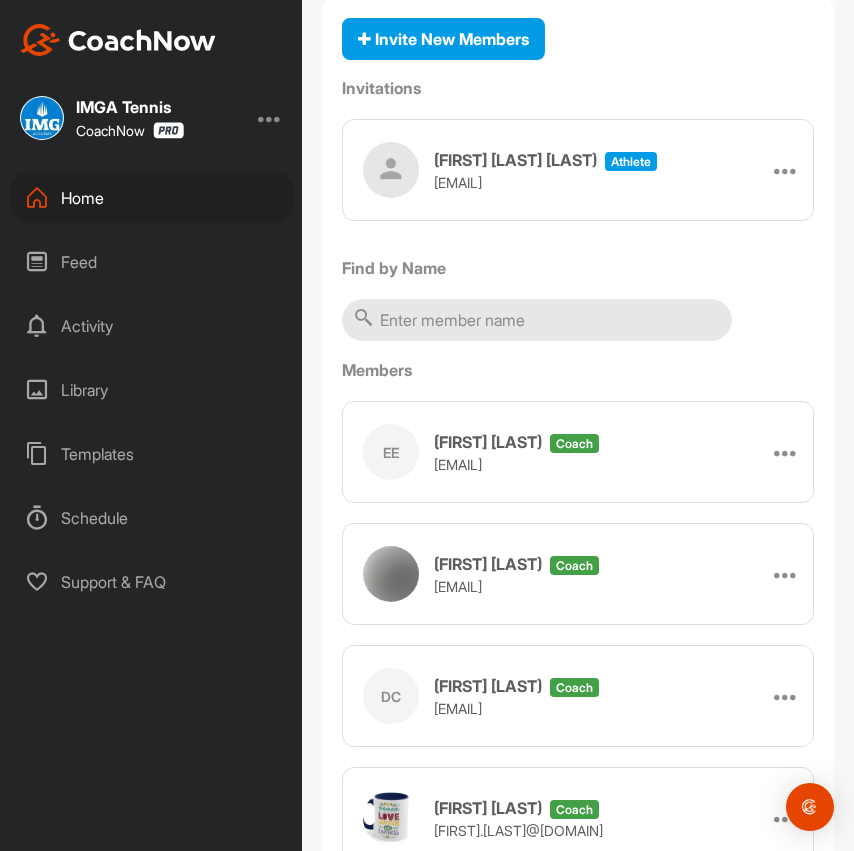 scroll, scrollTop: 270, scrollLeft: 0, axis: vertical 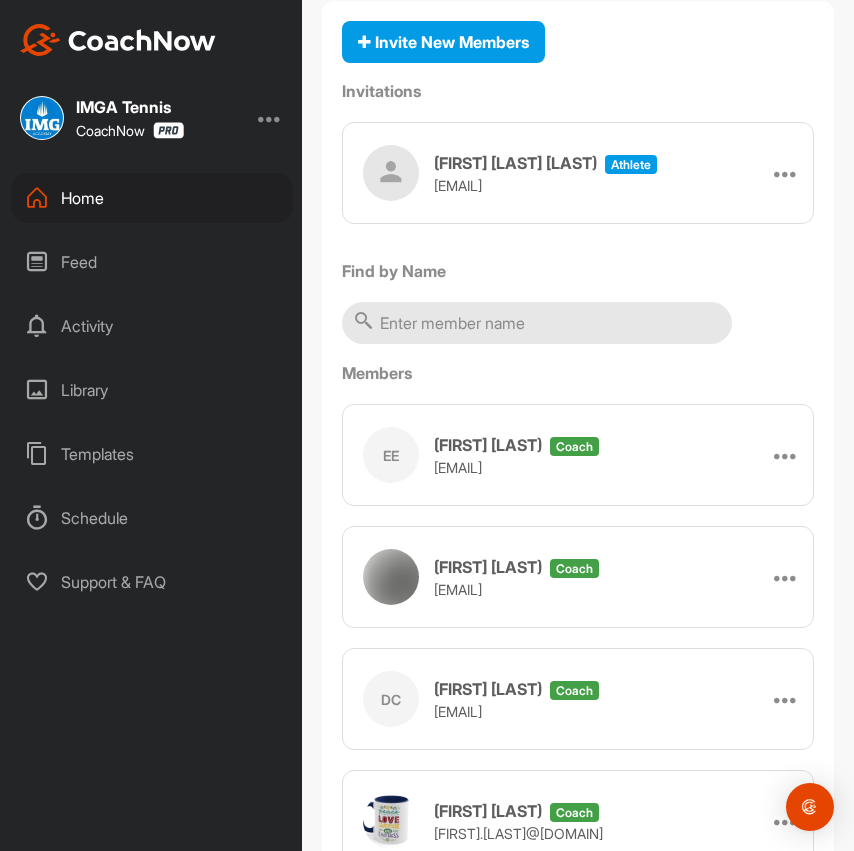 click on "Home" at bounding box center (152, 198) 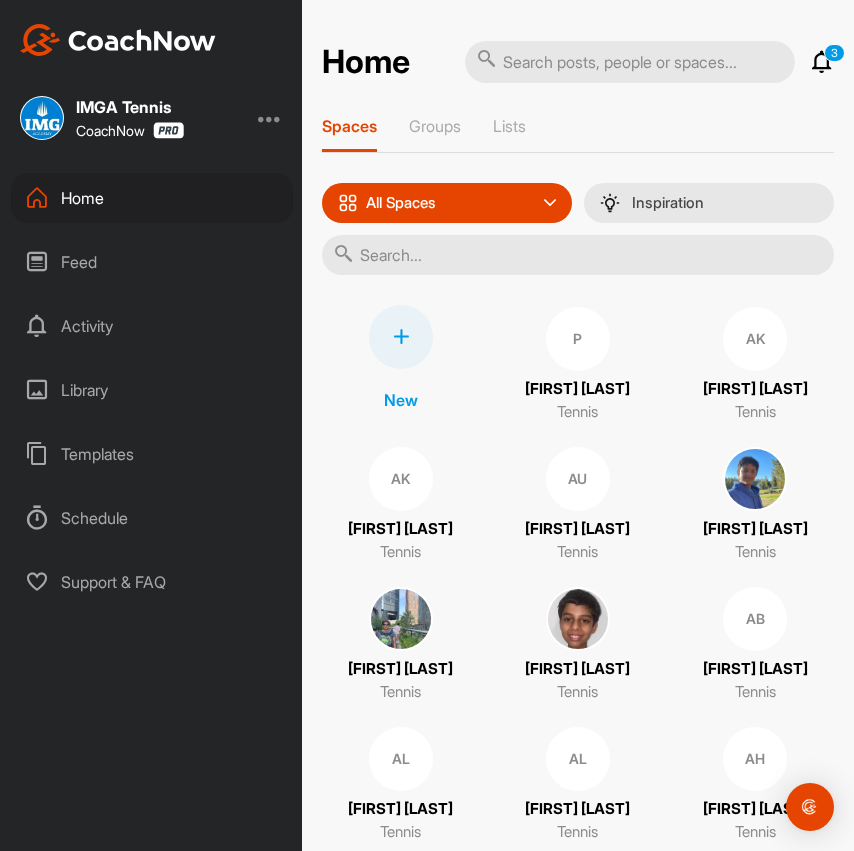 click at bounding box center (578, 255) 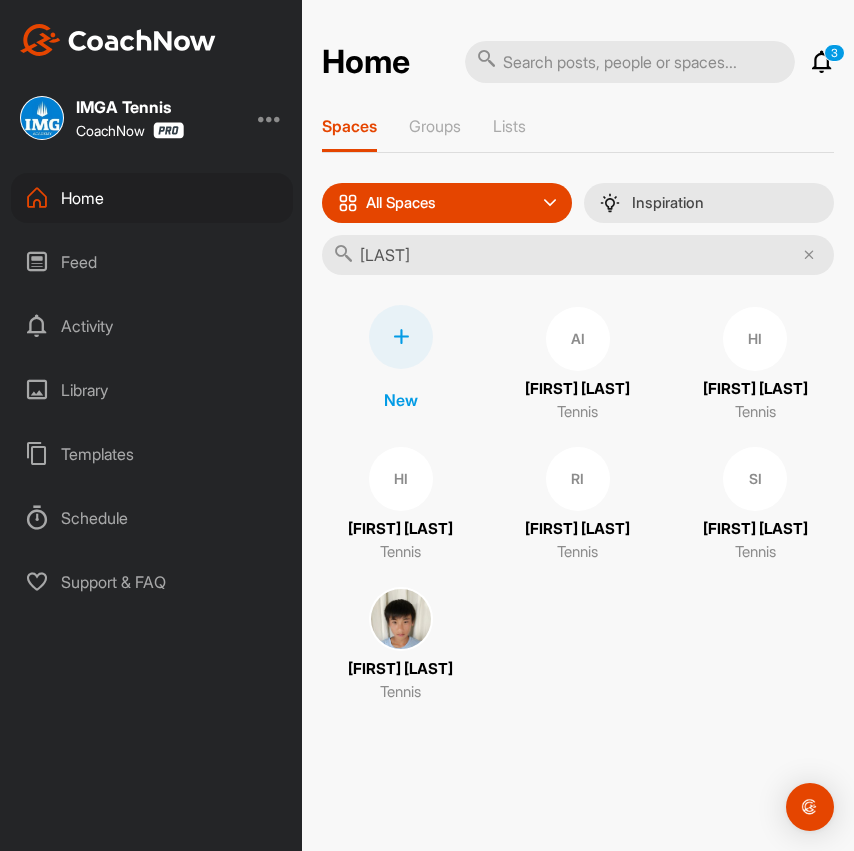 type on "[LAST]" 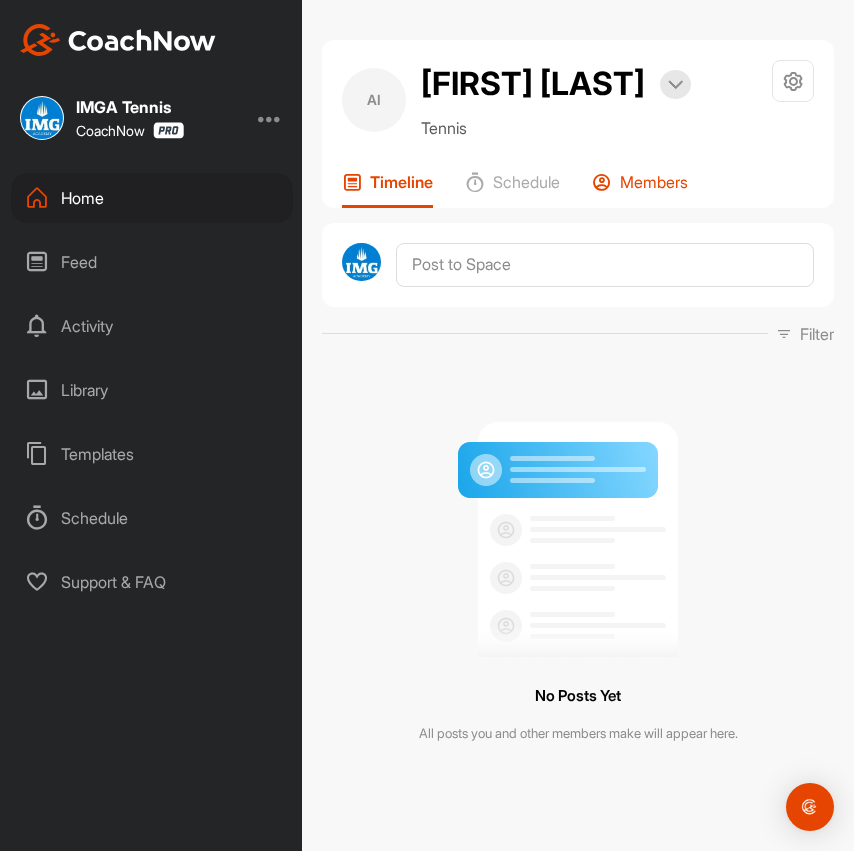 click on "Members" at bounding box center [654, 182] 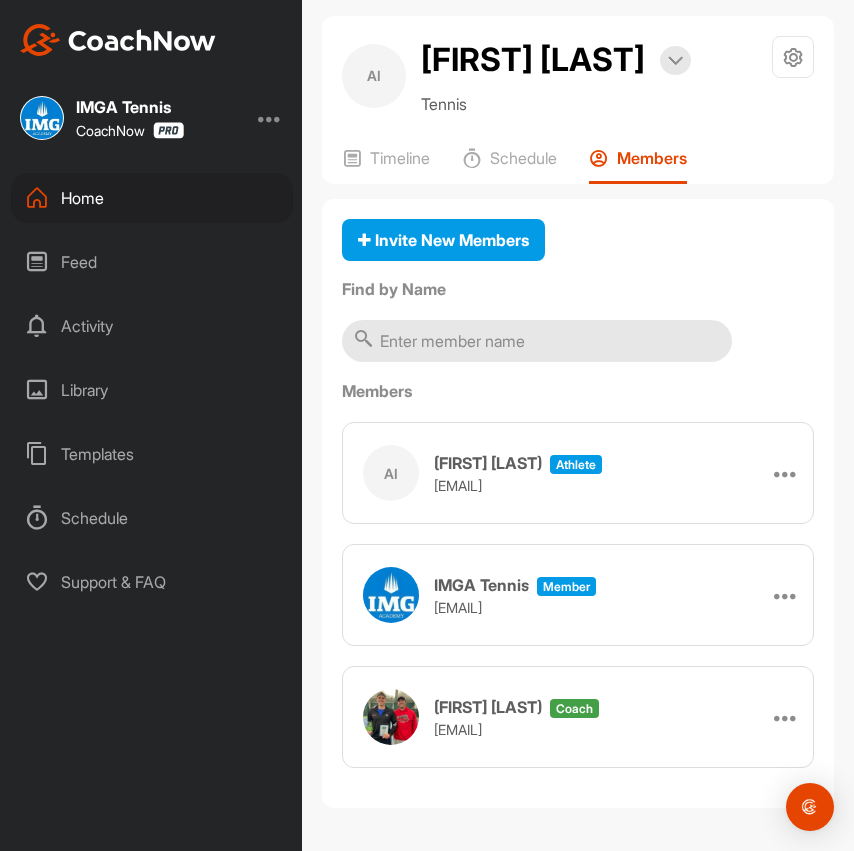 scroll, scrollTop: 0, scrollLeft: 0, axis: both 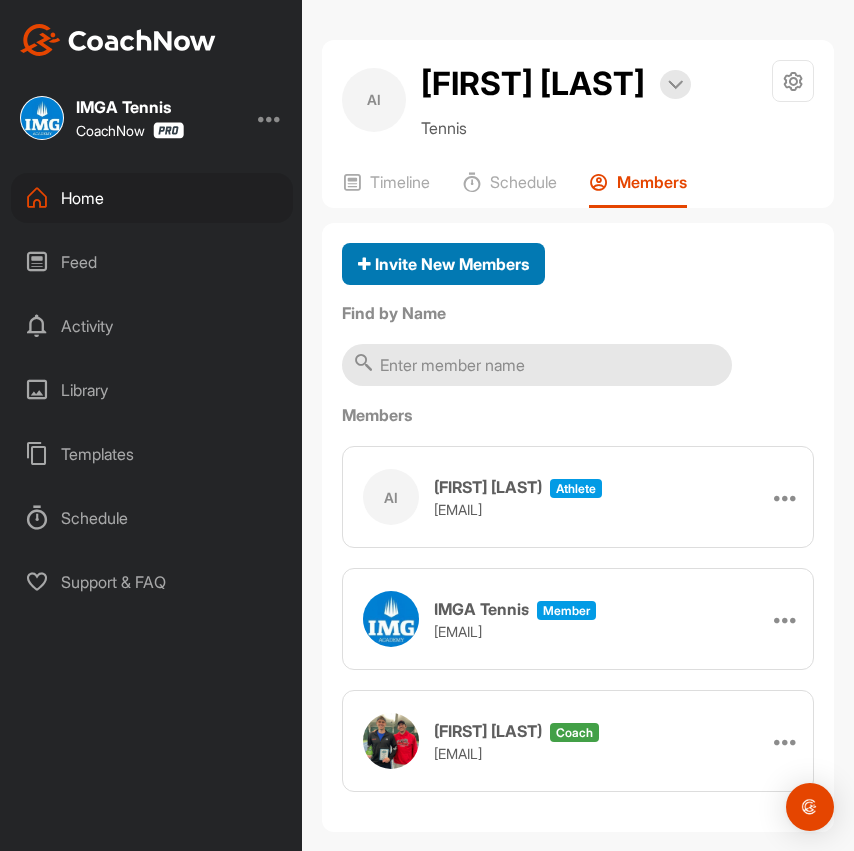 click on "Invite New Members" at bounding box center (443, 264) 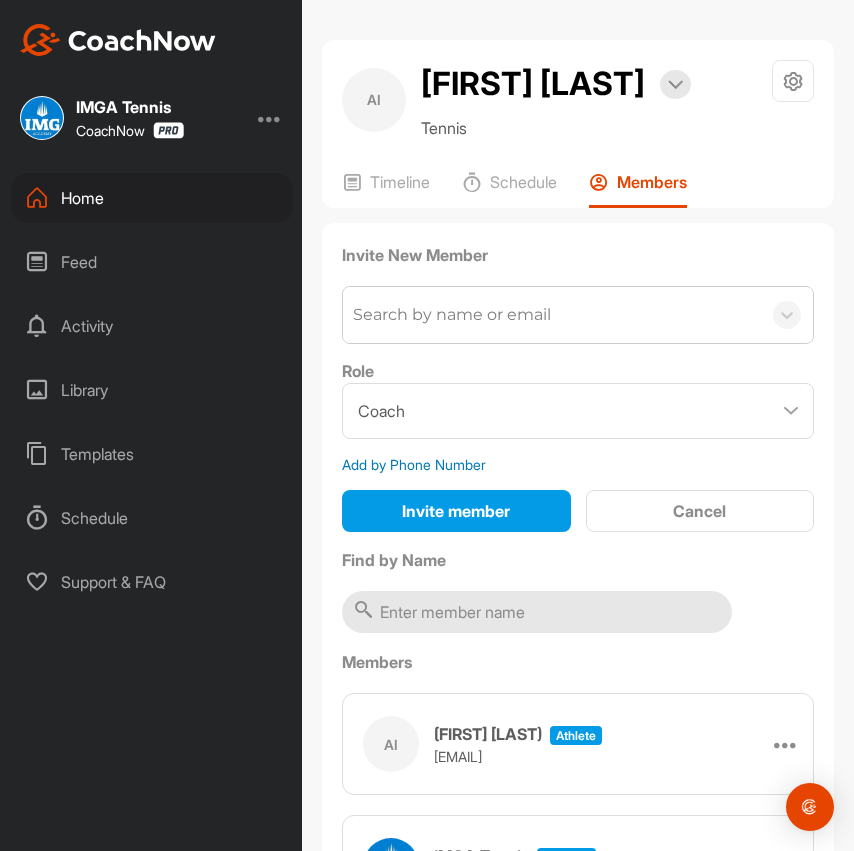 click on "Search by name or email" at bounding box center (452, 315) 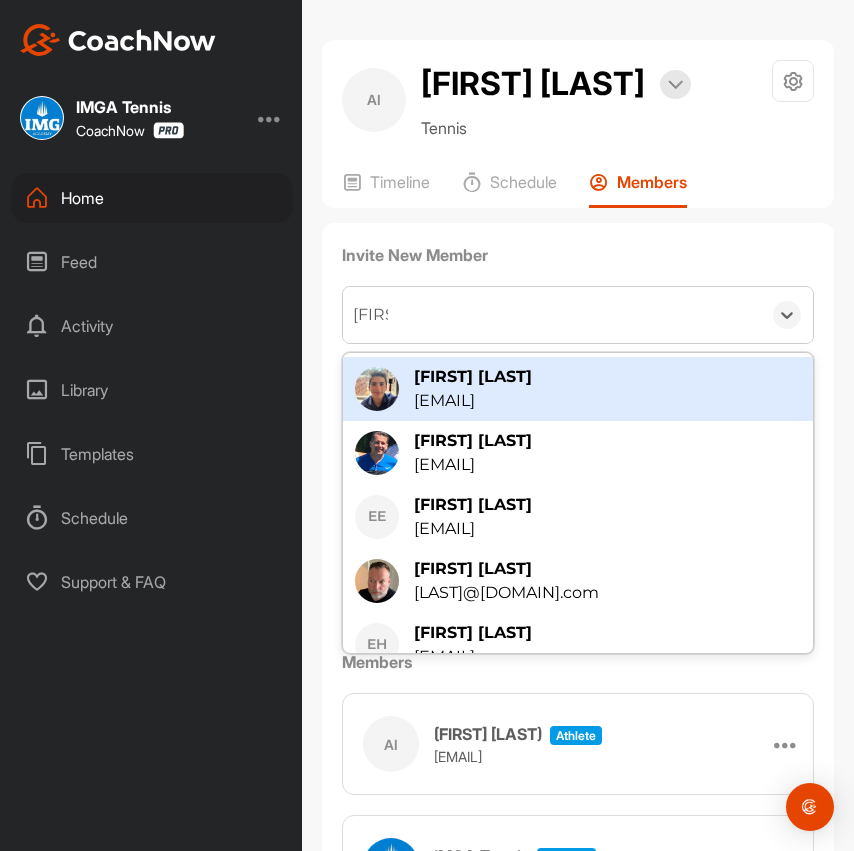 type on "[FIRST] [LAST]" 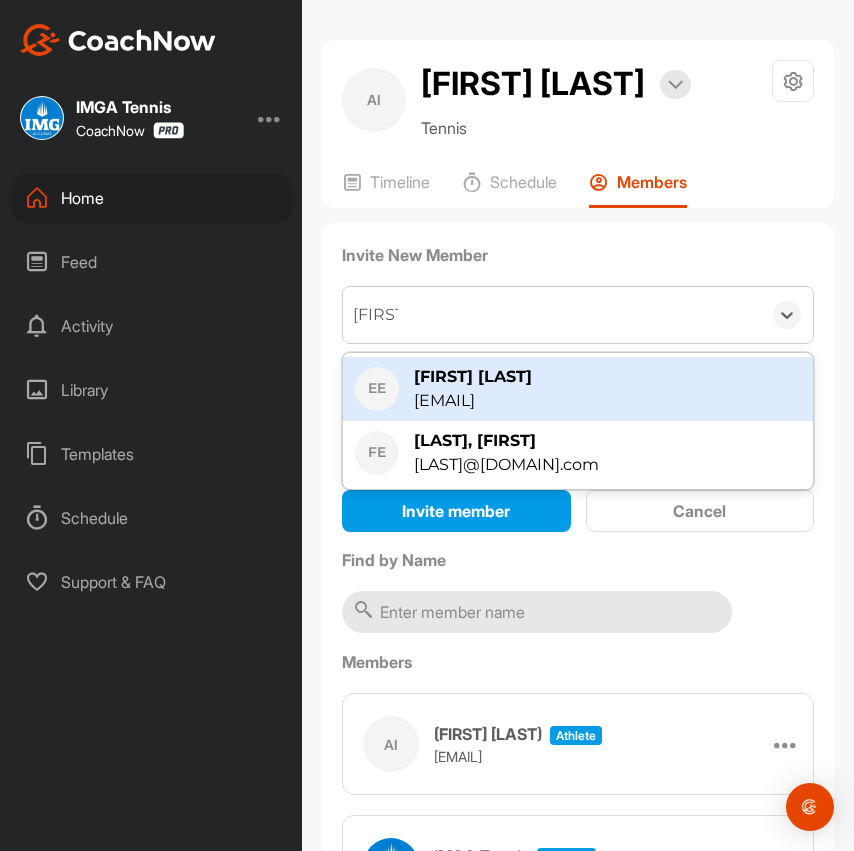 click on "[EMAIL]" at bounding box center (473, 401) 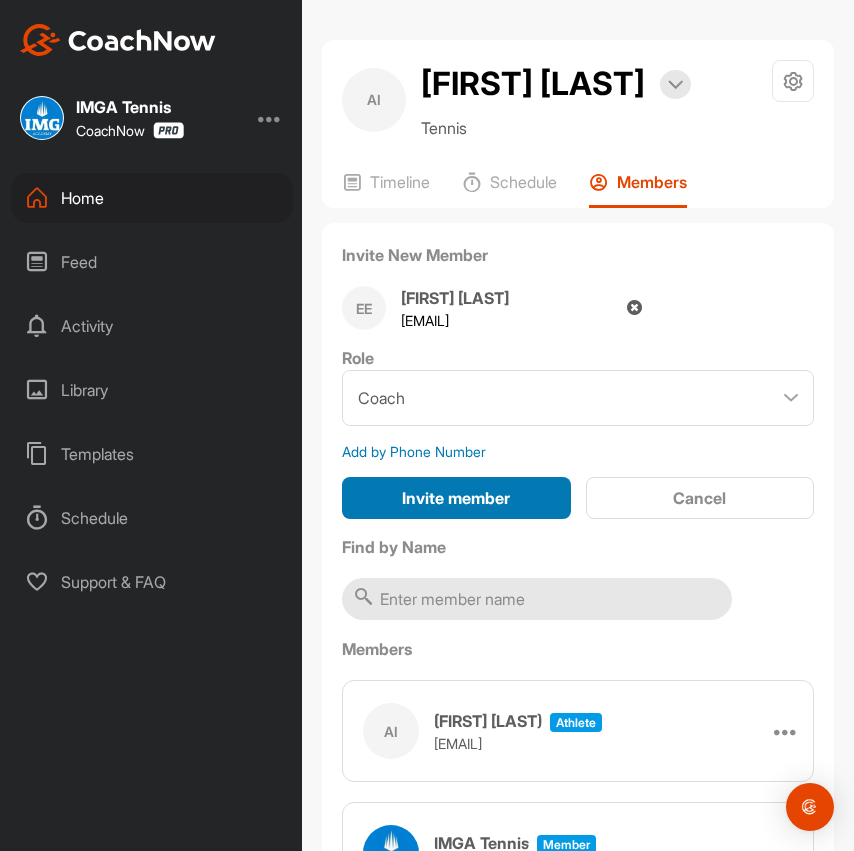 click on "Invite member" at bounding box center (456, 498) 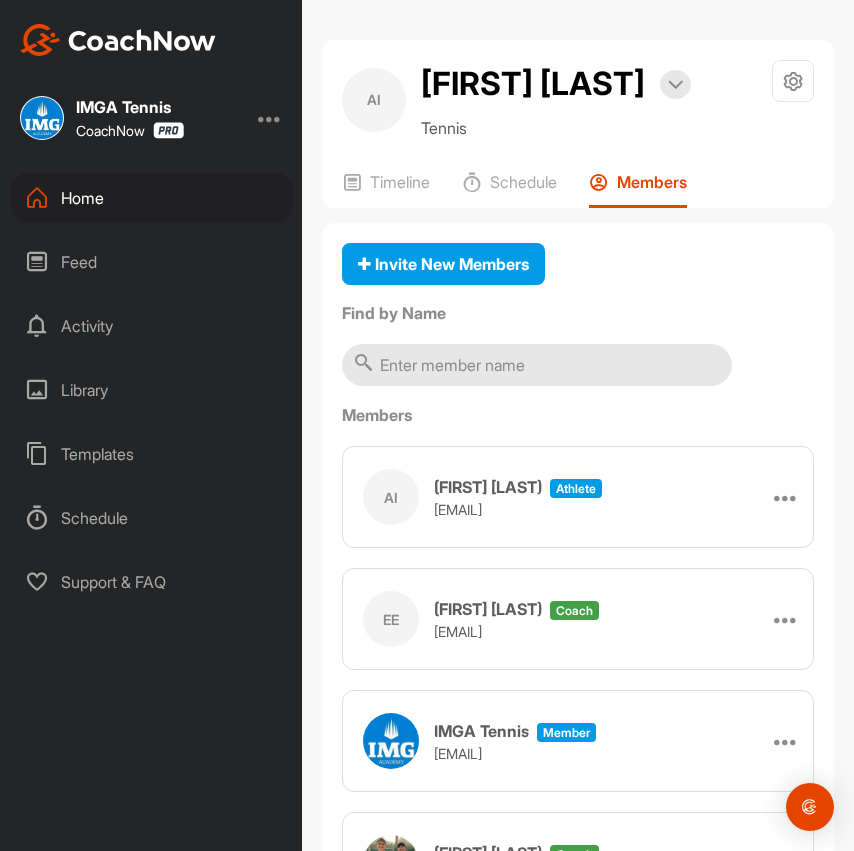 click on "Home" at bounding box center (152, 198) 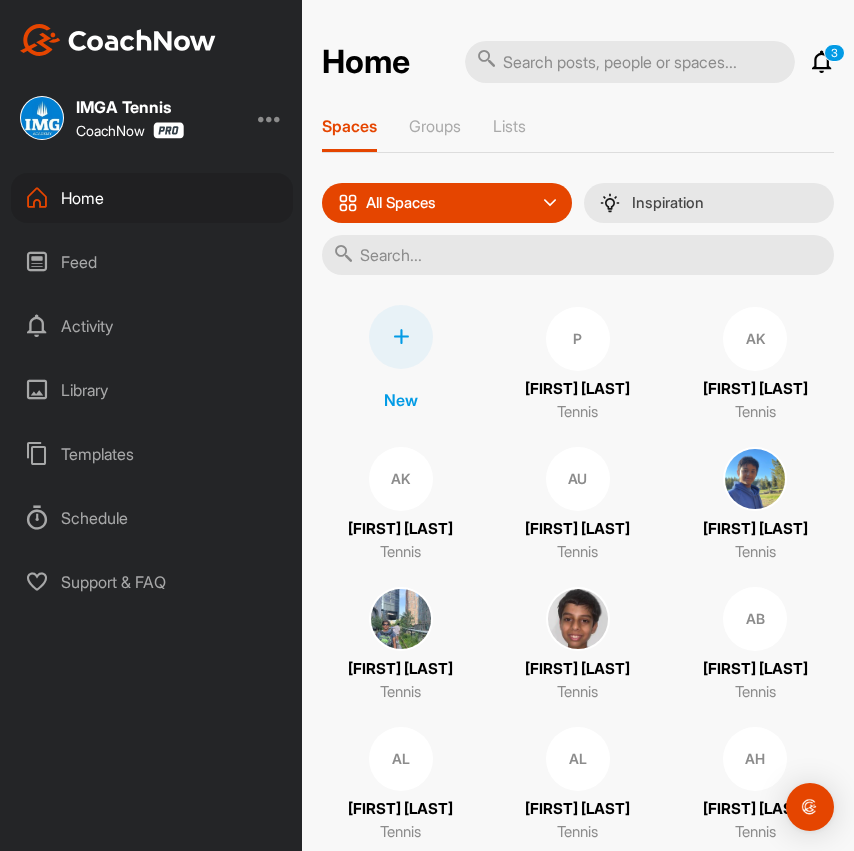 click at bounding box center (578, 255) 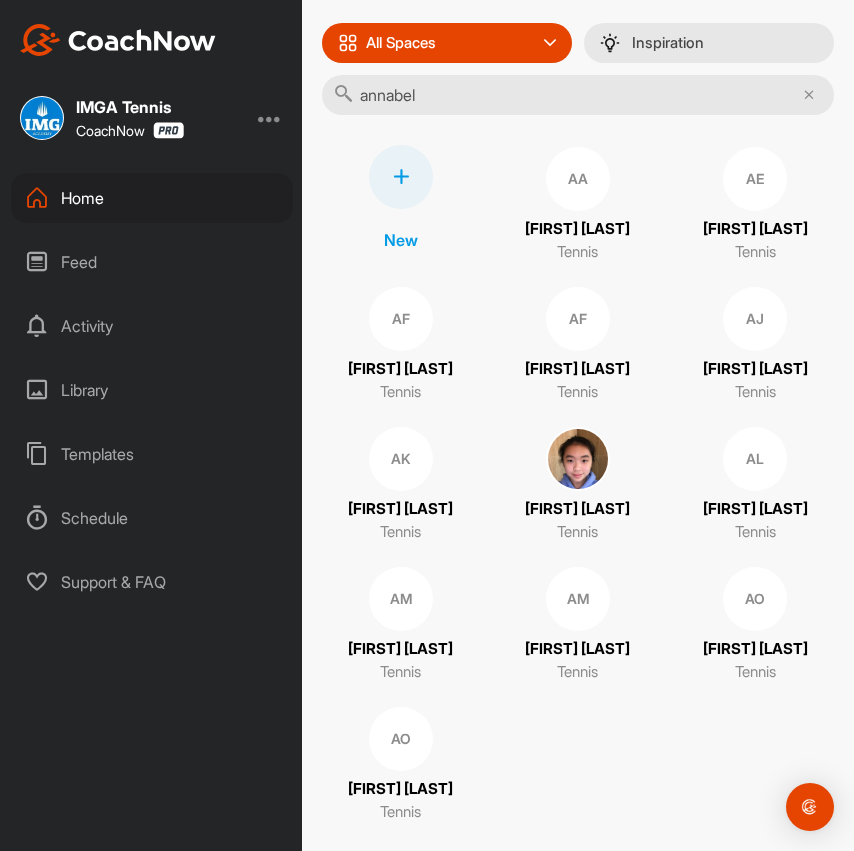 scroll, scrollTop: 198, scrollLeft: 0, axis: vertical 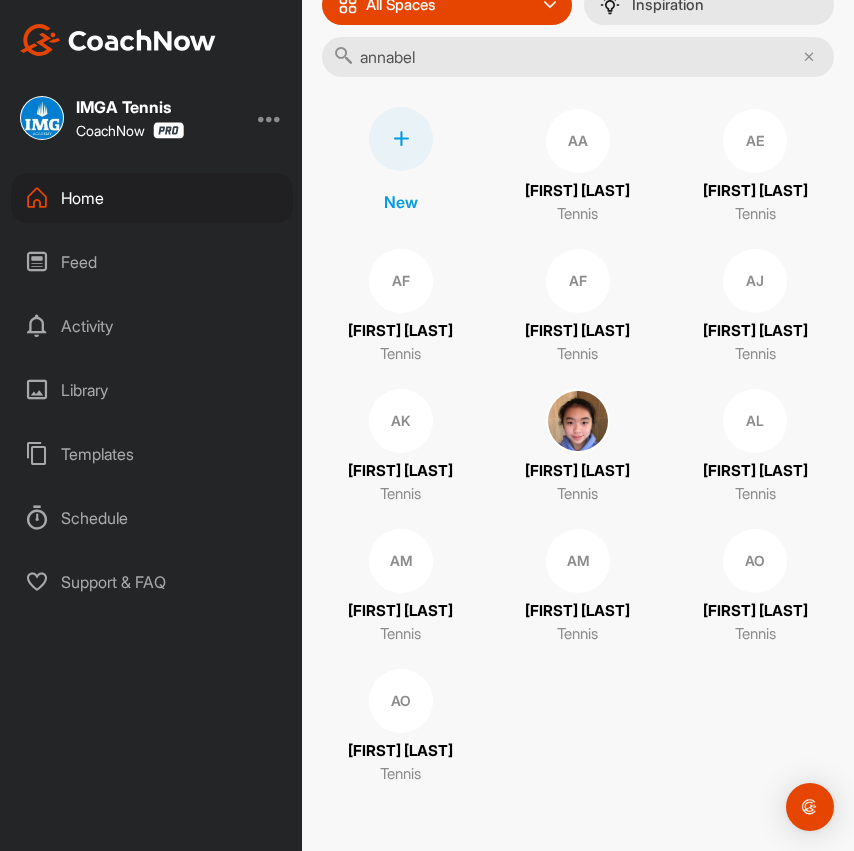 type on "annabel" 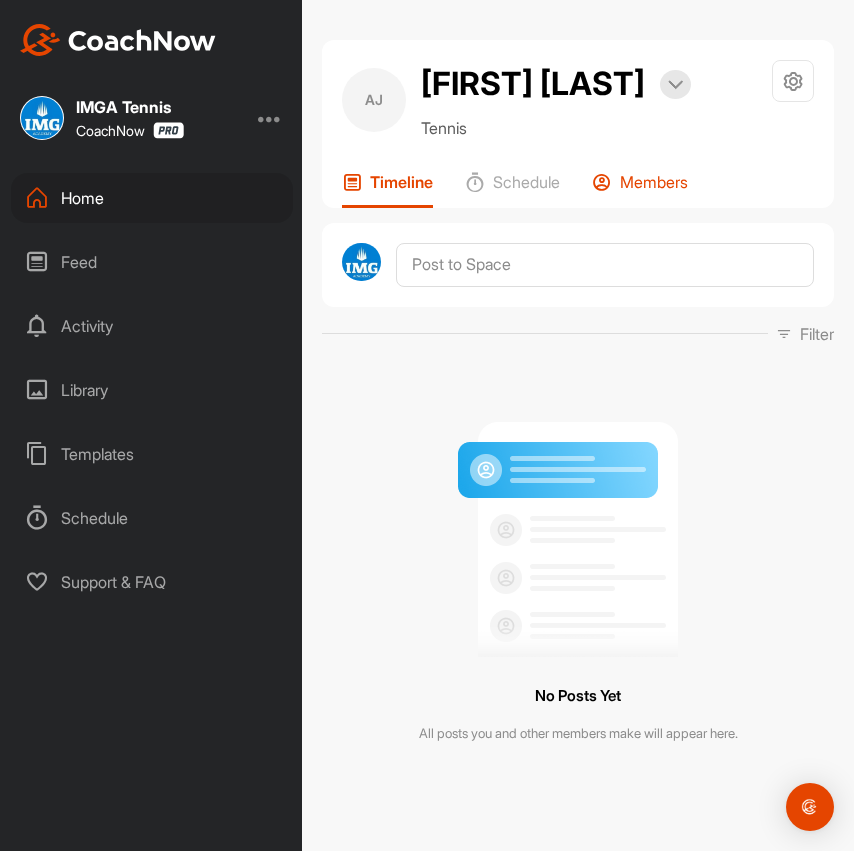 click on "Members" at bounding box center (654, 182) 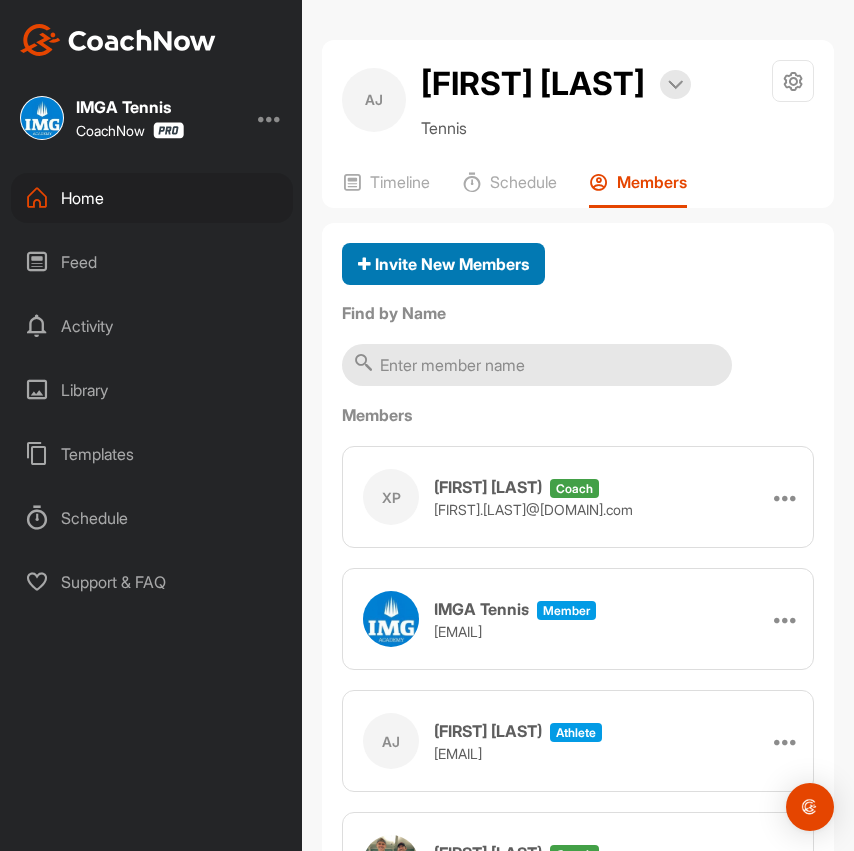 click on "Invite New Members" at bounding box center (443, 264) 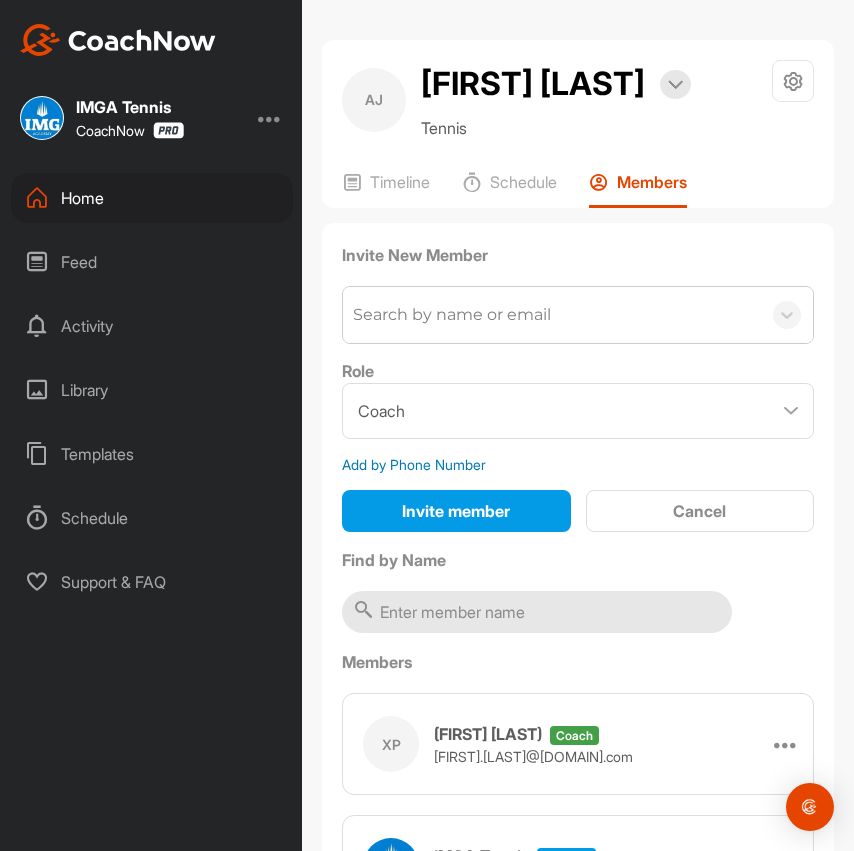 click on "Search by name or email" at bounding box center [452, 315] 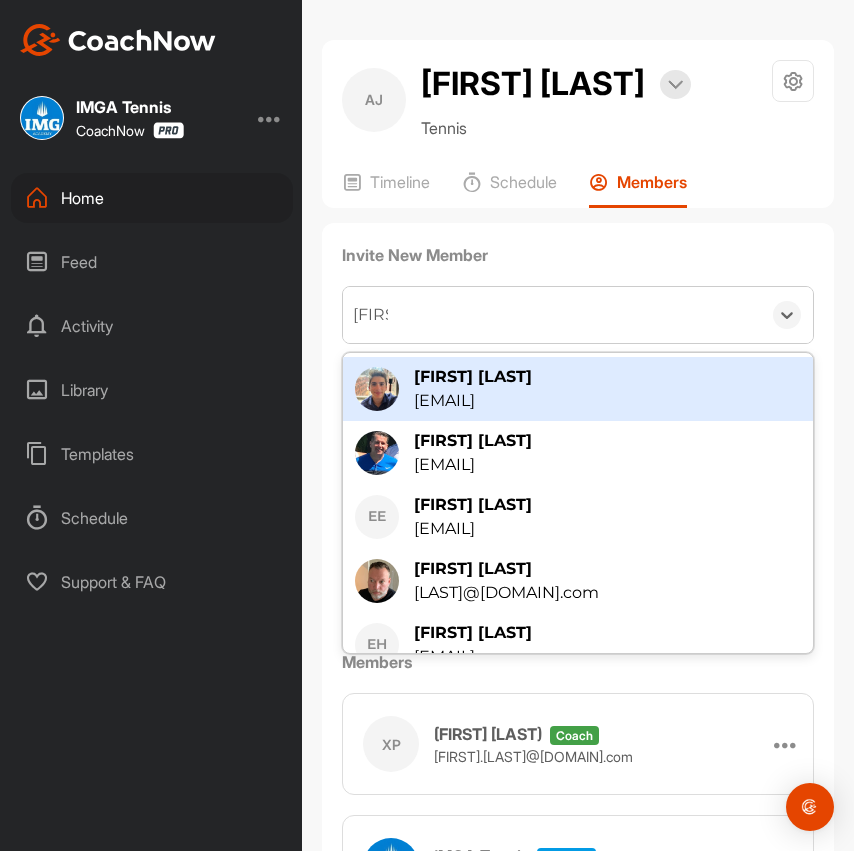 type on "[FIRST] [LAST]" 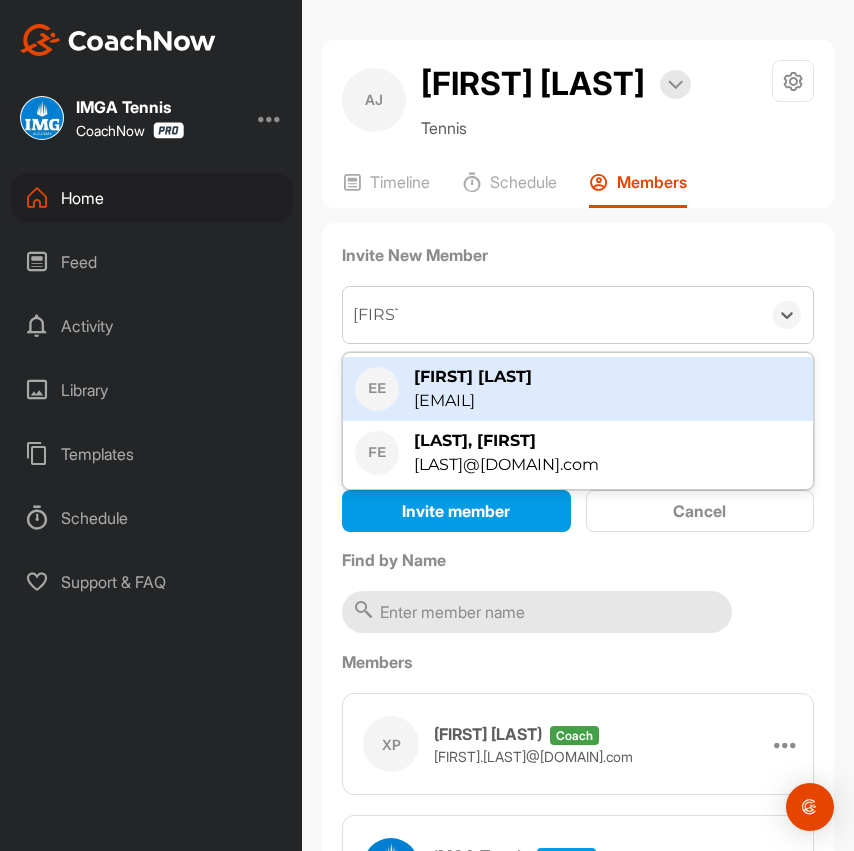 click on "[FIRST] [LAST]" at bounding box center [473, 377] 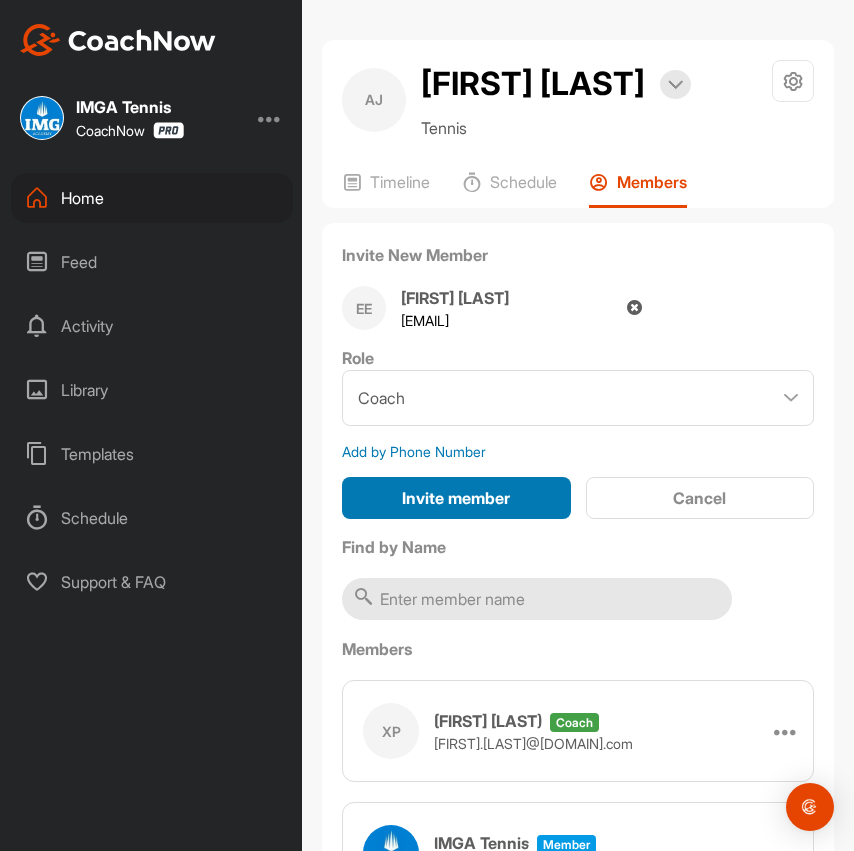 click on "Invite member" at bounding box center (456, 498) 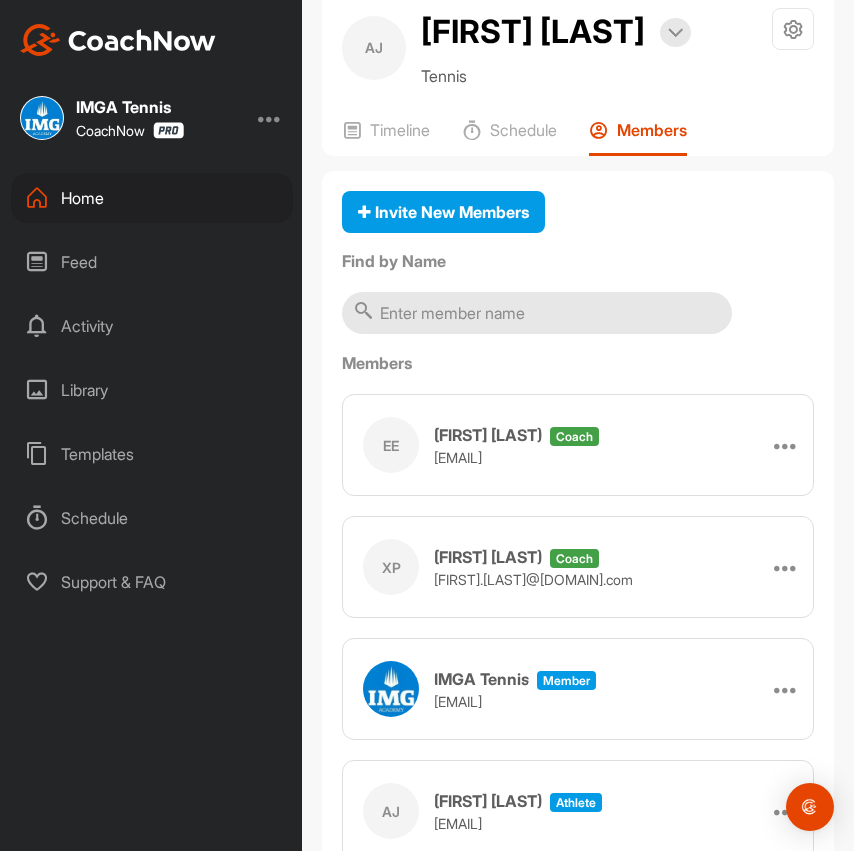 scroll, scrollTop: 0, scrollLeft: 0, axis: both 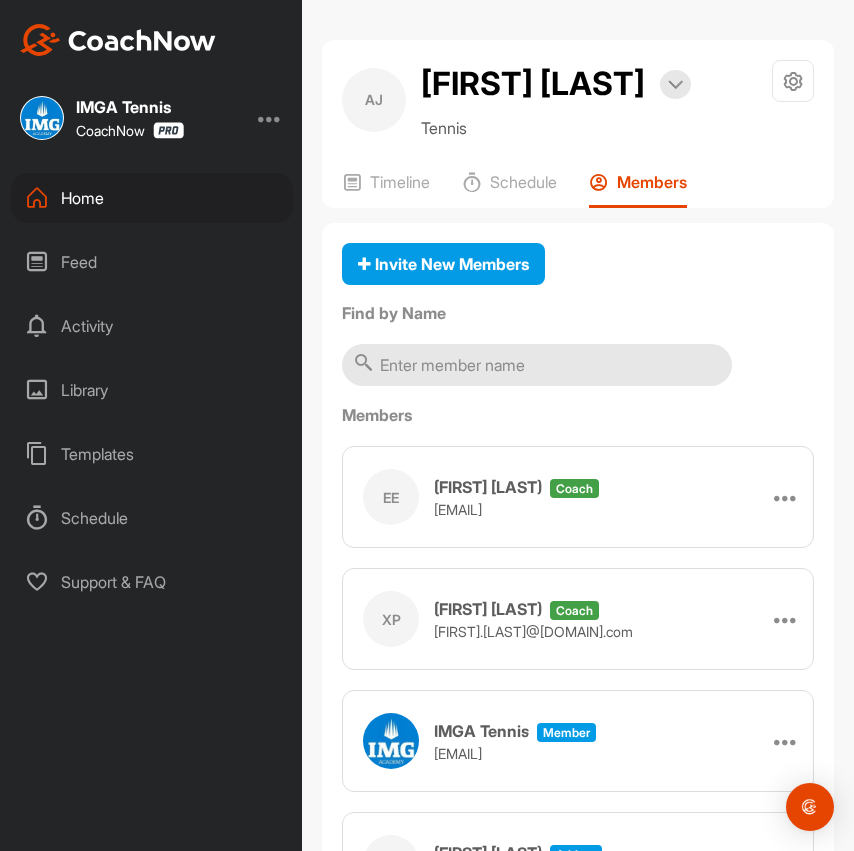 click on "Home" at bounding box center [152, 198] 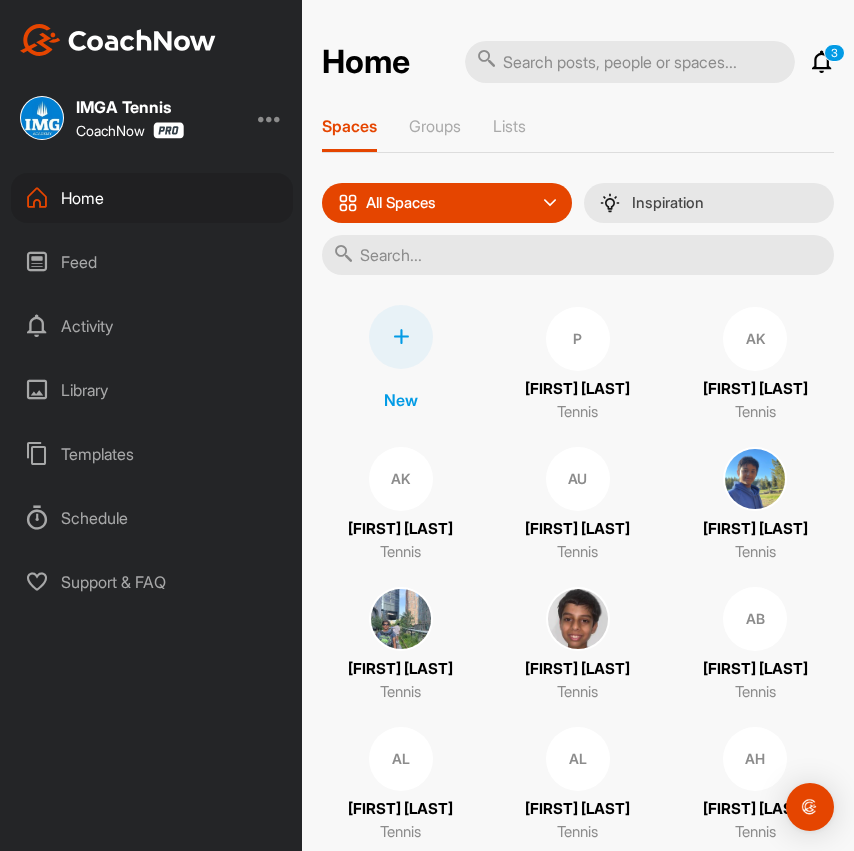click at bounding box center (578, 255) 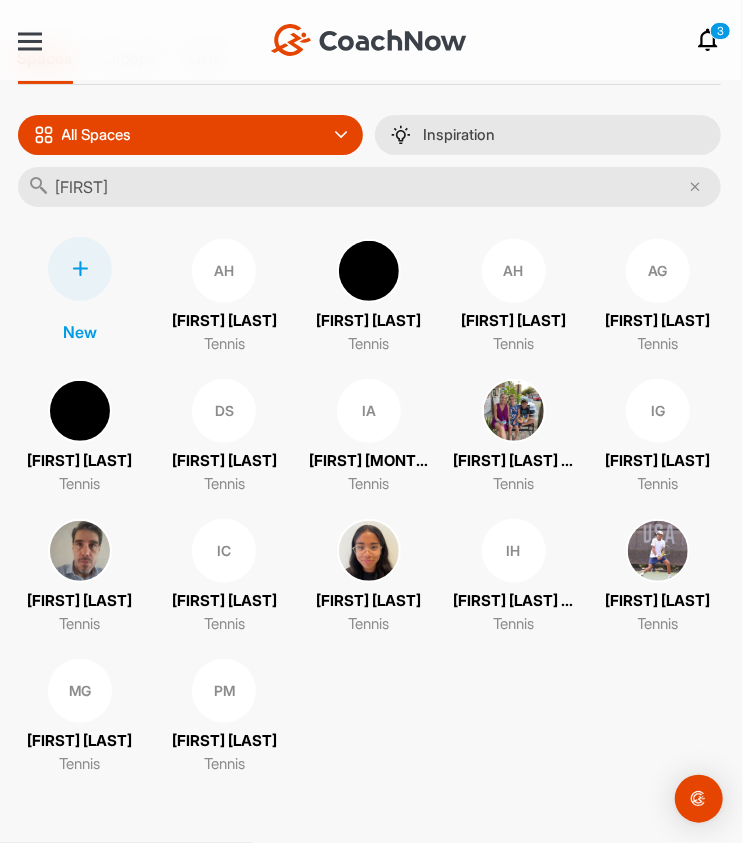 scroll, scrollTop: 6, scrollLeft: 0, axis: vertical 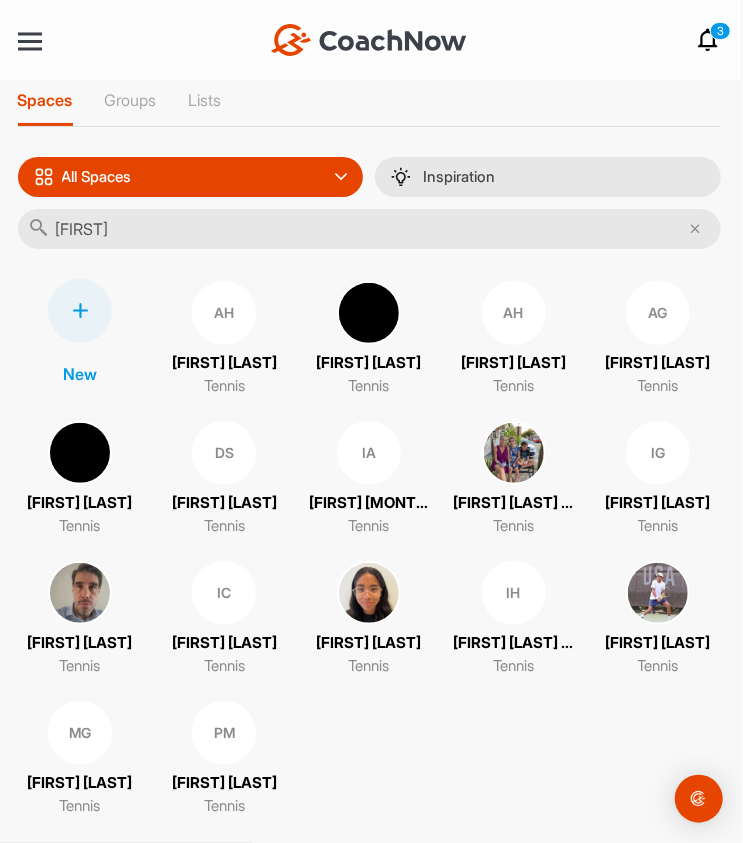 type on "[FIRST]" 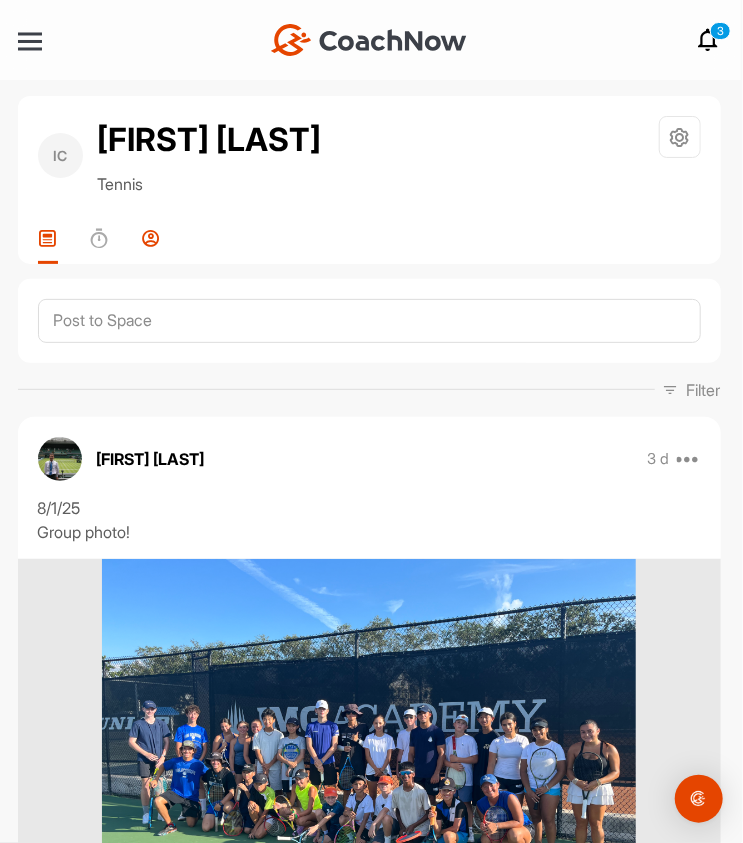 click at bounding box center [152, 238] 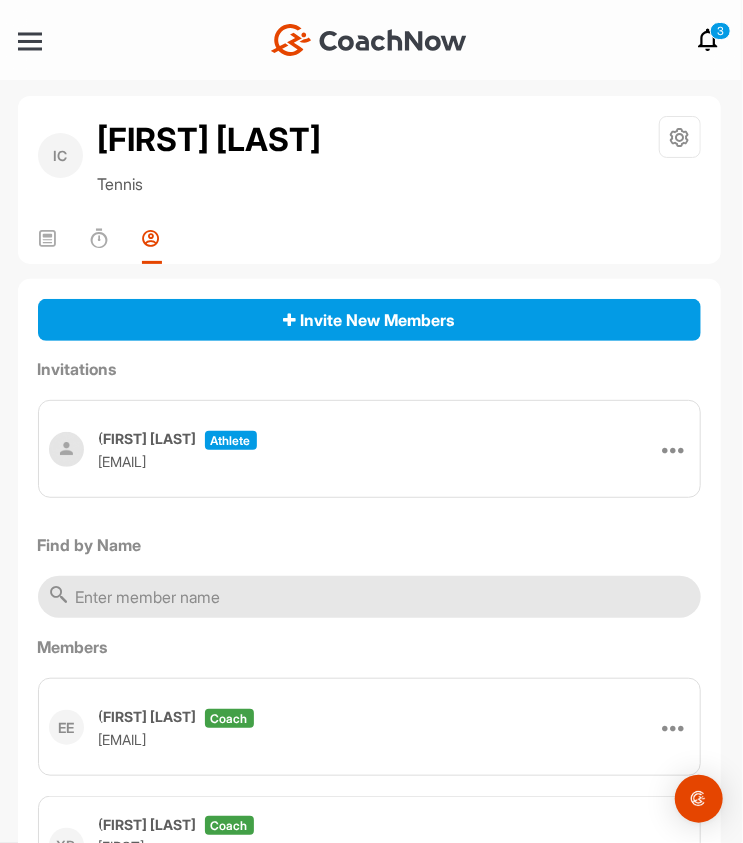scroll, scrollTop: 0, scrollLeft: 0, axis: both 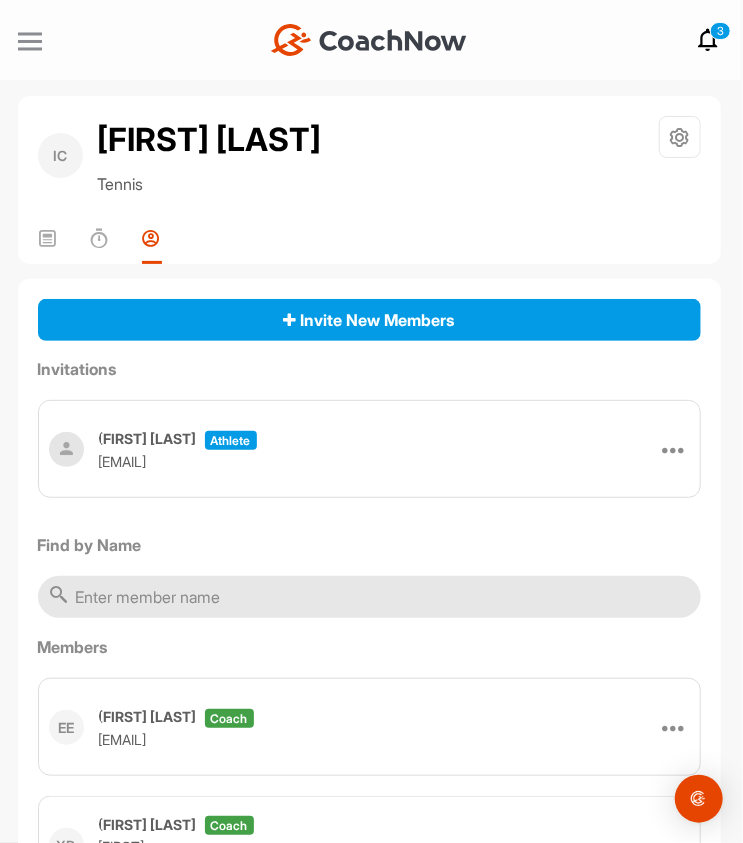 click at bounding box center (30, 41) 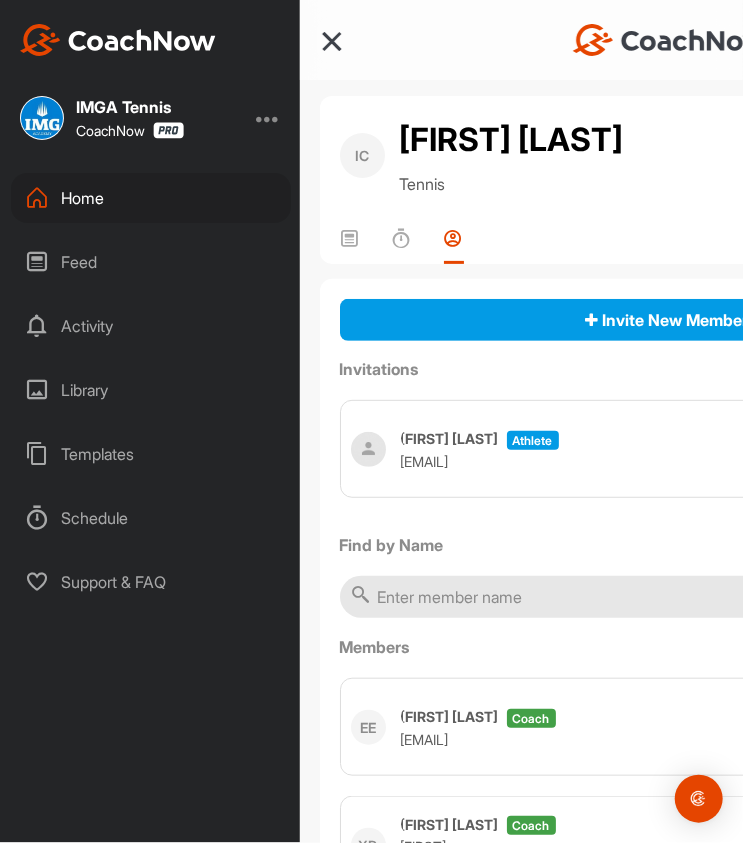 click on "Home" at bounding box center [151, 198] 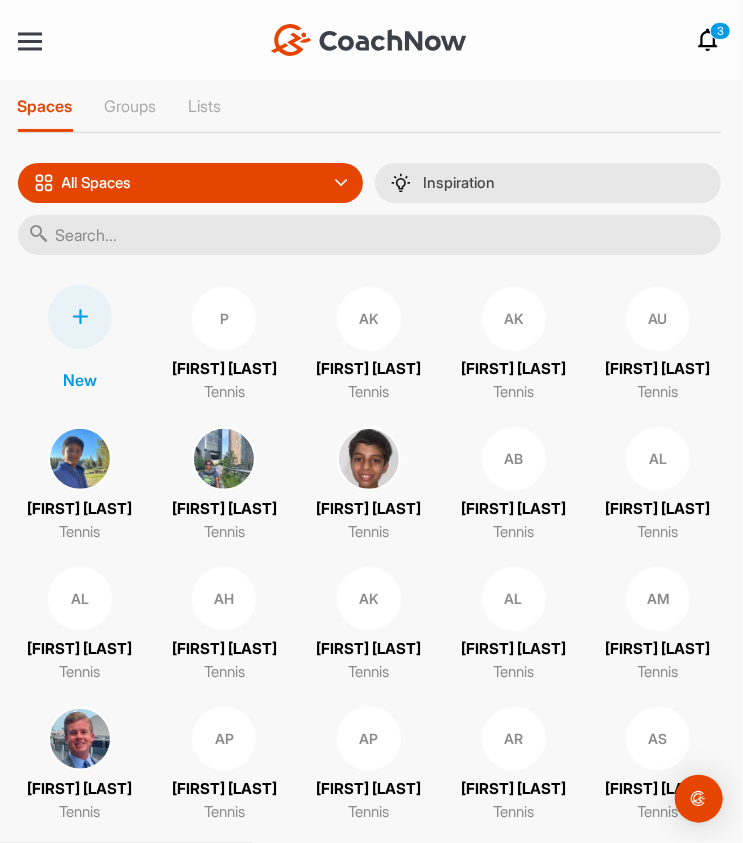 click at bounding box center [369, 235] 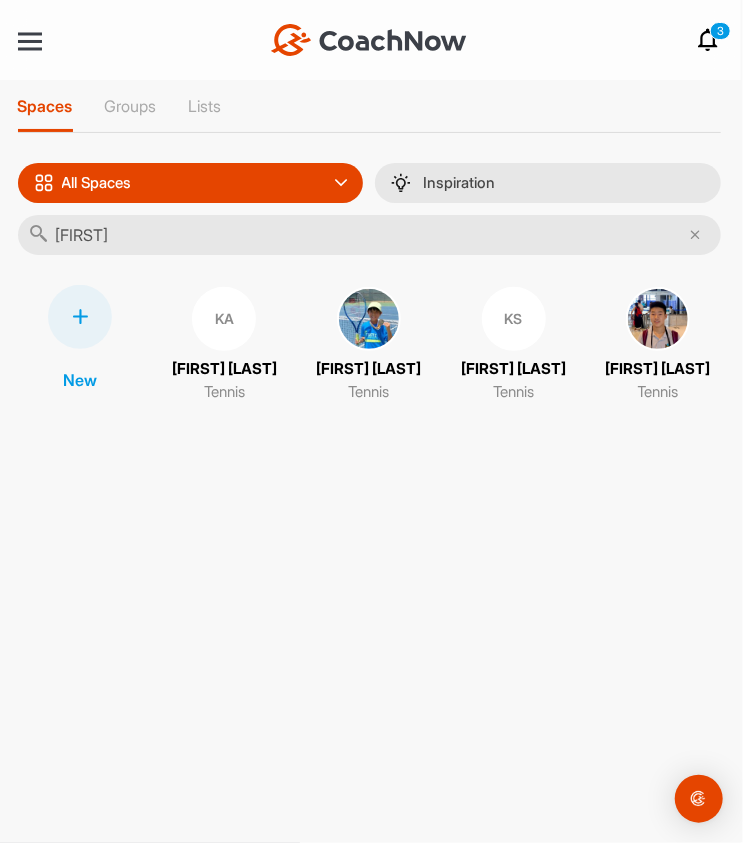 type on "[FIRST]" 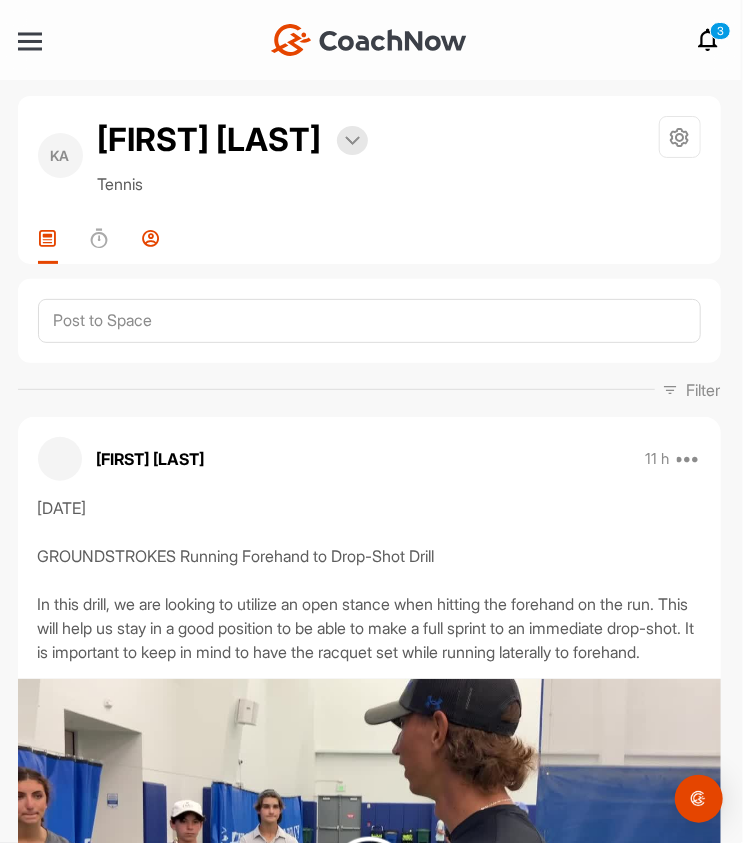 click at bounding box center (152, 238) 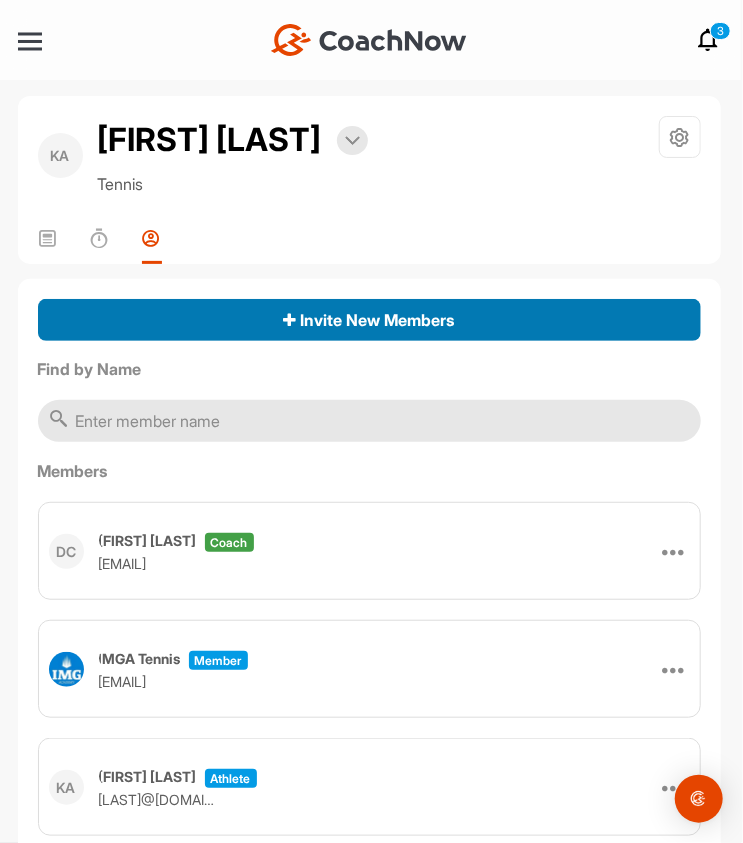 click on "Invite New Members" at bounding box center (369, 320) 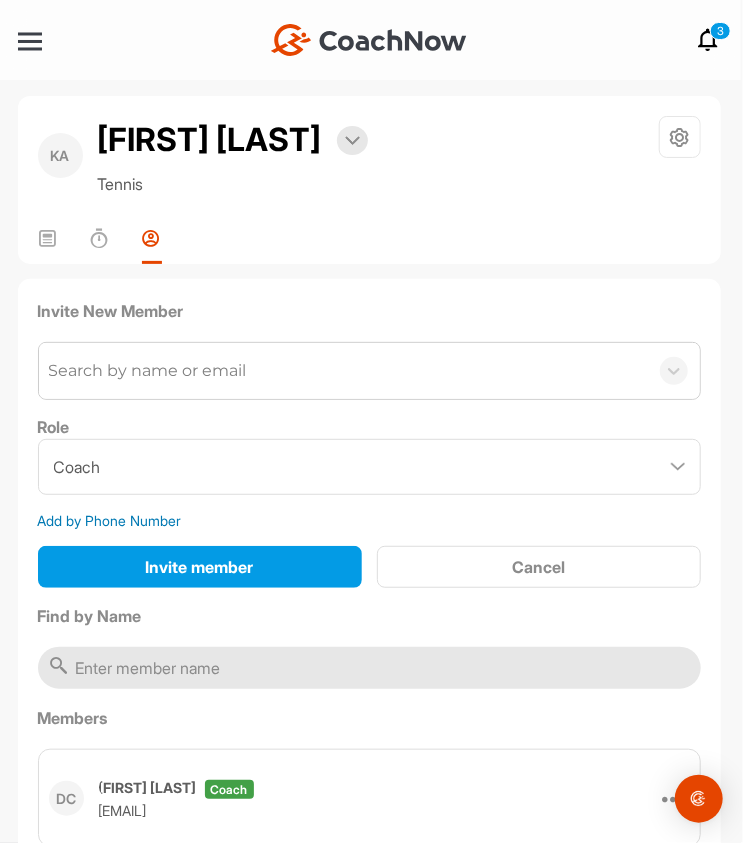 click on "Search by name or email" at bounding box center (148, 371) 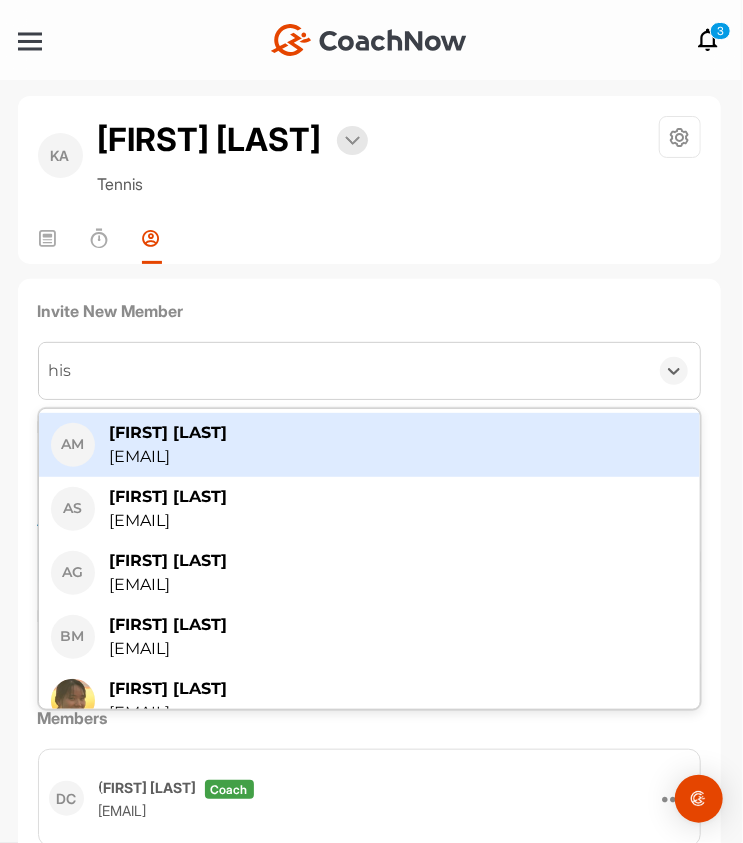 type on "[LAST]" 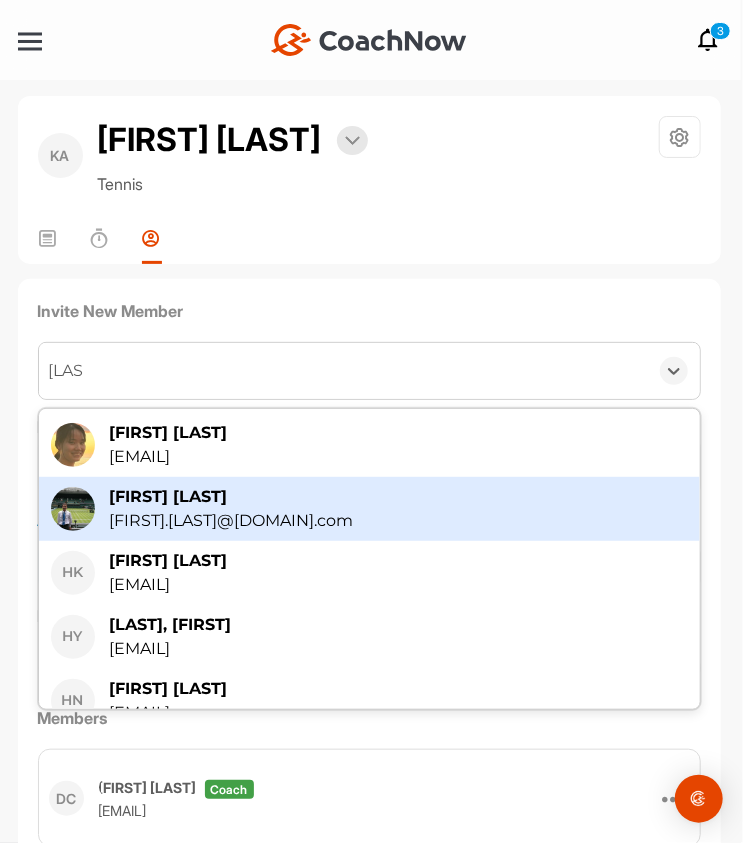 click on "[FIRST].[LAST]@[DOMAIN].com" at bounding box center [232, 521] 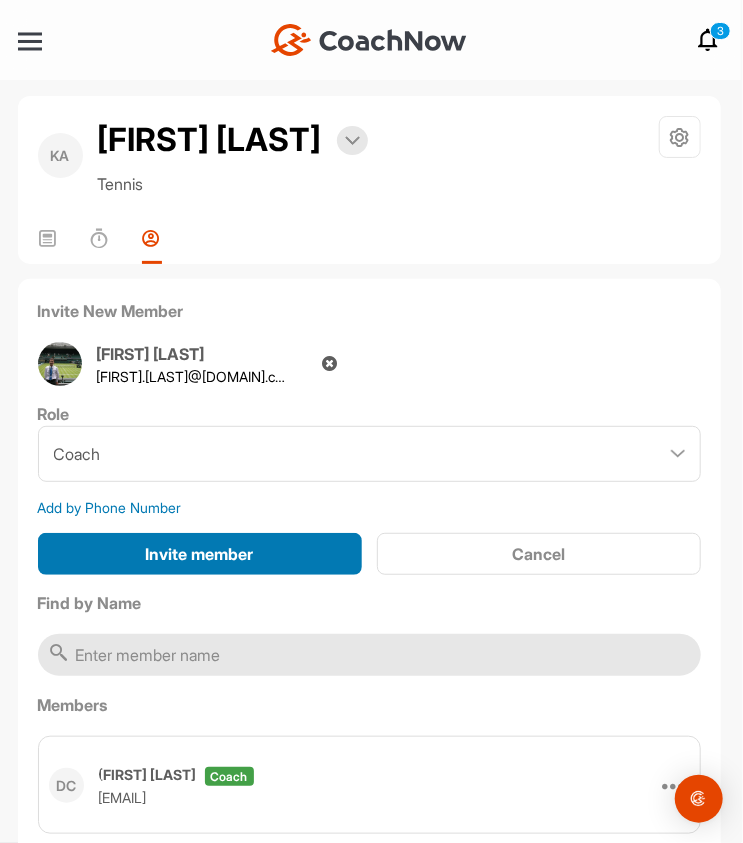 click on "Invite member" at bounding box center [200, 554] 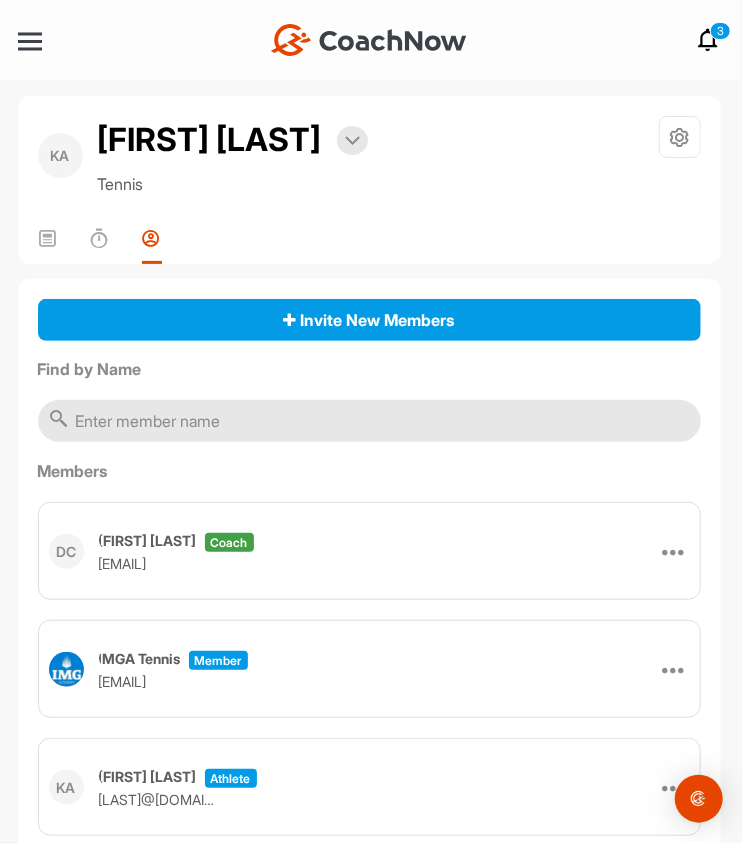 click on "+ Create New Space New Group New Tag New List New Template 3 Notifications Invitations Today RJ Ramon R.   posted a video : " Excelente!... 8/5/25 " 22 m  • [FIRST] [LAST] / Tennis RJ Ramon R.   posted a video : " We continue with the foreha... " 24 m  • [FIRST] [LAST] / Tennis RJ Ramon R.   posted a video : " work on the forehand techni... " 25 m  • [FIRST] [LAST] / Tennis JW Joey W.   posted a video : " 08.05.25
Game changer goal! " 52 m  • Folarin O. / Tennis JW Joey W.   posted a video : " 08.05.25
Game changer goal! " 53 m  • Mila H. / Tennis RJ Ramon R.   posted a video : " Excelent!!.. work with  bac... " 56 m  • Alivia Y. / Tennis HK Heston K.   accepted your invitation . 1 h  • Heston K. / Tennis RJ Ramon R.   posted a video : " work with backhan volley. 8... " 1 h  • Alivia Y. / Tennis RJ Ramon R.   posted a video : " Work on the forehand techni... " 1 h  • Alivia Y. / Tennis WB Wafik B.   posted a video : " Forehand swing volley " 1 h  • Paloma G. / Tennis WB Wafik B.   posted a video : " " 1 h WB" at bounding box center [369, 40] 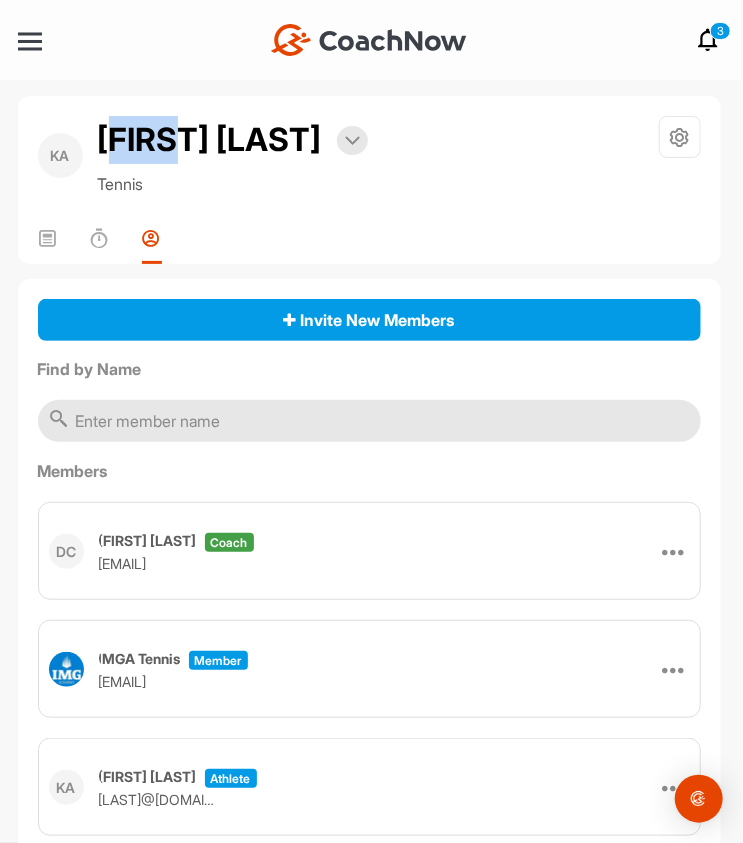 drag, startPoint x: 110, startPoint y: 146, endPoint x: 185, endPoint y: 144, distance: 75.026665 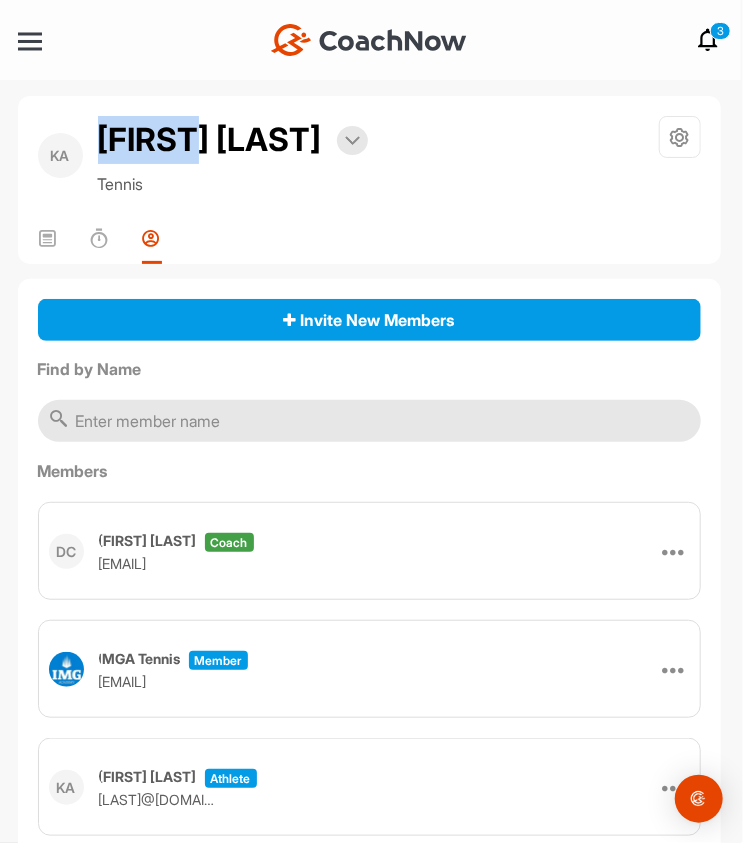 drag, startPoint x: 185, startPoint y: 144, endPoint x: 103, endPoint y: 151, distance: 82.29824 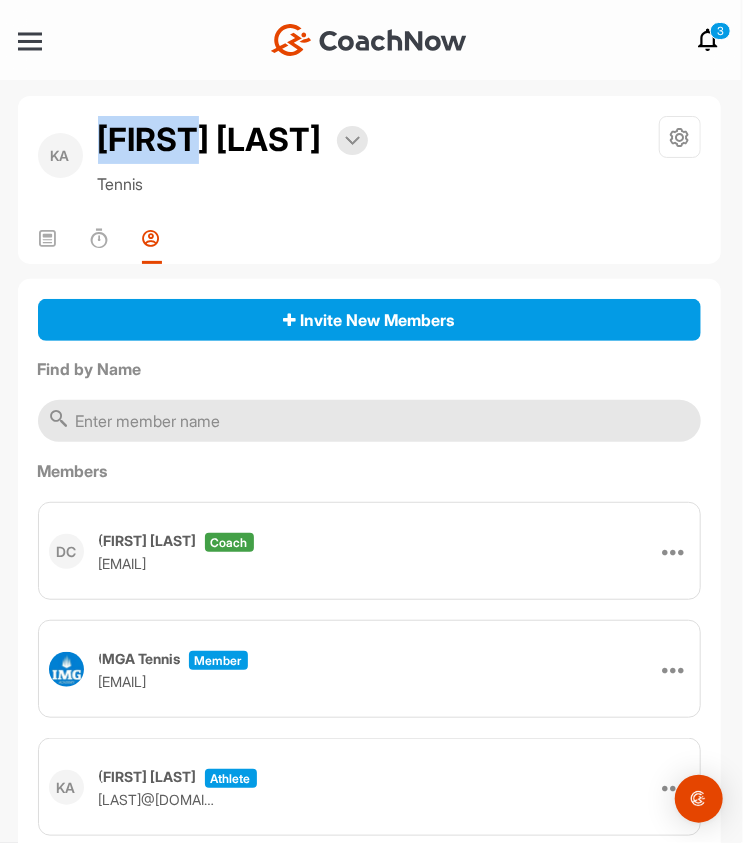 copy on "[FIRST]" 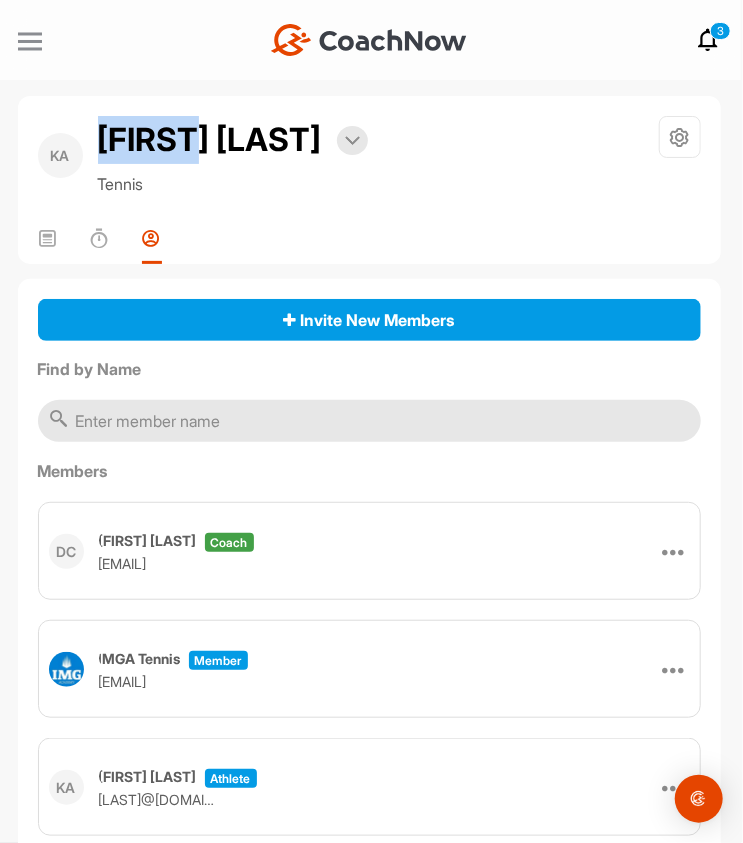 click at bounding box center [30, 41] 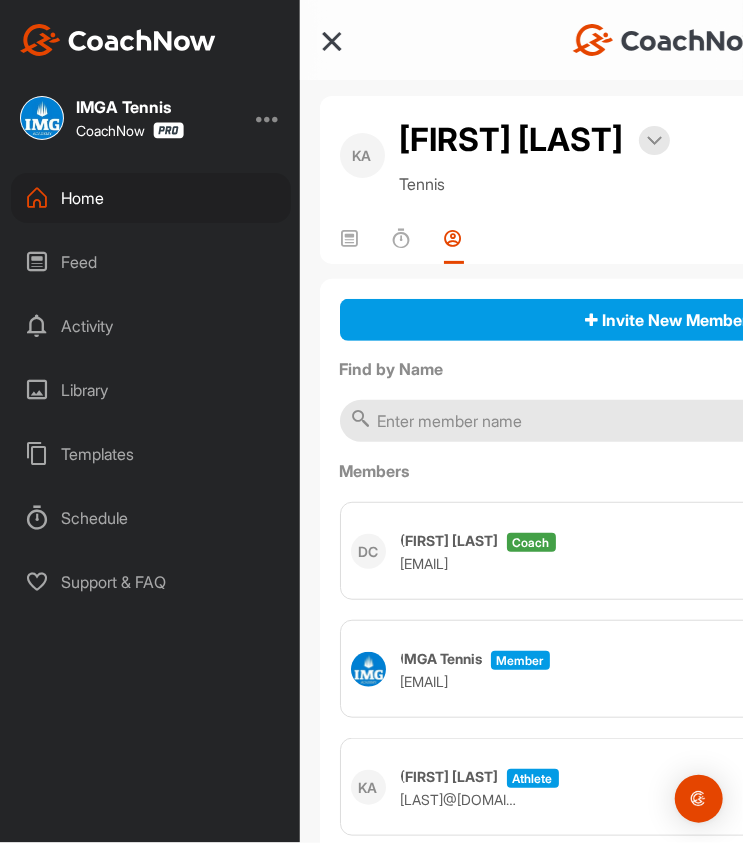 click on "Home" at bounding box center [151, 198] 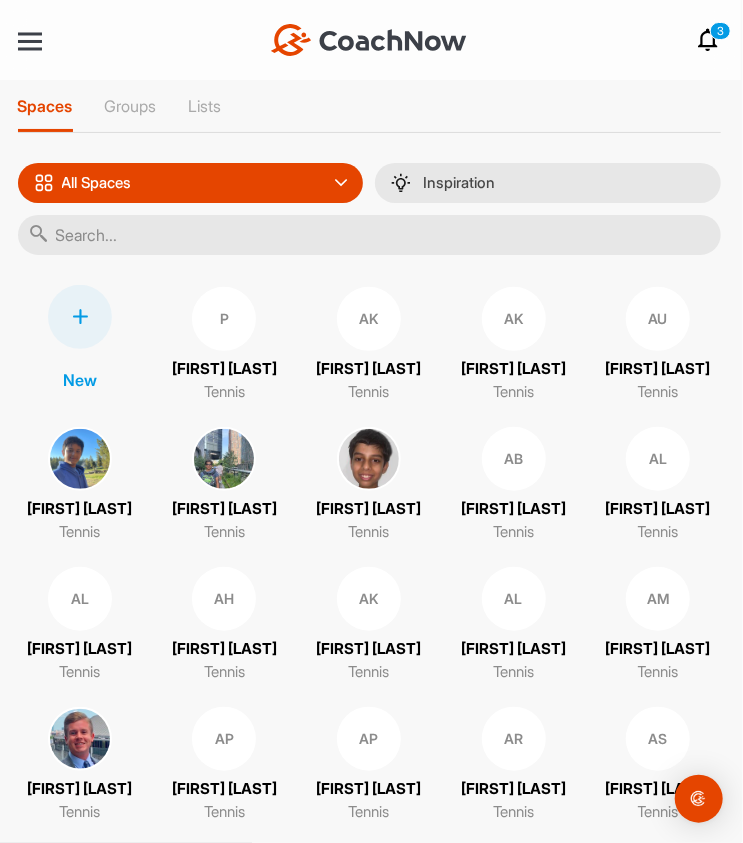 click at bounding box center (369, 235) 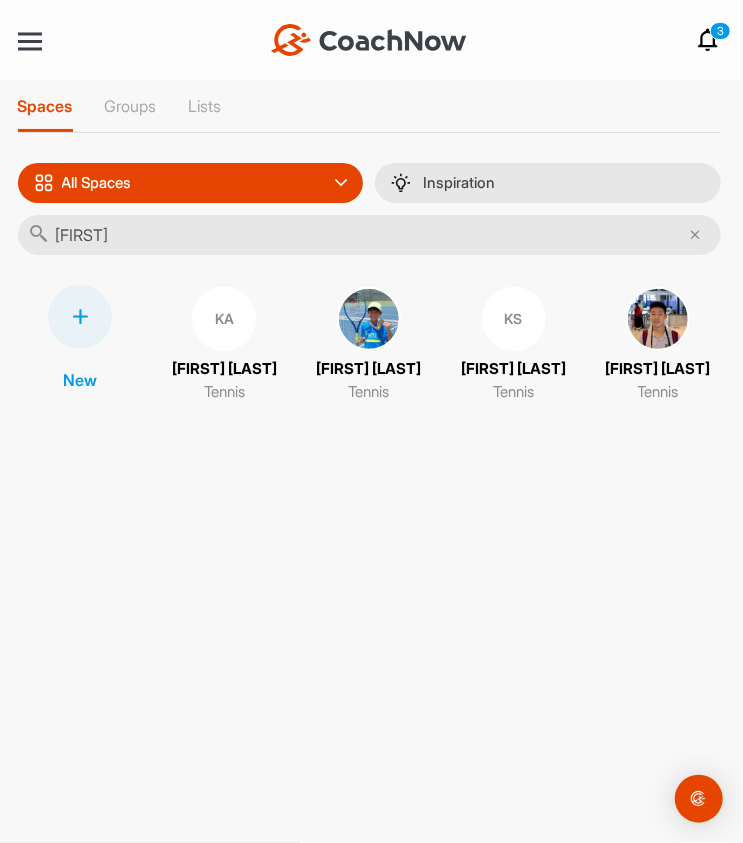 type on "[FIRST]" 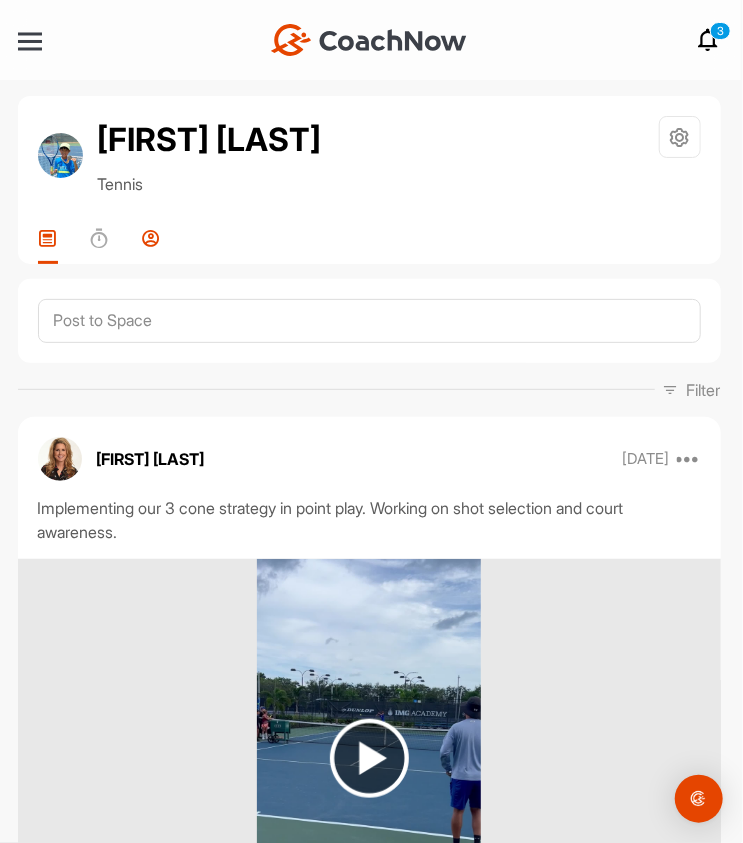 click at bounding box center (152, 238) 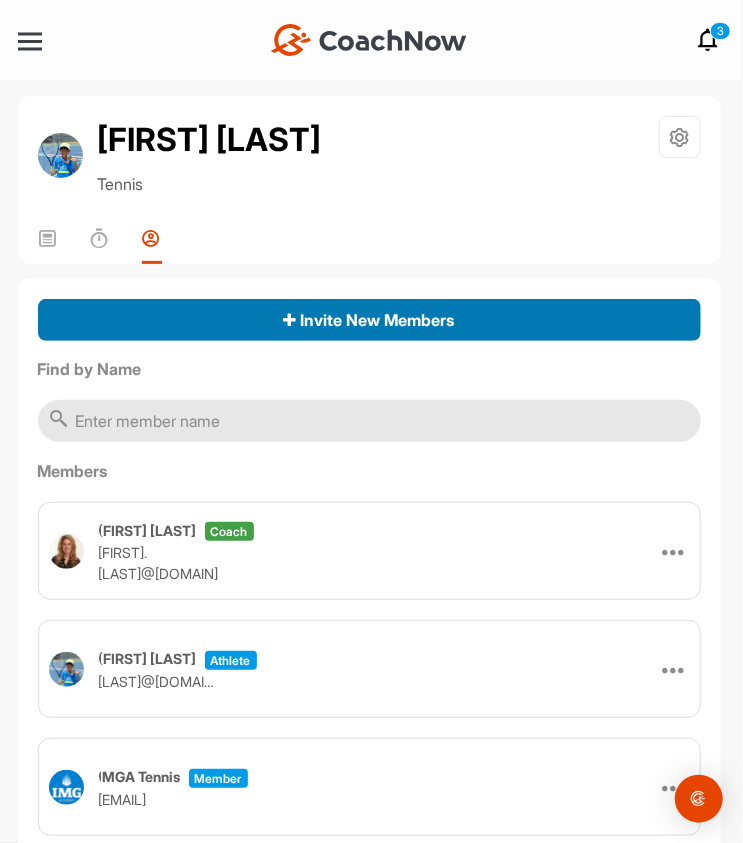 click on "Invite New Members" at bounding box center (369, 320) 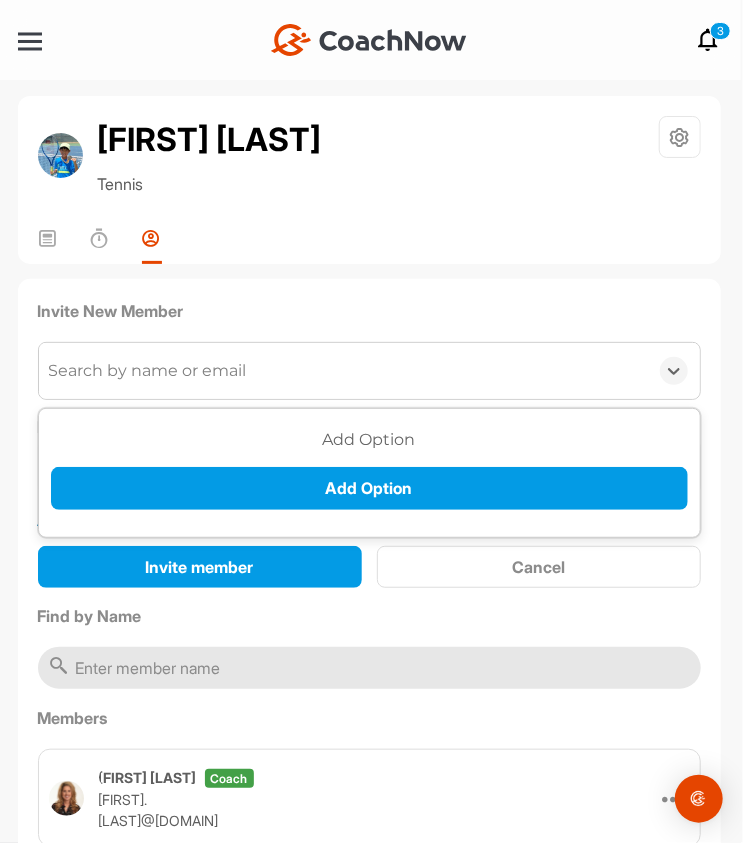click on "Search by name or email" at bounding box center (148, 371) 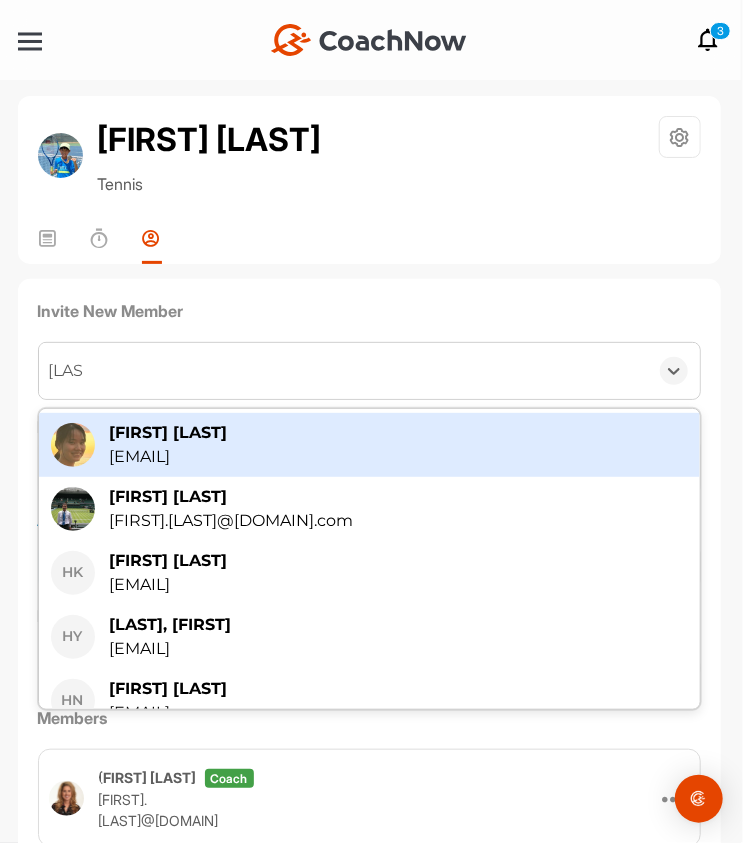 type on "[LAST]" 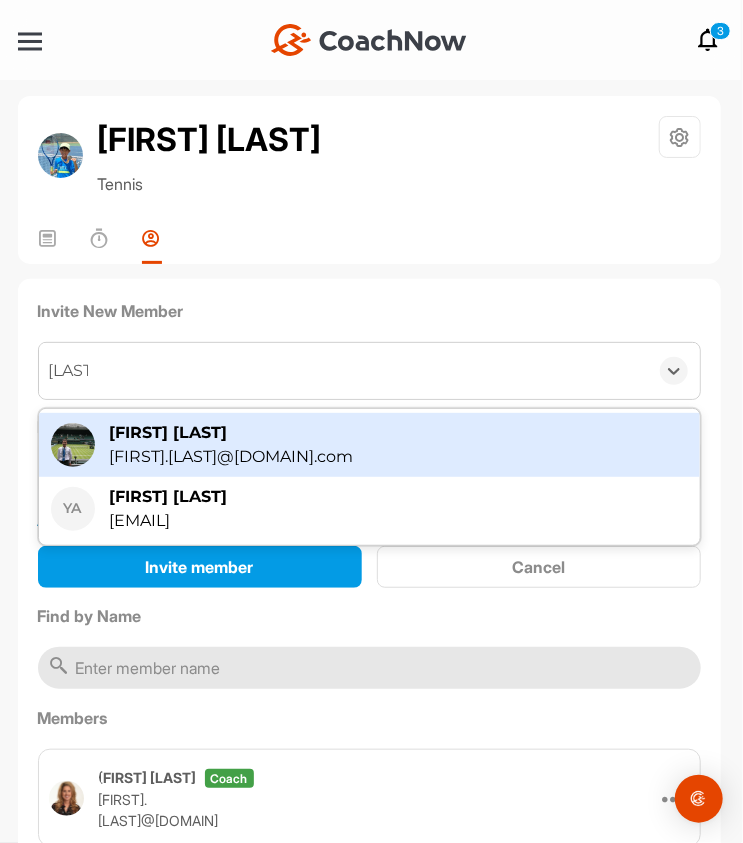 click on "[FIRST] [LAST]" at bounding box center [232, 433] 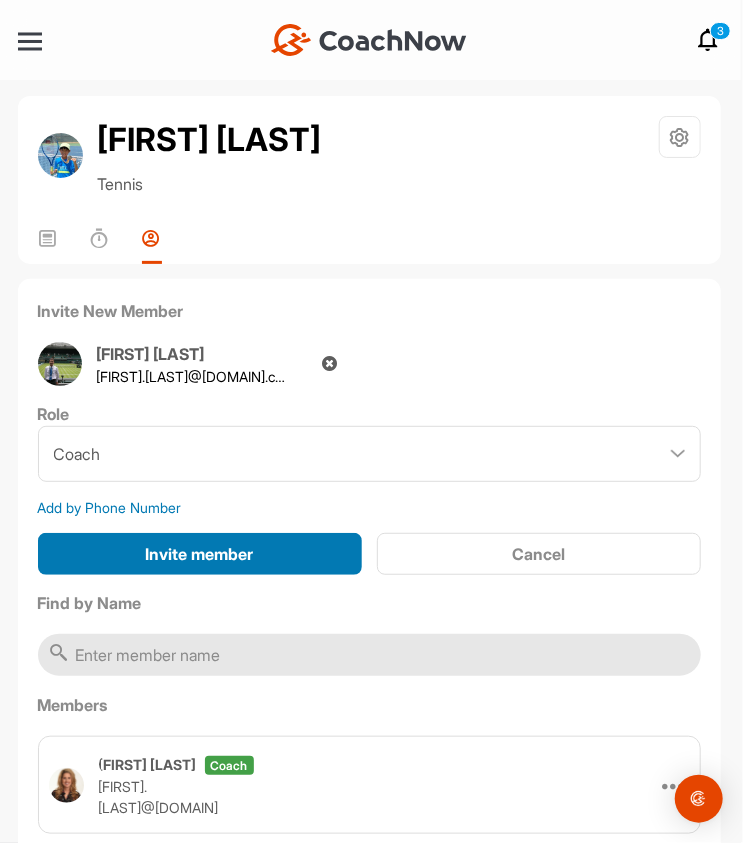 click on "Invite member" at bounding box center (200, 554) 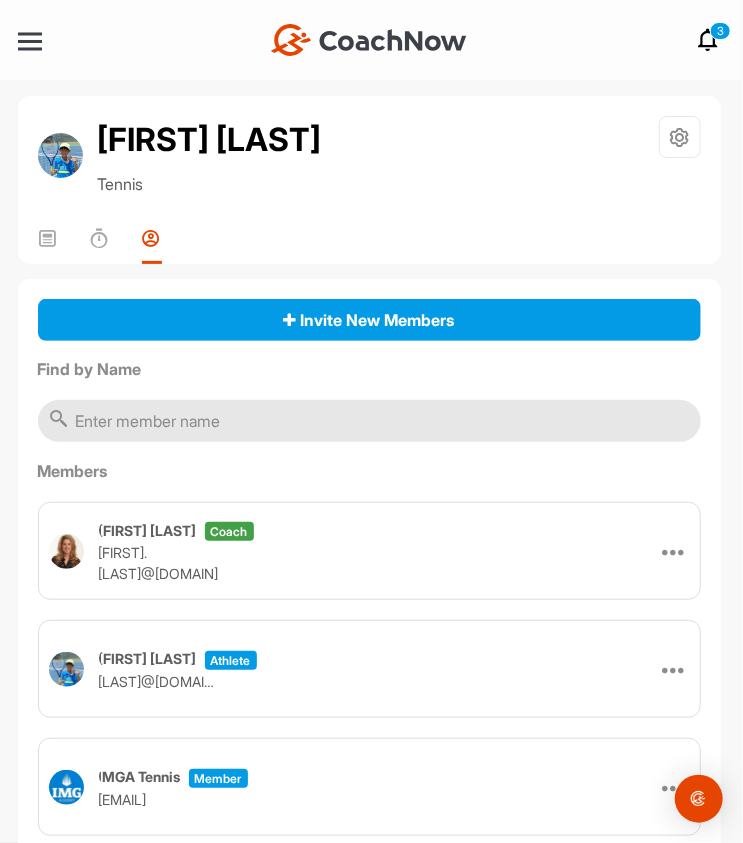 click on "+ Create New Space New Group New Tag New List New Template 3 Notifications Invitations Today RJ [FIRST] [LAST].   posted a video : " Excelente!... [DATE] " 23 m  • [FIRST] [LAST] / Tennis RJ [FIRST] [LAST].   posted a video : " We continue with the foreha... " 24 m  • [FIRST] [LAST] / Tennis RJ [FIRST] [LAST].   posted a video : " work on the forehand techni... " 26 m  • [FIRST] [LAST] / Tennis JW [FIRST] [LAST].   posted a video : " [DATE]
Game changer goal! " 52 m  • [FIRST] [LAST] / Tennis JW [FIRST] [LAST].   posted a video : " [DATE]
Game changer goal! " 54 m  • [FIRST] [LAST] / Tennis RJ [FIRST] [LAST].   posted a video : " Excelent!!.. work with  bac... " 56 m  • [FIRST] [LAST] / Tennis HK [FIRST] [LAST].   accepted your invitation . 1 h  • [FIRST] [LAST] / Tennis RJ [FIRST] [LAST].   posted a video : " work with backhan volley. [DATE]... " 1 h  • [FIRST] [LAST] / Tennis RJ [FIRST] [LAST].   posted a video : " Work on the forehand techni... " 1 h  • [FIRST] [LAST] / Tennis WB [FIRST] [LAST].   posted a video : " Forehand swing volley " 1 h  • [FIRST] [LAST] / Tennis WB [FIRST] [LAST].   posted a video : " " 1 h WB" at bounding box center (369, 40) 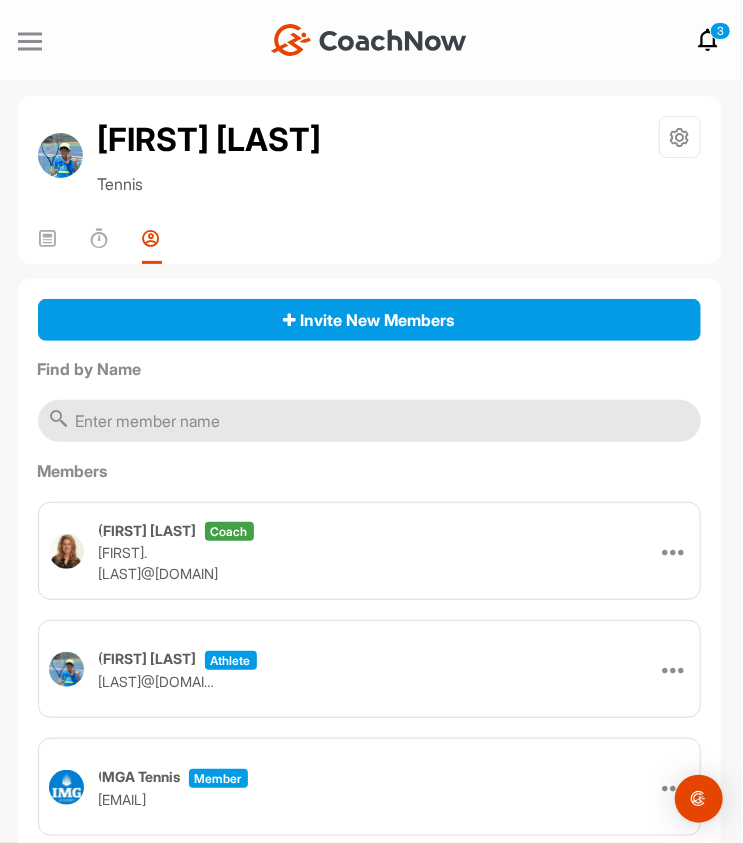 click at bounding box center (30, 41) 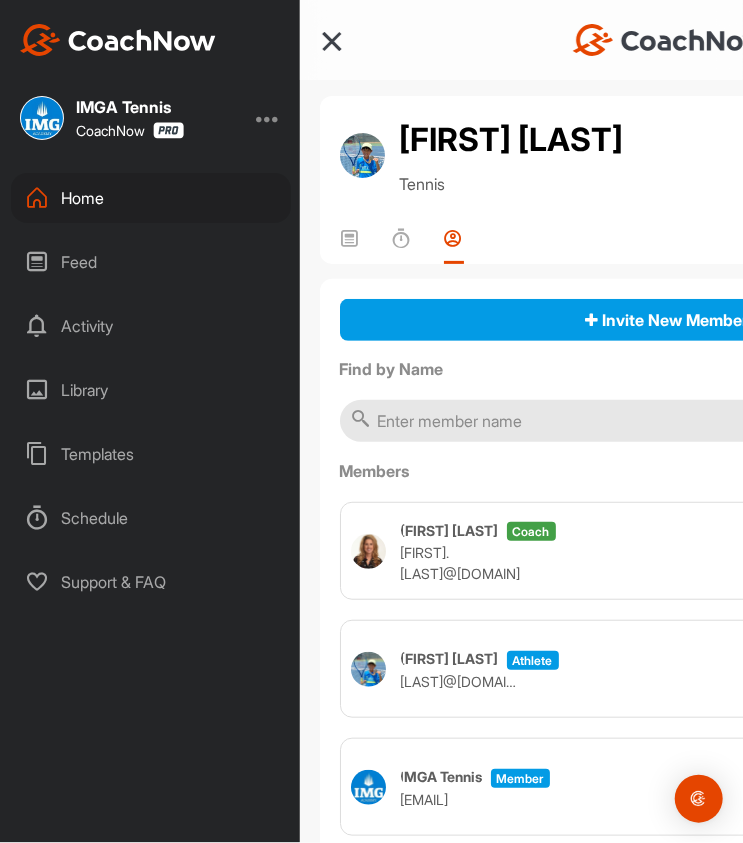 click on "Home" at bounding box center (151, 198) 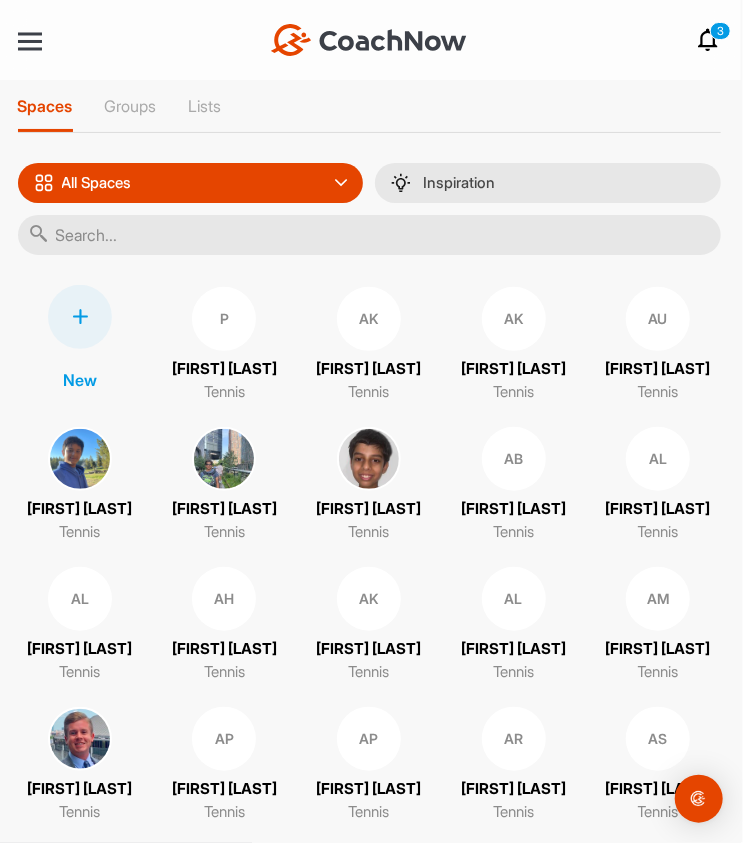click at bounding box center [369, 235] 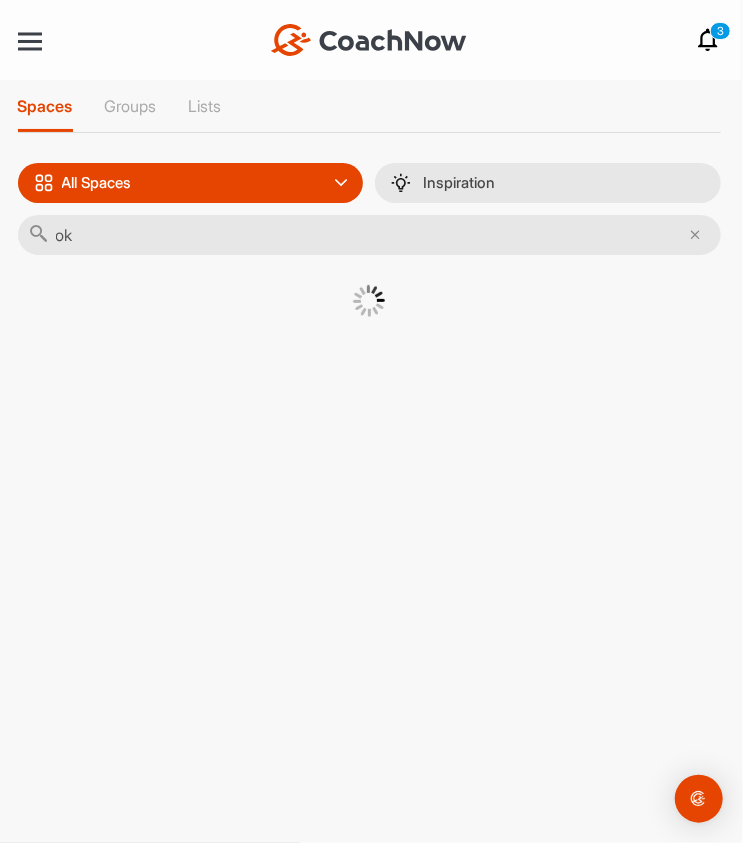 type on "o" 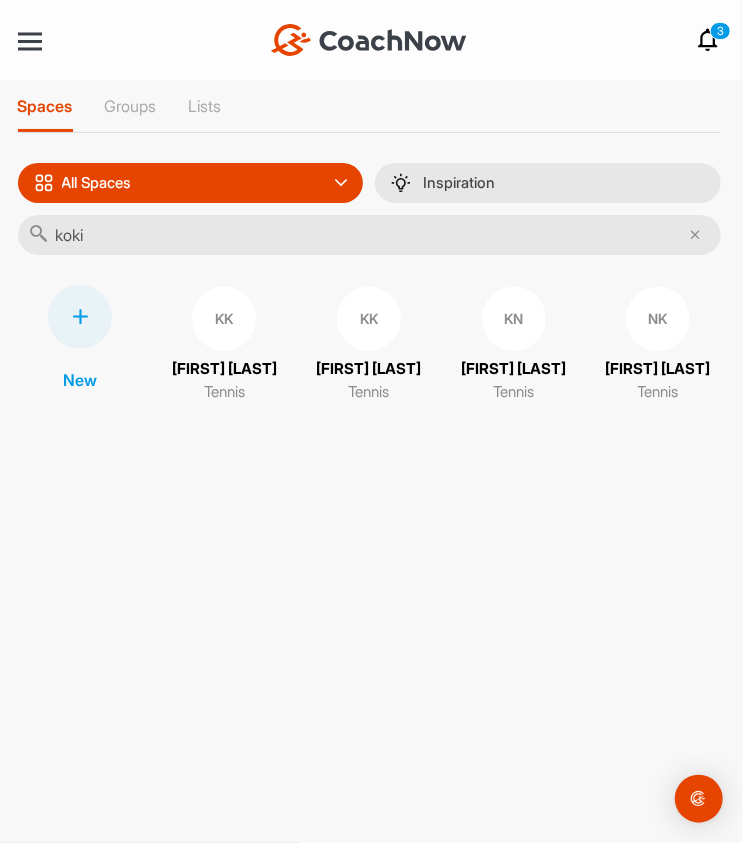 type on "koki" 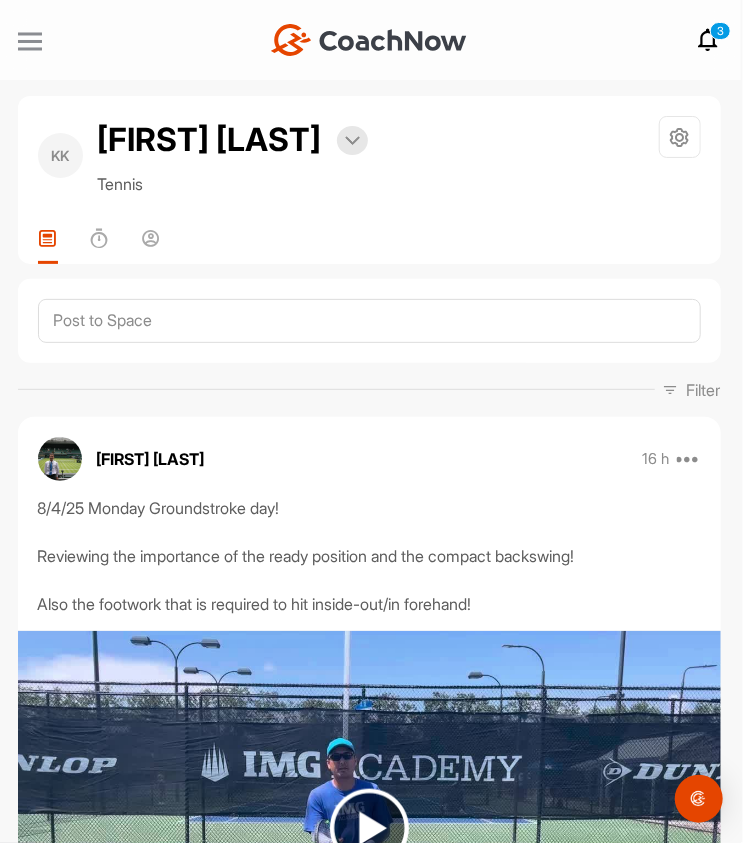 click at bounding box center (30, 41) 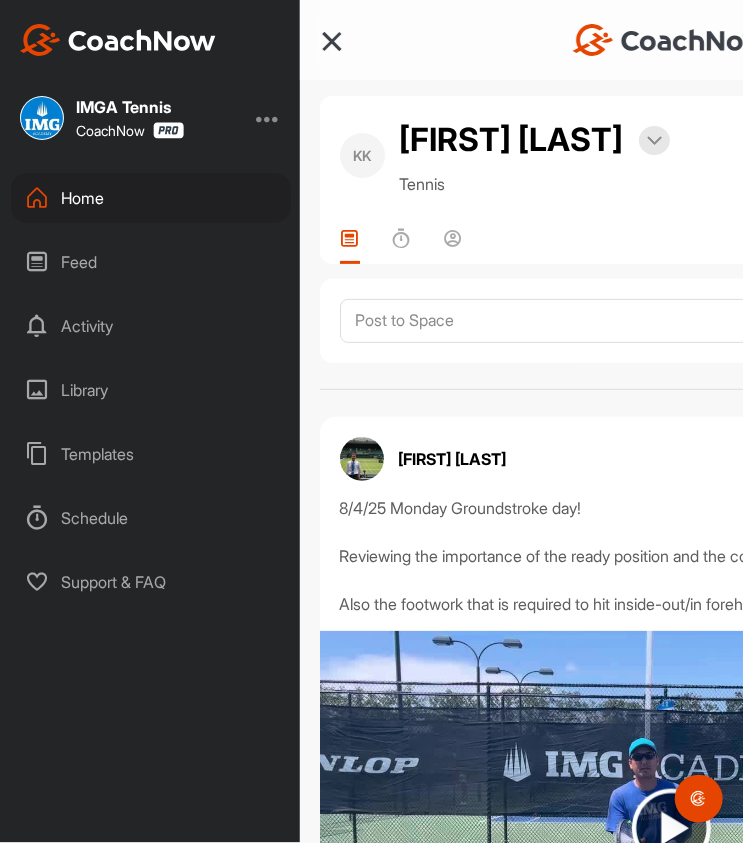 click on "Home" at bounding box center (151, 198) 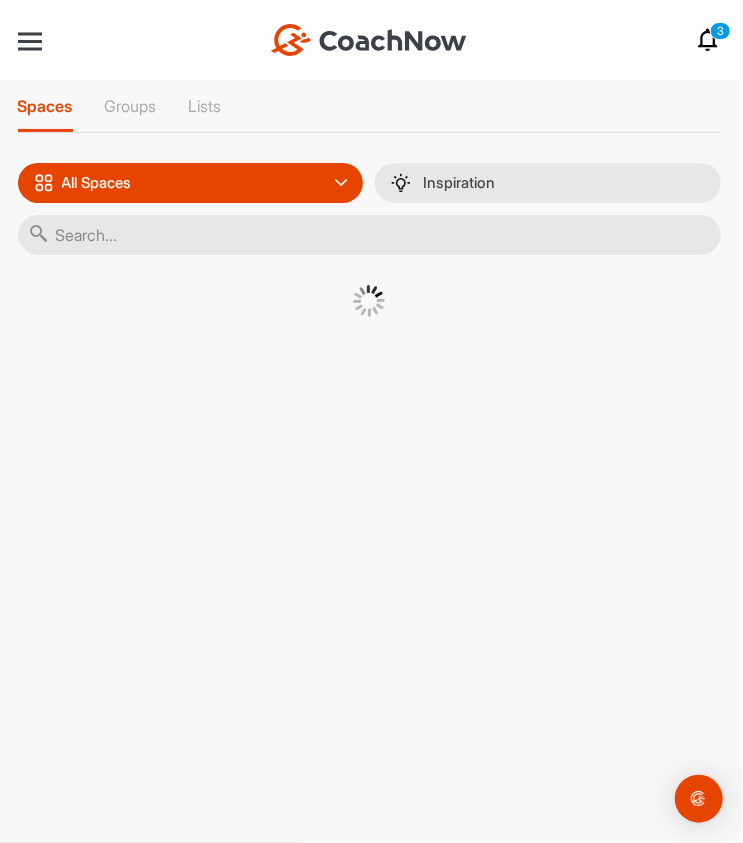 click at bounding box center [369, 235] 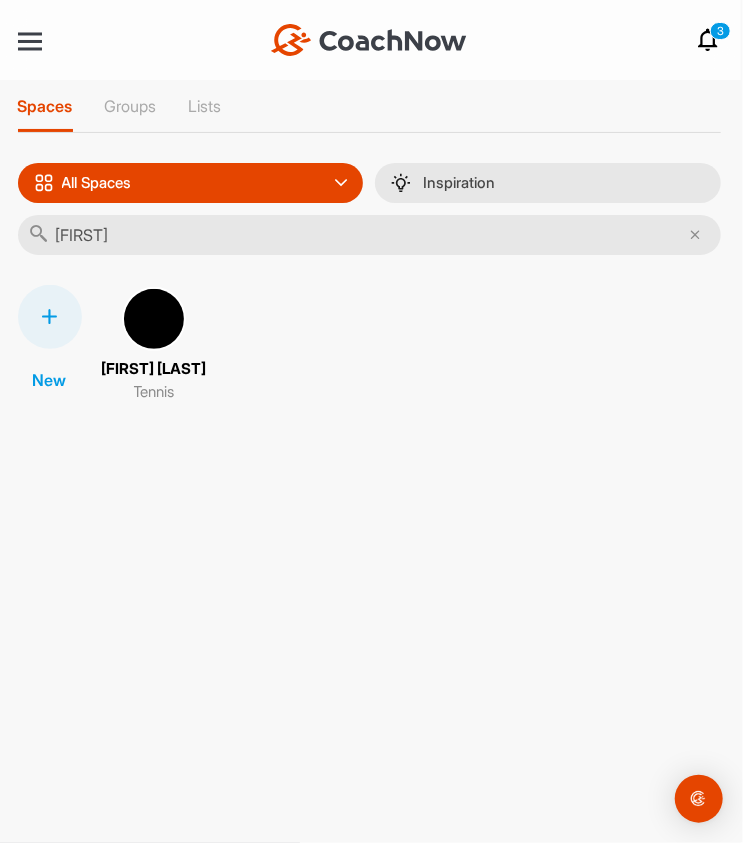 type on "[FIRST]" 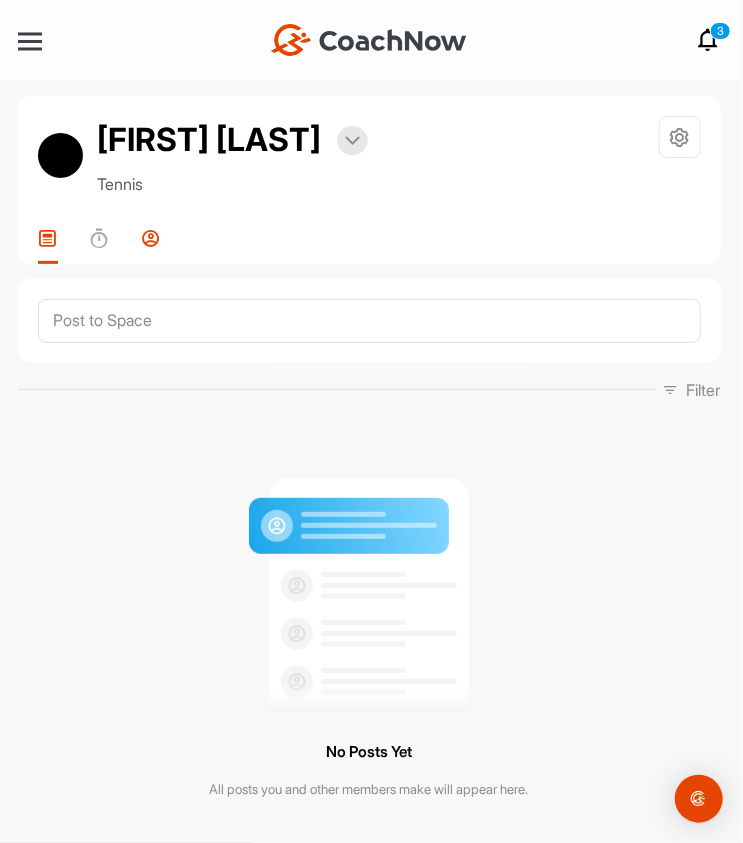 click at bounding box center (152, 238) 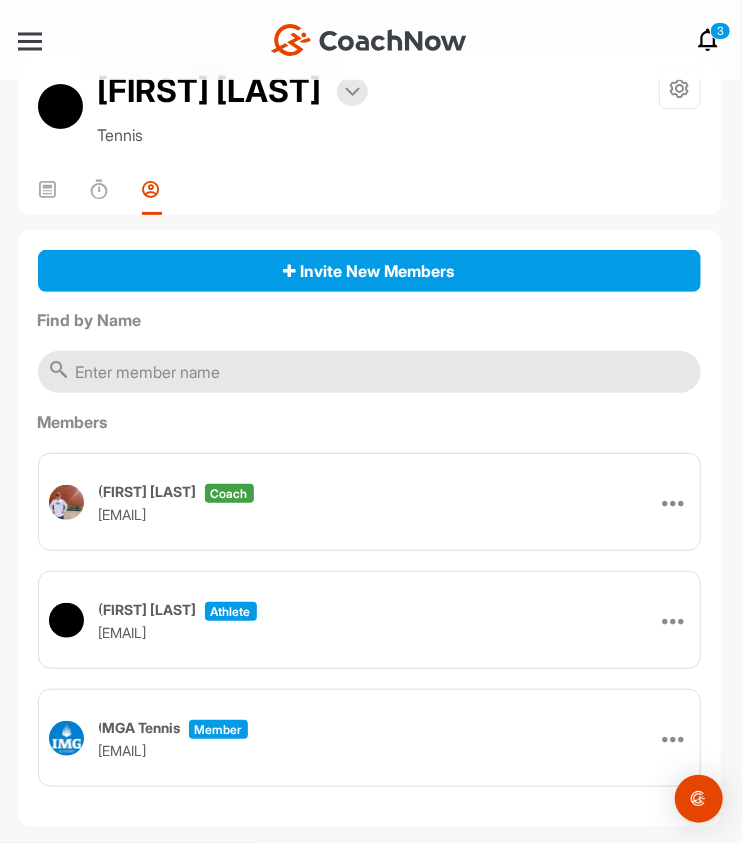 scroll, scrollTop: 76, scrollLeft: 0, axis: vertical 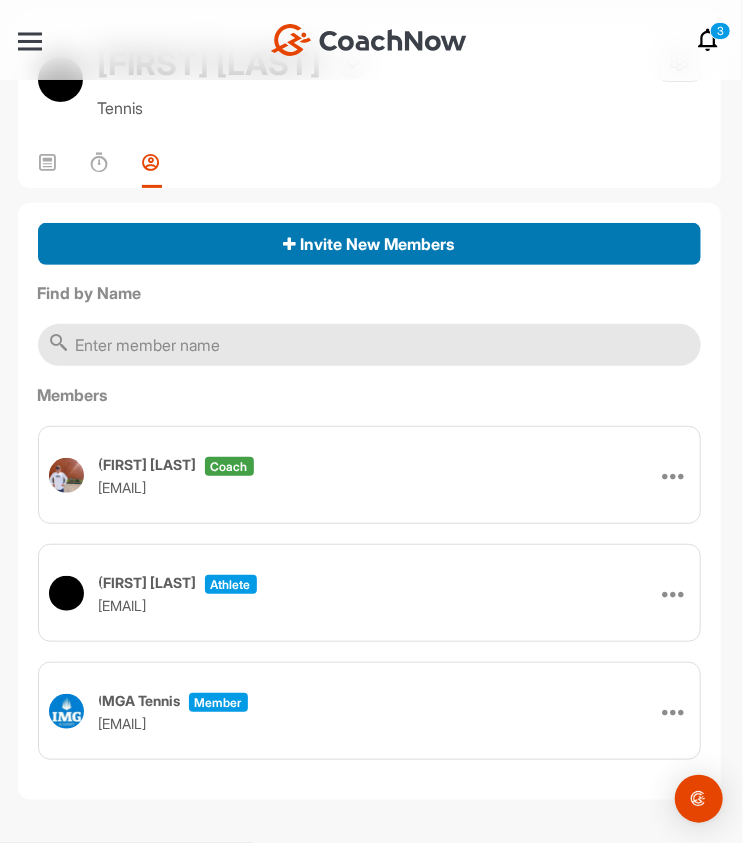 click on "Invite New Members" at bounding box center (369, 244) 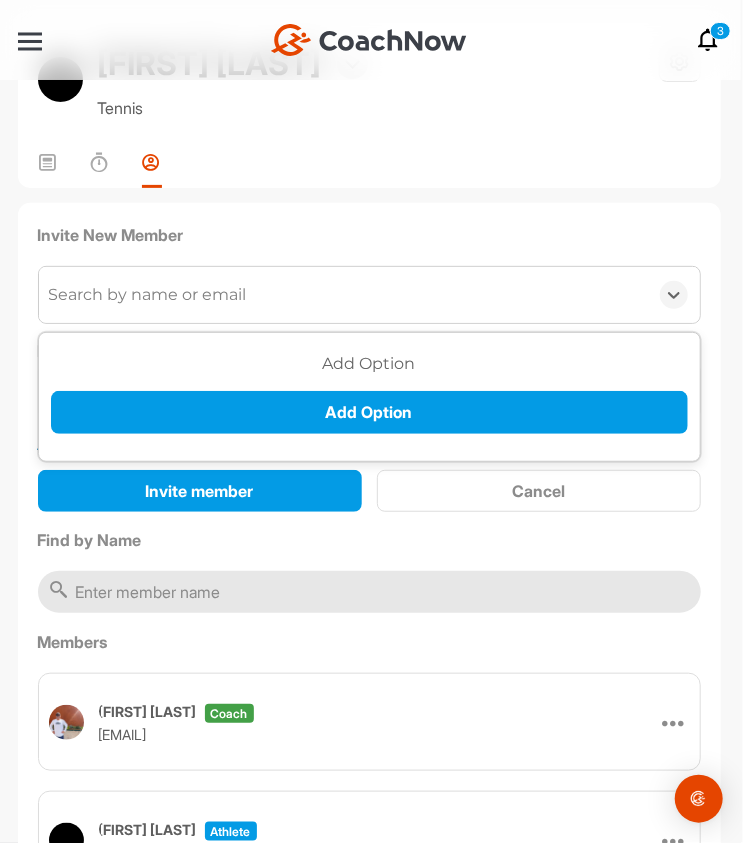 click on "Search by name or email" at bounding box center [343, 295] 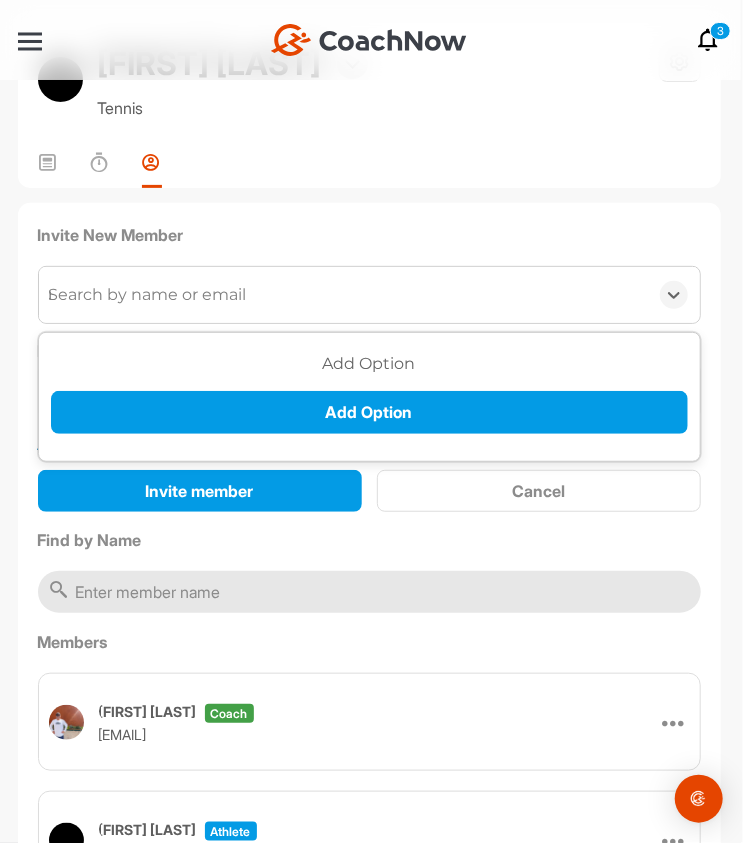 type on "neo" 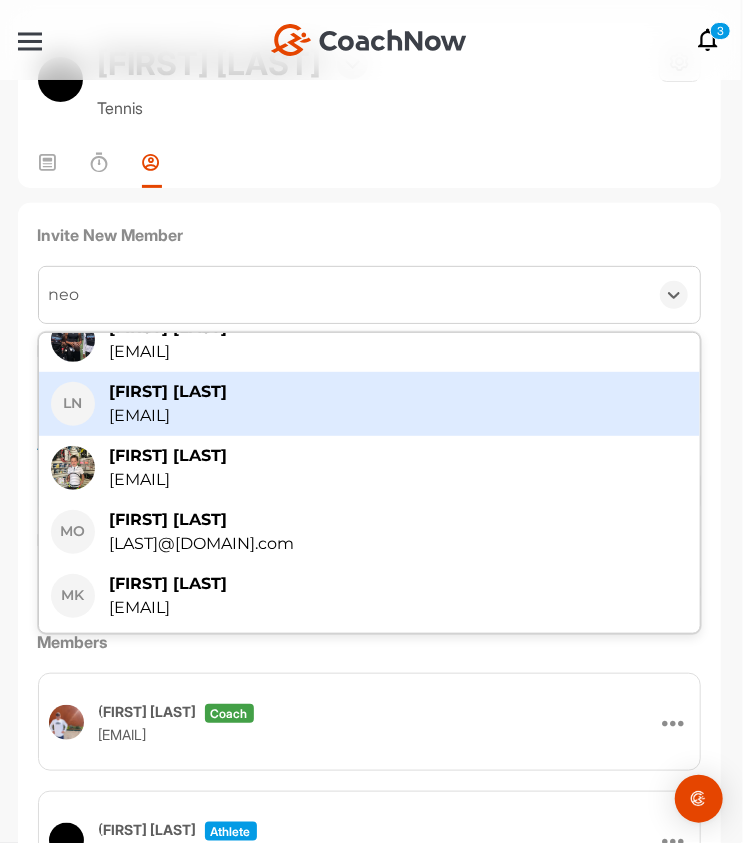 scroll, scrollTop: 284, scrollLeft: 0, axis: vertical 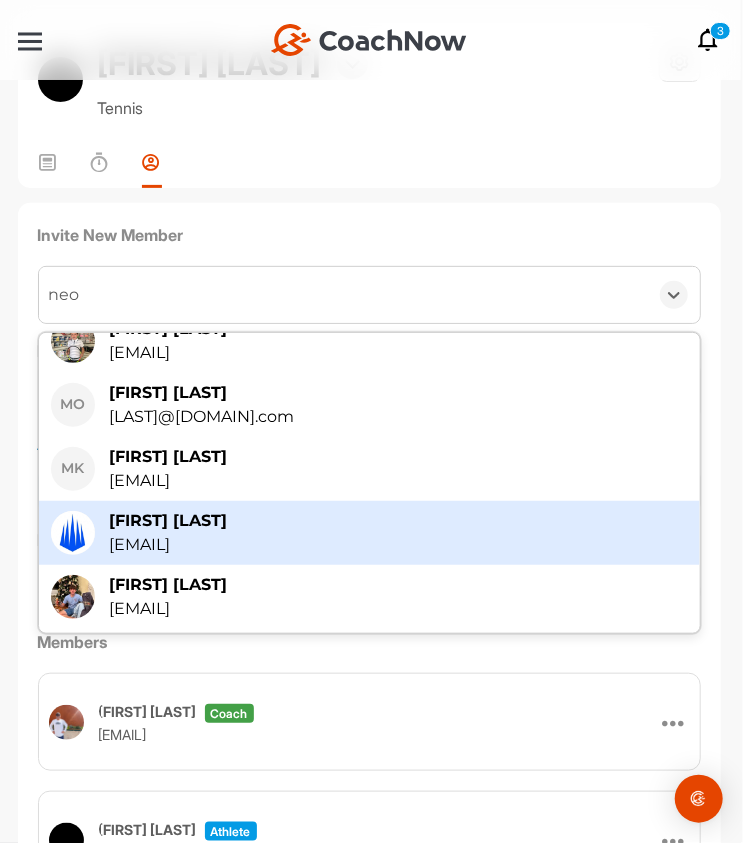 click on "[EMAIL]" at bounding box center (169, 545) 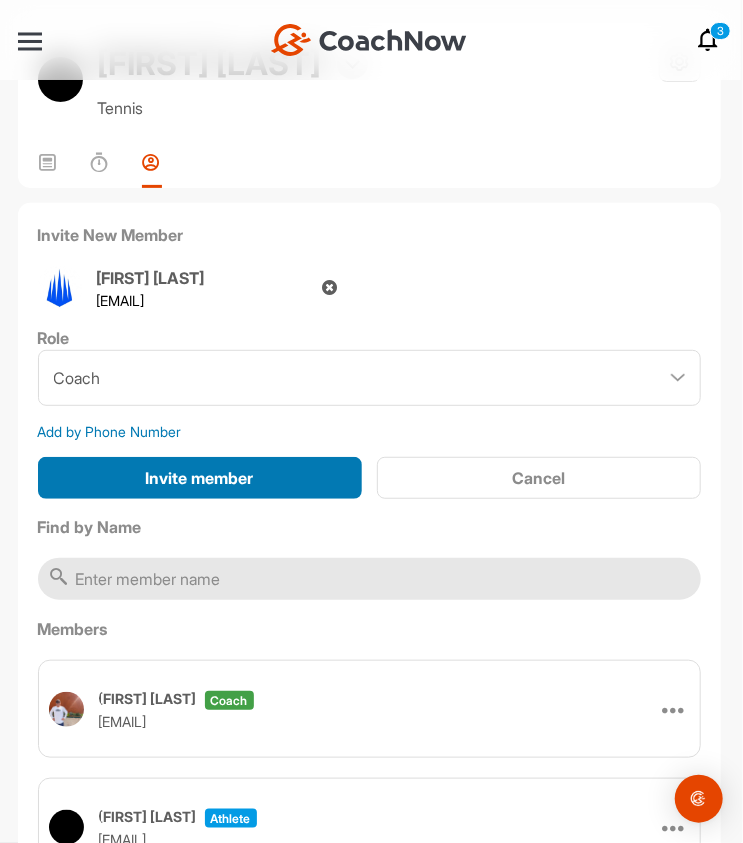 click on "Invite member" at bounding box center (200, 478) 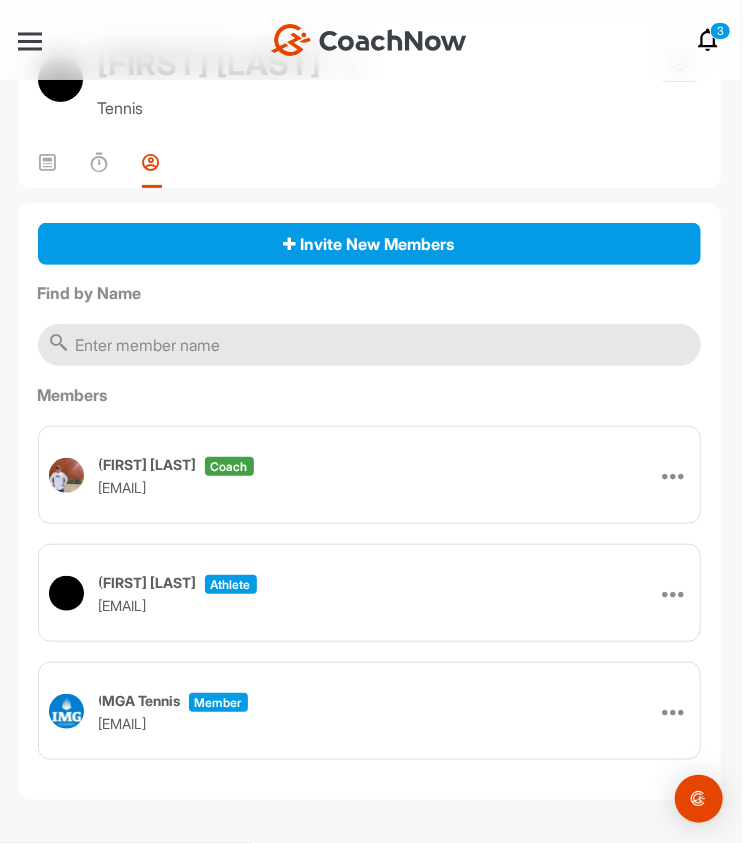 scroll, scrollTop: 0, scrollLeft: 0, axis: both 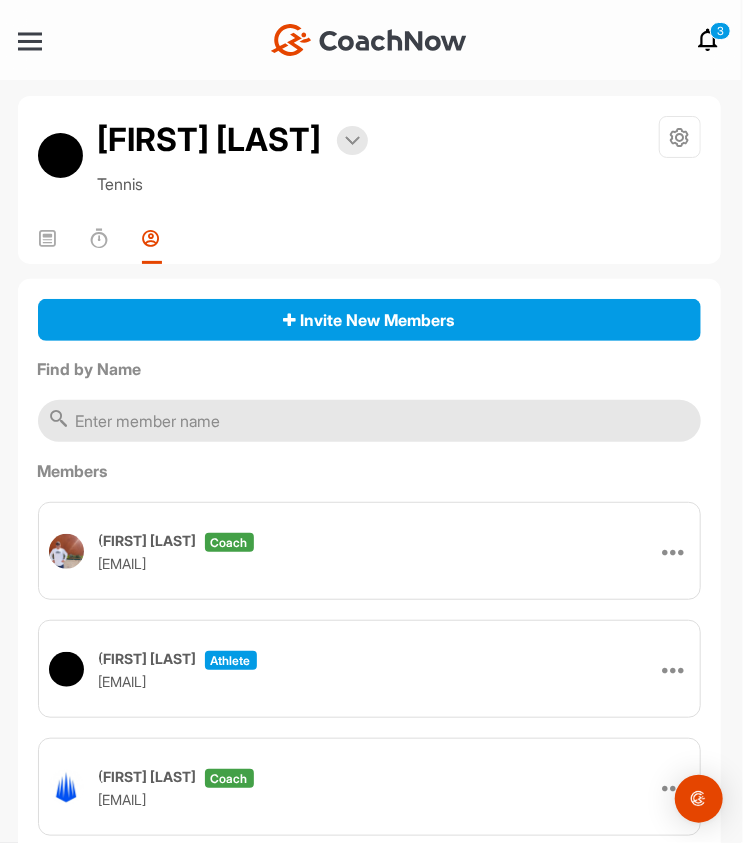 click on "+ Create New Space New Group New Tag New List New Template 3 Notifications Invitations Today RJ [FIRST] [LAST]. posted a video : " Excelente!... 8/5/25 " 24 m • [FIRST] [LAST] / Tennis RJ [FIRST] [LAST]. posted a video : " We continue with the foreha... " 25 m • [FIRST] [LAST] / Tennis RJ [FIRST] [LAST]. posted a video : " work on the forehand techni... " 27 m • [FIRST] [LAST] / Tennis JW [FIRST] [LAST]. posted a video : " 08.05.25
Game changer goal! " 53 m • [FIRST] [LAST] / Tennis JW [FIRST] [LAST]. posted a video : " 08.05.25
Game changer goal! " 55 m • [FIRST] [LAST] / Tennis RJ [FIRST] [LAST]. posted a video : " Excelent!!.. work with bac... " 57 m • [FIRST] [LAST] / Tennis HK [FIRST] [LAST]. accepted your invitation . 1 h • [FIRST] [LAST] / Tennis RJ [FIRST] [LAST]. posted a video : " work with backhan volley. 8... " 1 h • [FIRST] [LAST] / Tennis RJ [FIRST] [LAST]. posted a video : " Work on the forehand techni... " 1 h • [FIRST] [LAST] / Tennis WB [FIRST] [LAST]. posted a video : " Forehand swing volley " 1 h • [FIRST] [LAST] / Tennis WB [FIRST] [LAST]. posted a video : " " 1 h WB" at bounding box center [369, 40] 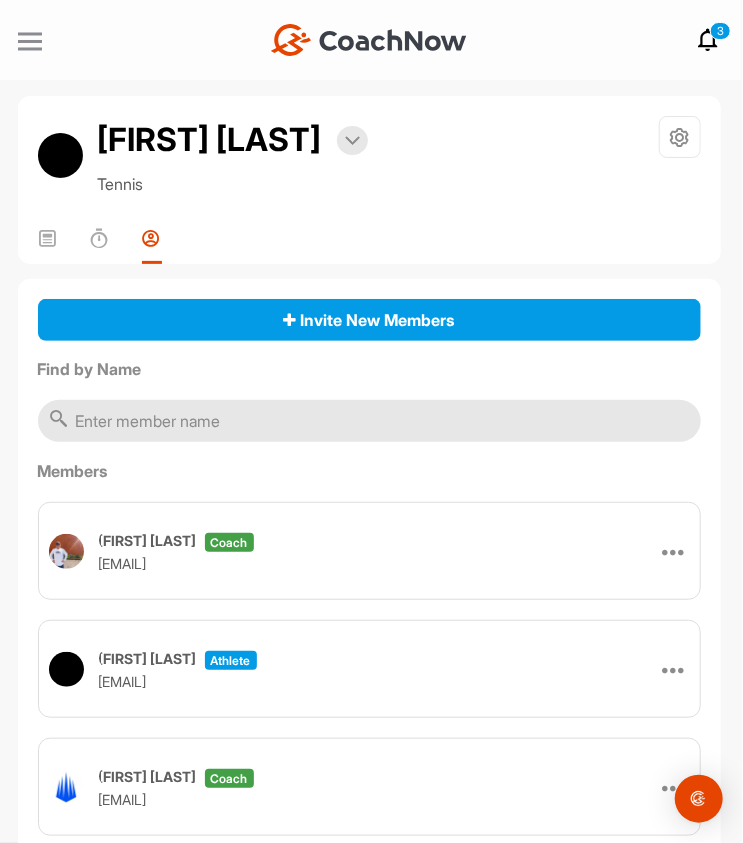 click at bounding box center (30, 41) 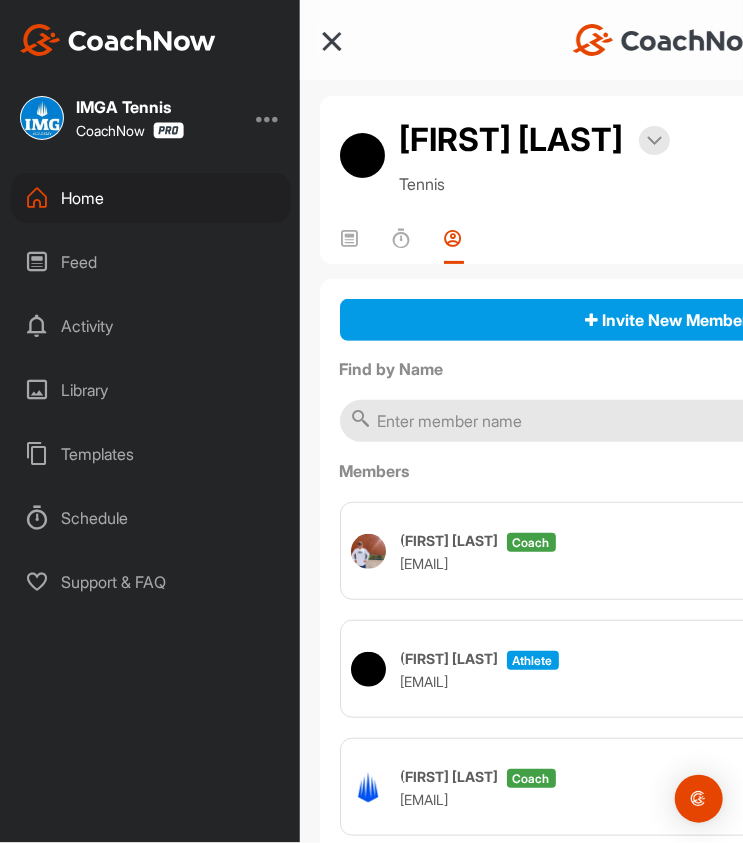 click on "Home" at bounding box center [151, 198] 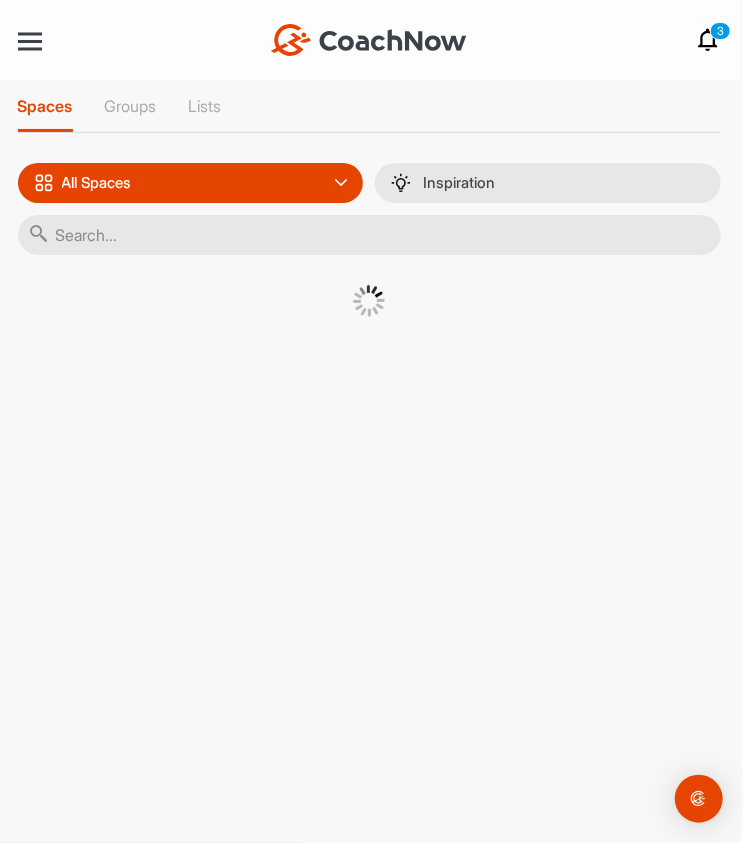 click at bounding box center [369, 235] 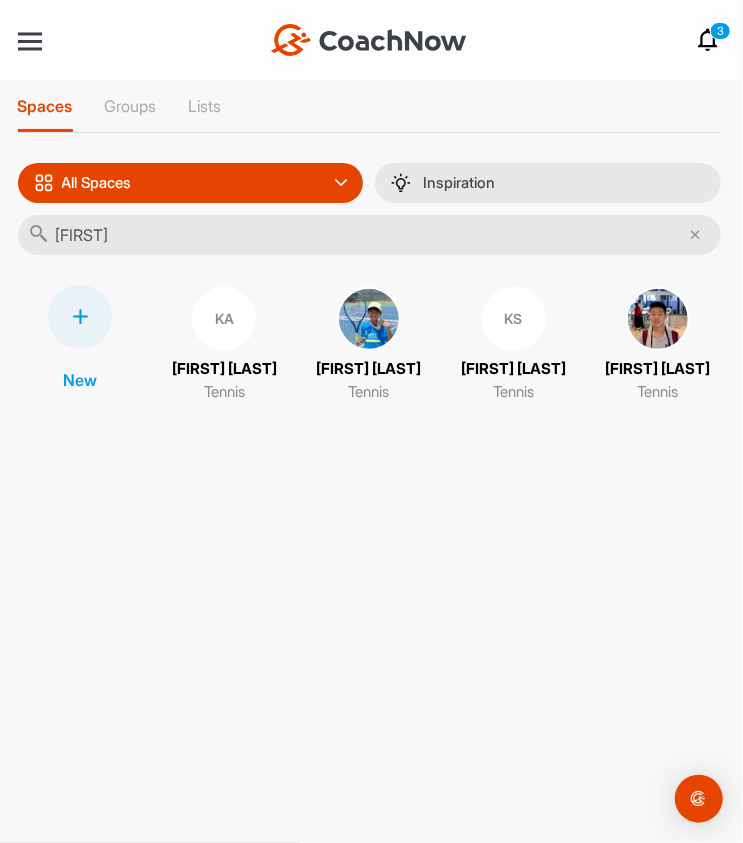 type on "[FIRST]" 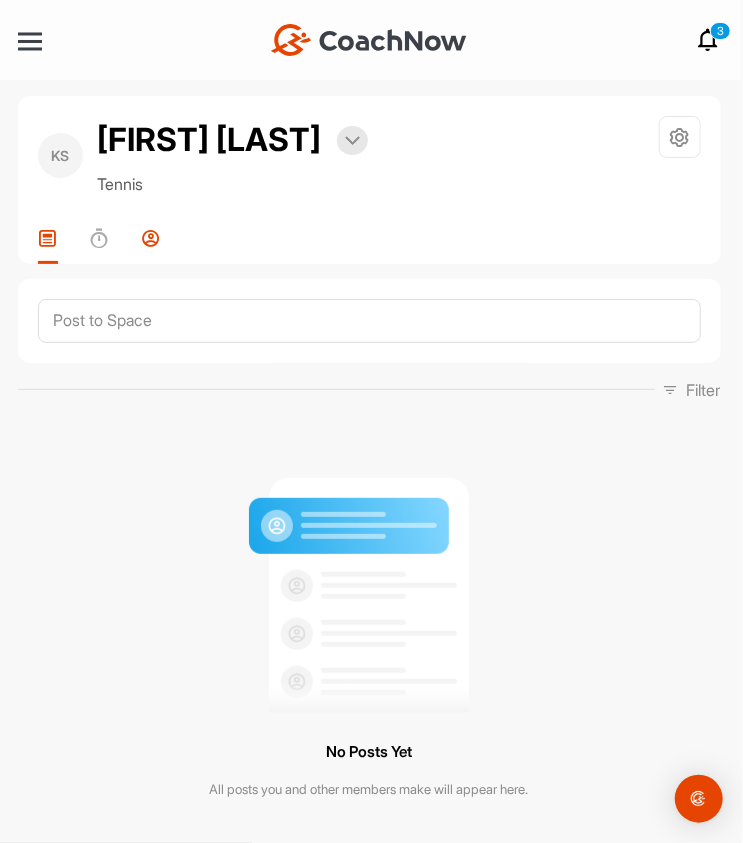 click at bounding box center [152, 238] 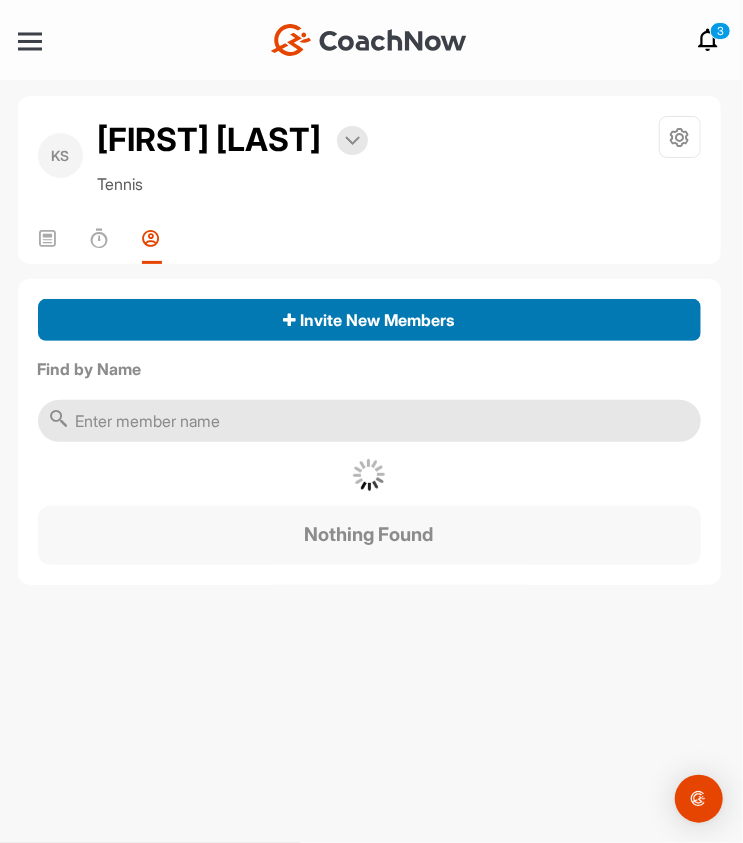 click on "Invite New Members" at bounding box center [369, 320] 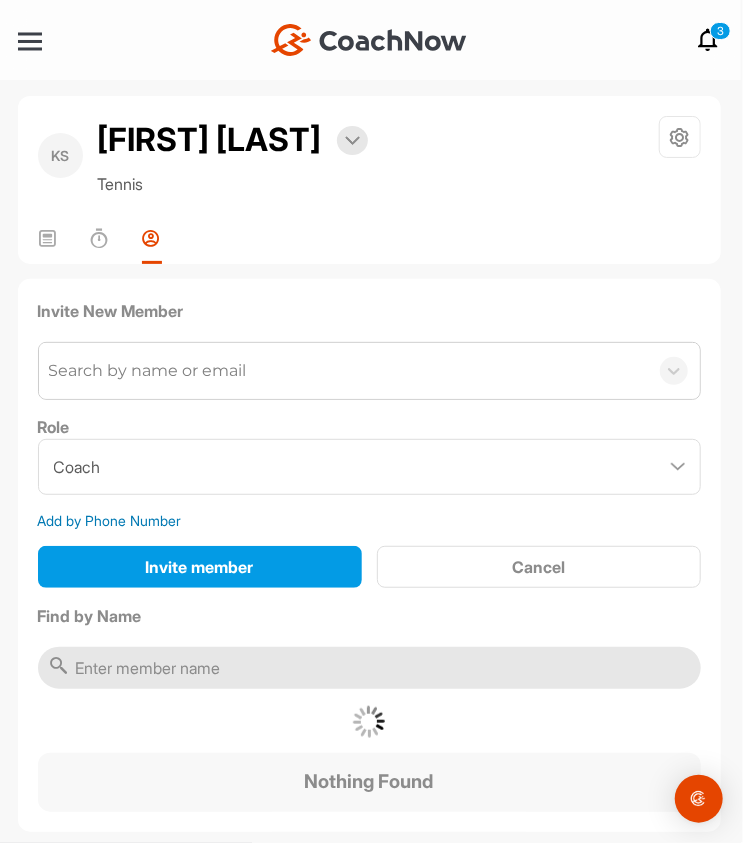 click on "Search by name or email" at bounding box center [148, 371] 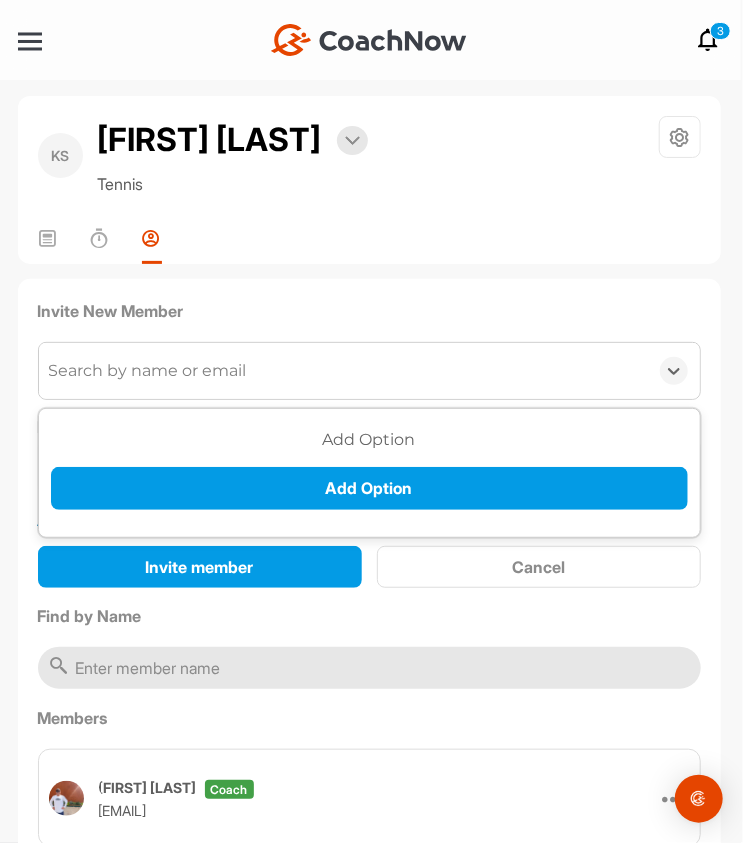 click on "Search by name or email" at bounding box center [343, 371] 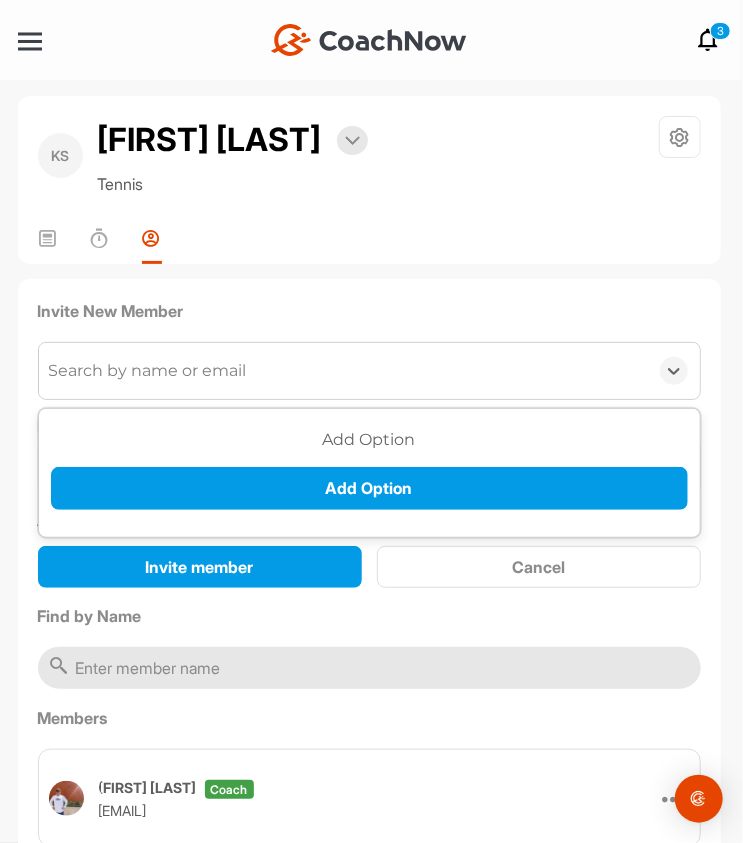 click on "Search by name or email" at bounding box center [343, 371] 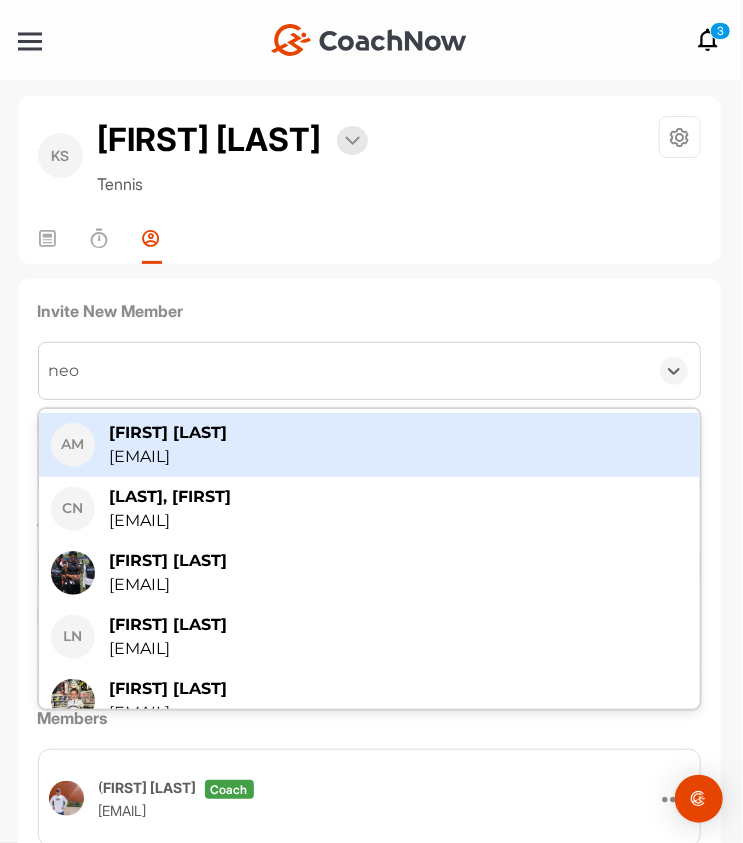 type on "neo" 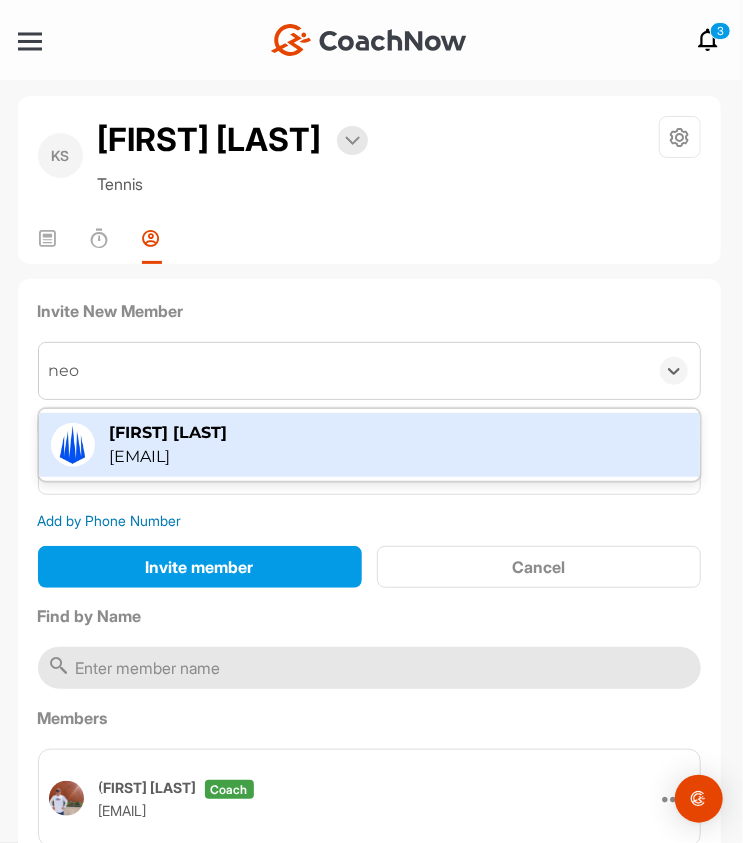 click on "[FIRST] [LAST]" at bounding box center [169, 433] 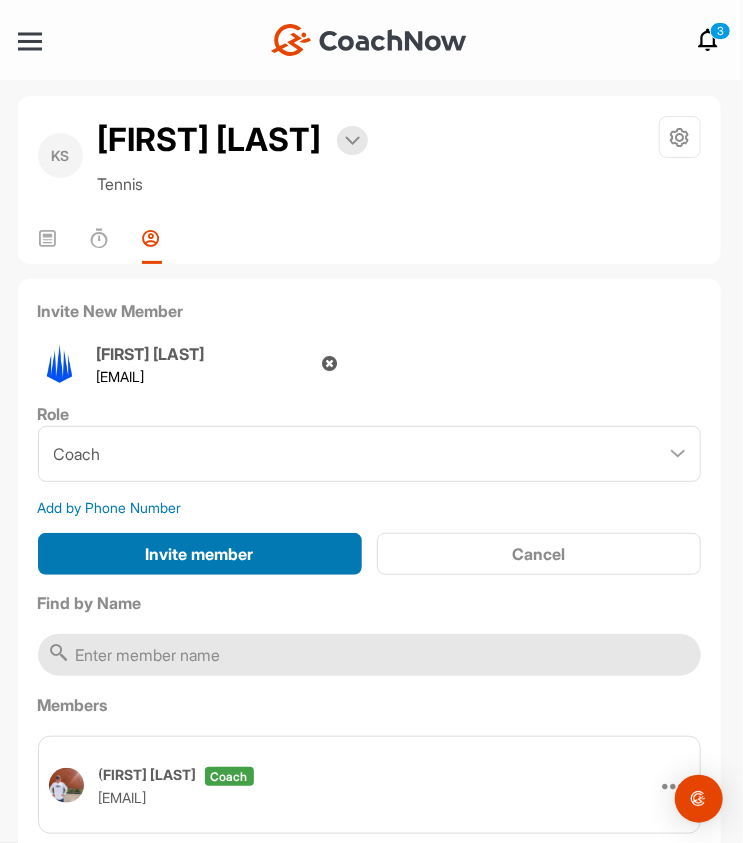 click on "Invite member" at bounding box center (200, 554) 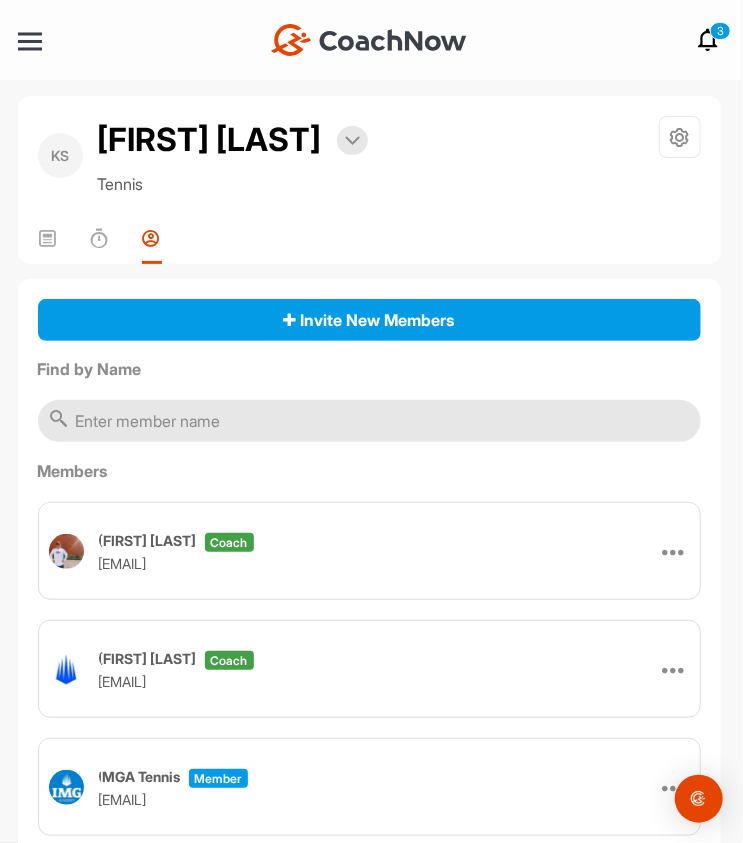 click on "+ Create New Space New Group New Tag New List New Template 3 Notifications Invitations Today RJ [FIRST] [INITIAL] posted a video : " Excelente!... [DATE] " 24 m • [FIRST] [INITIAL] / Tennis RJ [FIRST] [INITIAL] posted a video : " We continue with the foreha... " 26 m • [FIRST] [INITIAL] / Tennis RJ [FIRST] [INITIAL] posted a video : " work on the forehand techni... " 27 m • [FIRST] [INITIAL] / Tennis JW [FIRST] [INITIAL] posted a video : " [DATE]
Game changer goal! " 54 m • [FIRST] [INITIAL] / Tennis JW [FIRST] [INITIAL] posted a video : " [DATE]
Game changer goal! " 55 m • [FIRST] [INITIAL] / Tennis RJ [FIRST] [INITIAL] posted a video : " Excelent!!.. work with bac... " 58 m • [FIRST] [INITIAL] / Tennis HK [FIRST] [INITIAL] accepted your invitation . 1 h • [FIRST] [INITIAL] / Tennis RJ [FIRST] [INITIAL] posted a video : " work with backhan volley. 8... " 1 h • [FIRST] [INITIAL] / Tennis RJ [FIRST] [INITIAL] posted a video : " Work on the forehand techni... " 1 h • [FIRST] [INITIAL] / Tennis WB [FIRST] [INITIAL] posted a video : " Forehand swing volley " 1 h • [FIRST] [INITIAL] / Tennis WB [FIRST] [INITIAL] posted a video : " " 1 h WB" at bounding box center [369, 40] 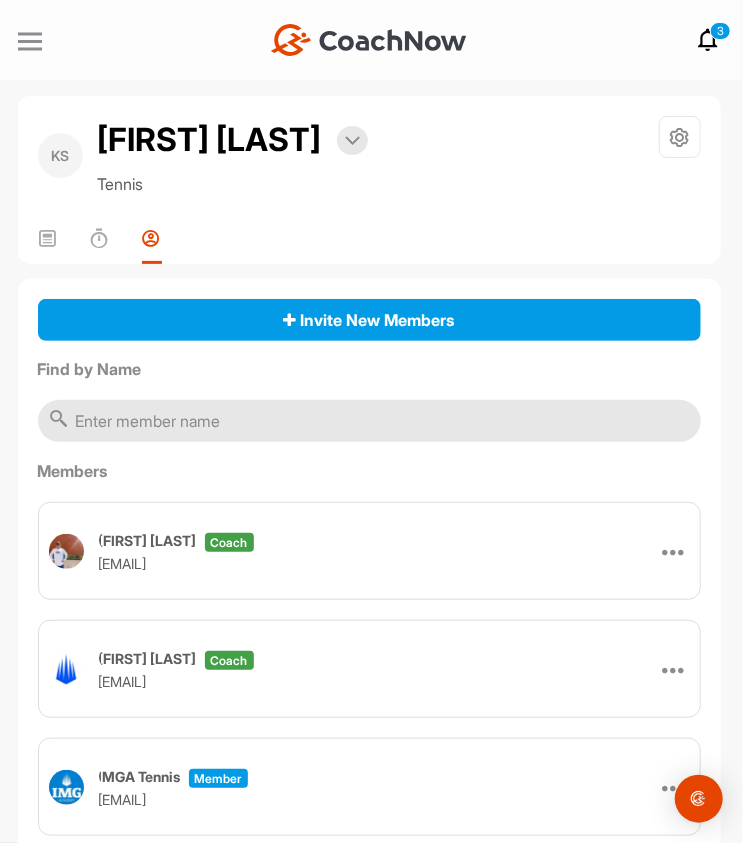 click at bounding box center (30, 41) 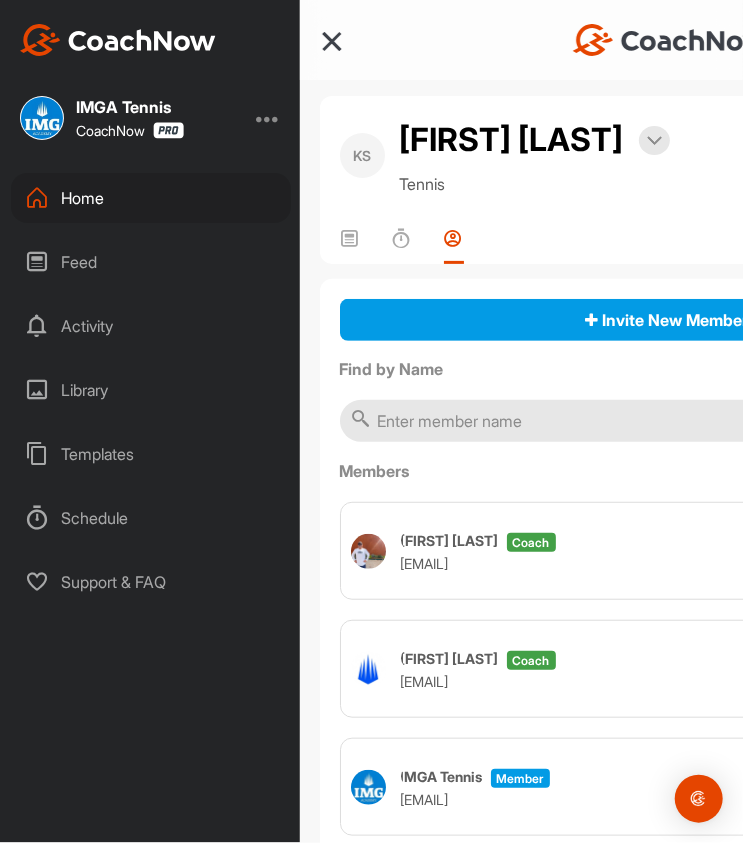 click on "Home" at bounding box center (151, 198) 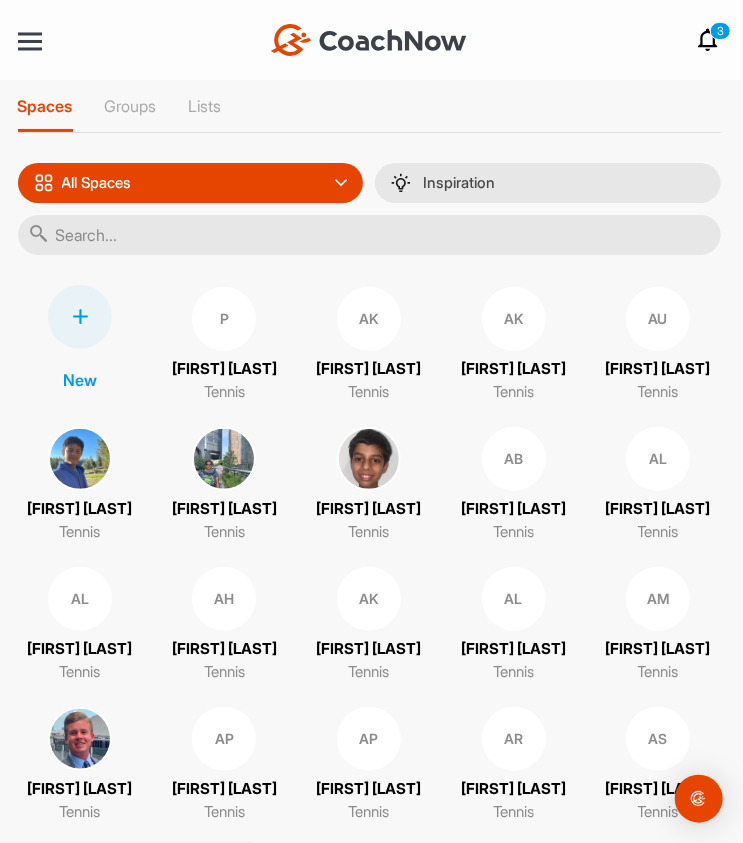 drag, startPoint x: 255, startPoint y: 225, endPoint x: 254, endPoint y: 132, distance: 93.00538 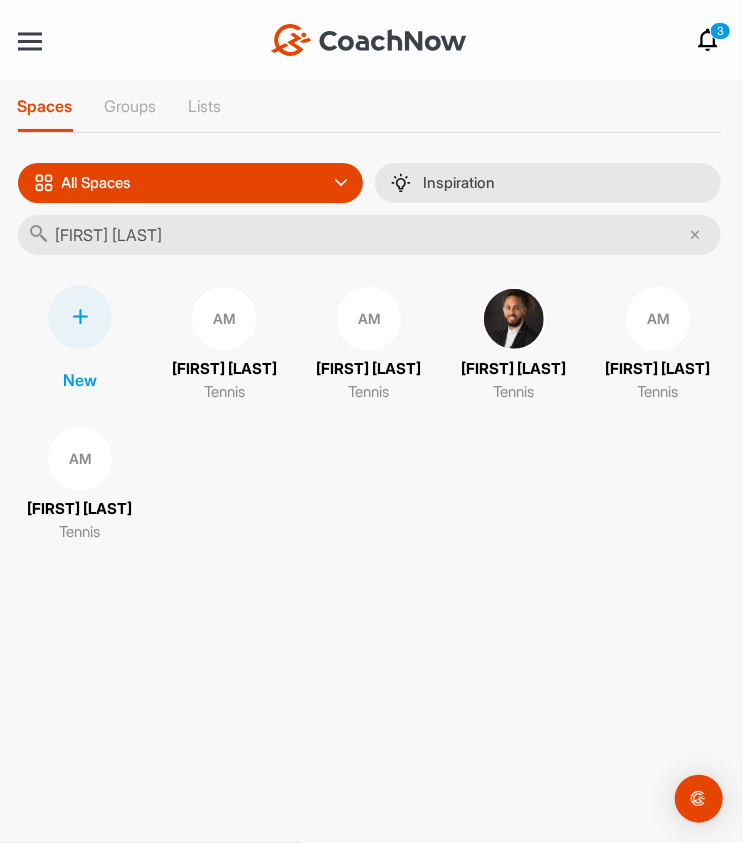 type on "[FIRST] [LAST]" 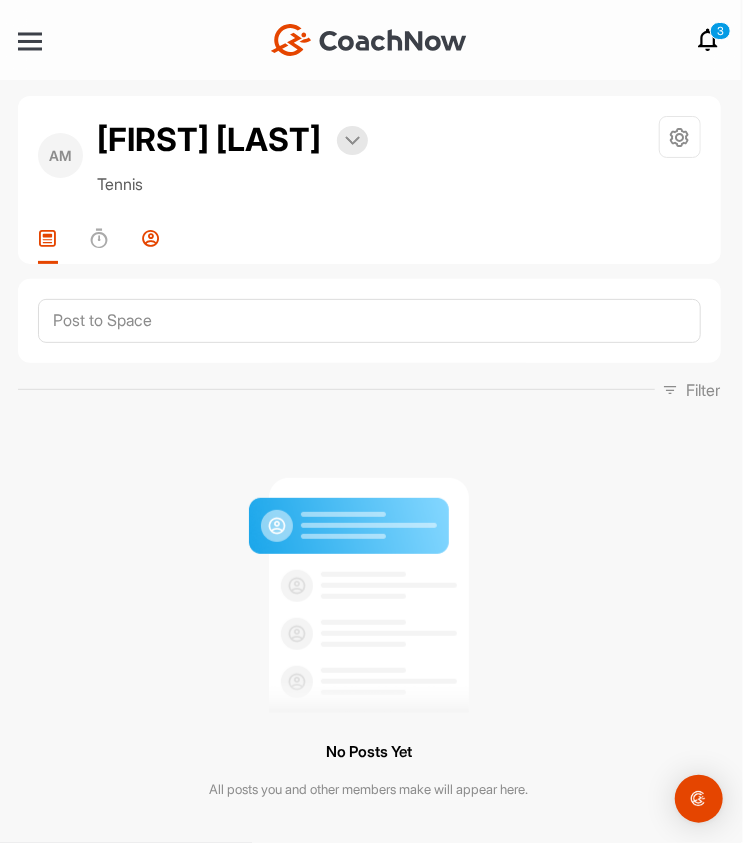 drag, startPoint x: 165, startPoint y: 233, endPoint x: 150, endPoint y: 231, distance: 15.132746 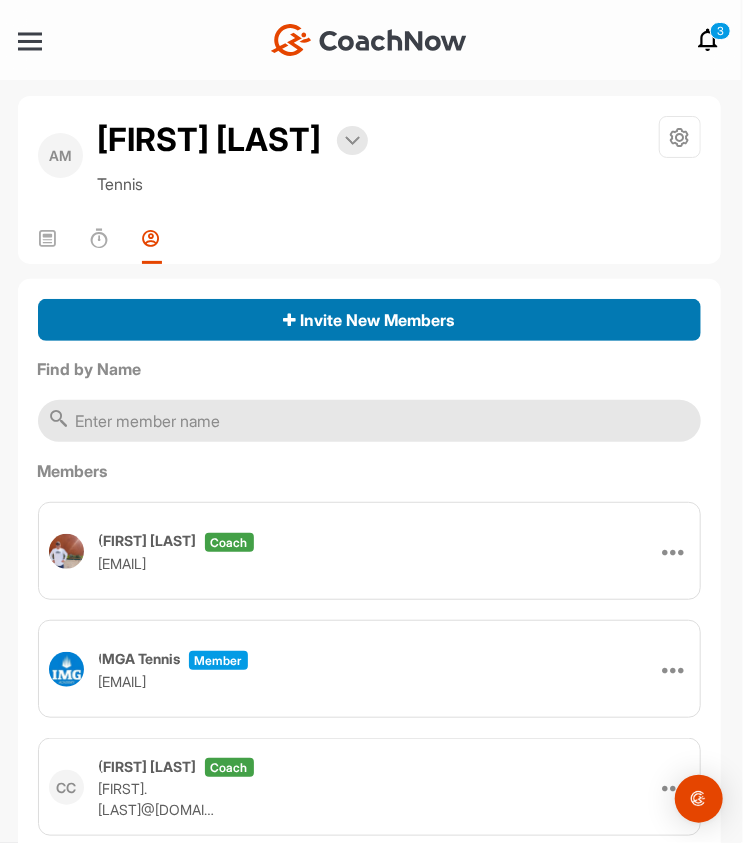 click on "Invite New Members" at bounding box center [369, 320] 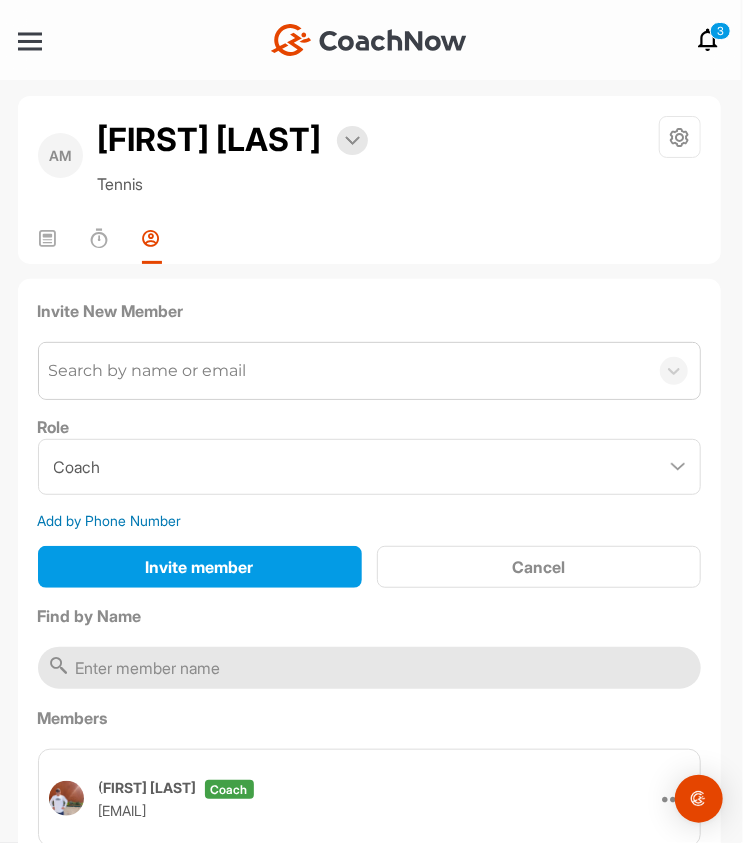 click on "Search by name or email" at bounding box center (148, 371) 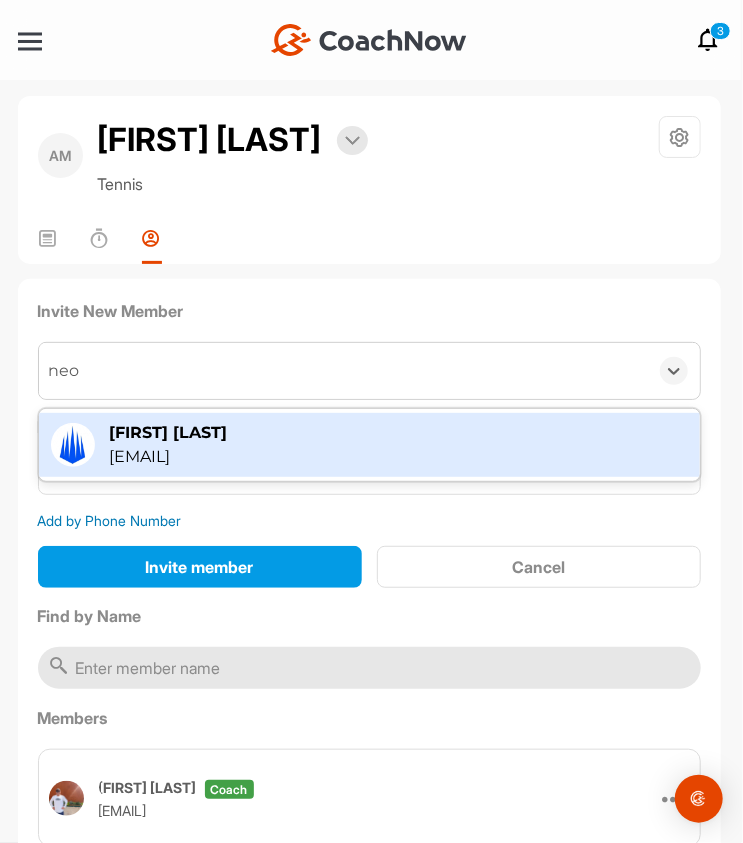type on "[FIRST] [LAST]" 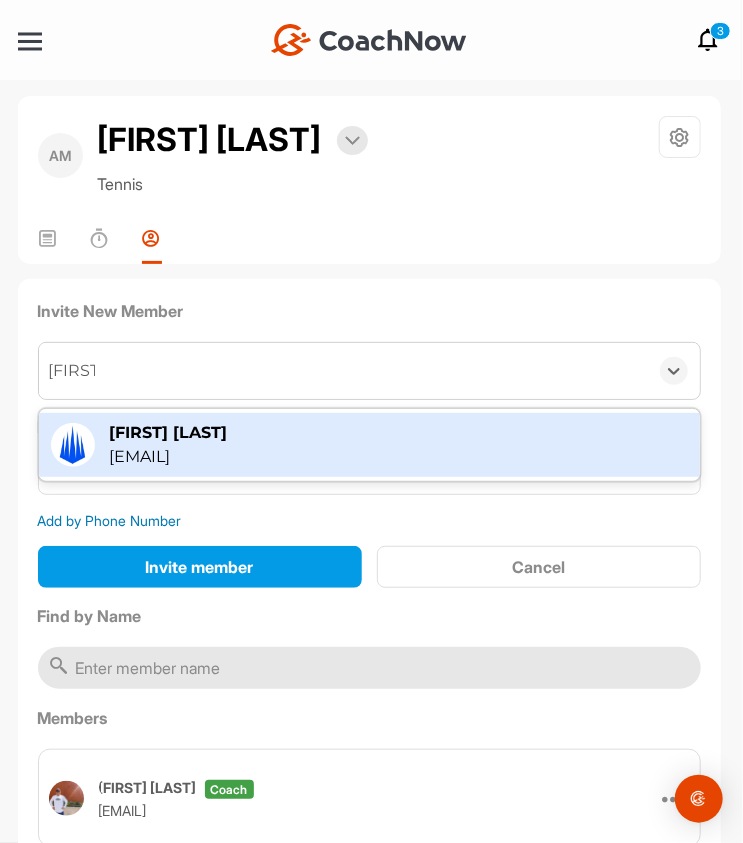 click on "[EMAIL]" at bounding box center [169, 457] 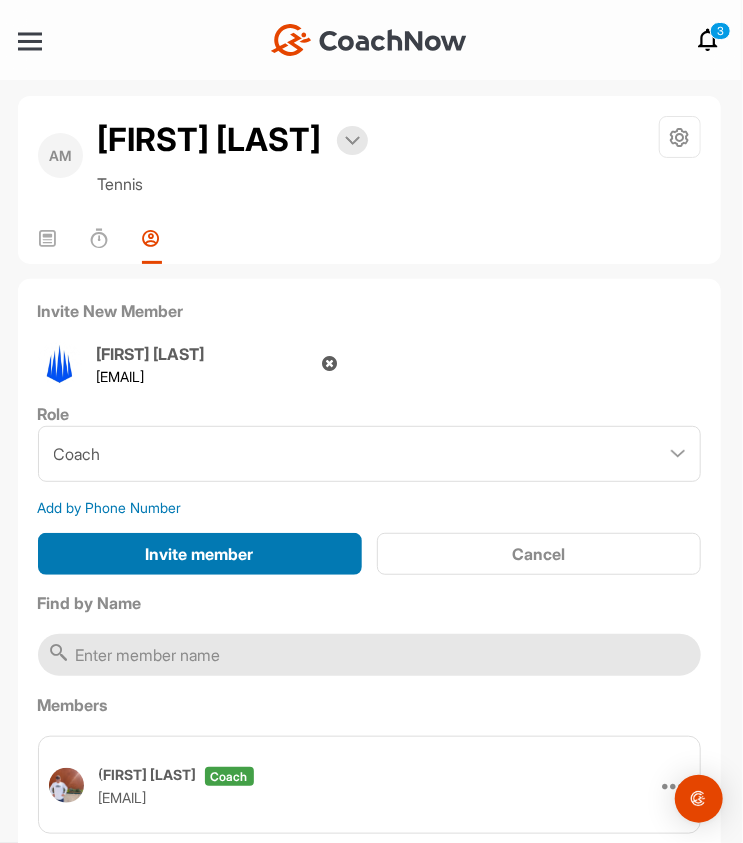 click on "Invite member" at bounding box center [200, 554] 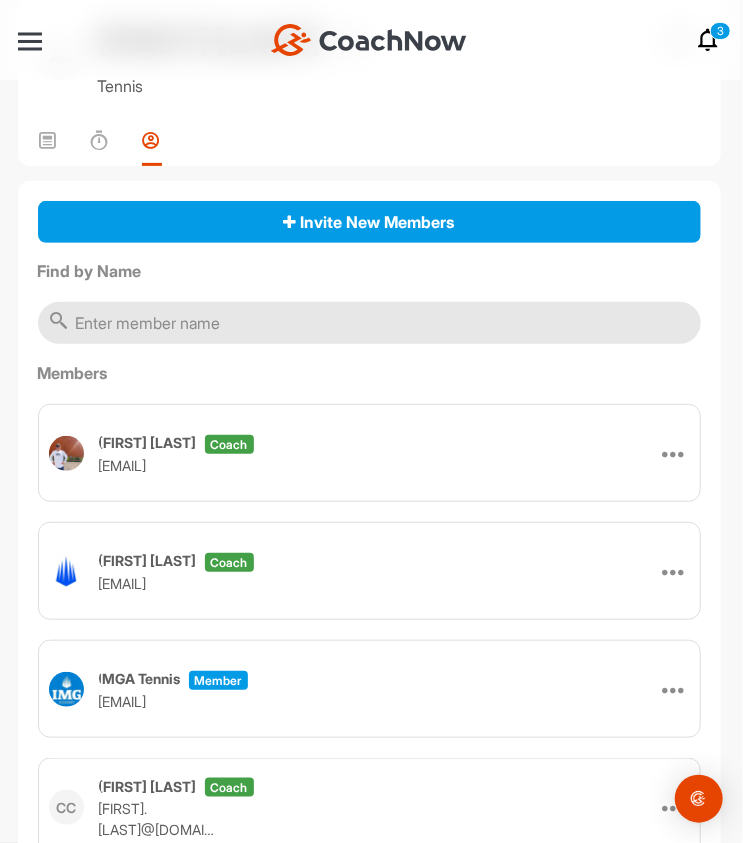 scroll, scrollTop: 0, scrollLeft: 0, axis: both 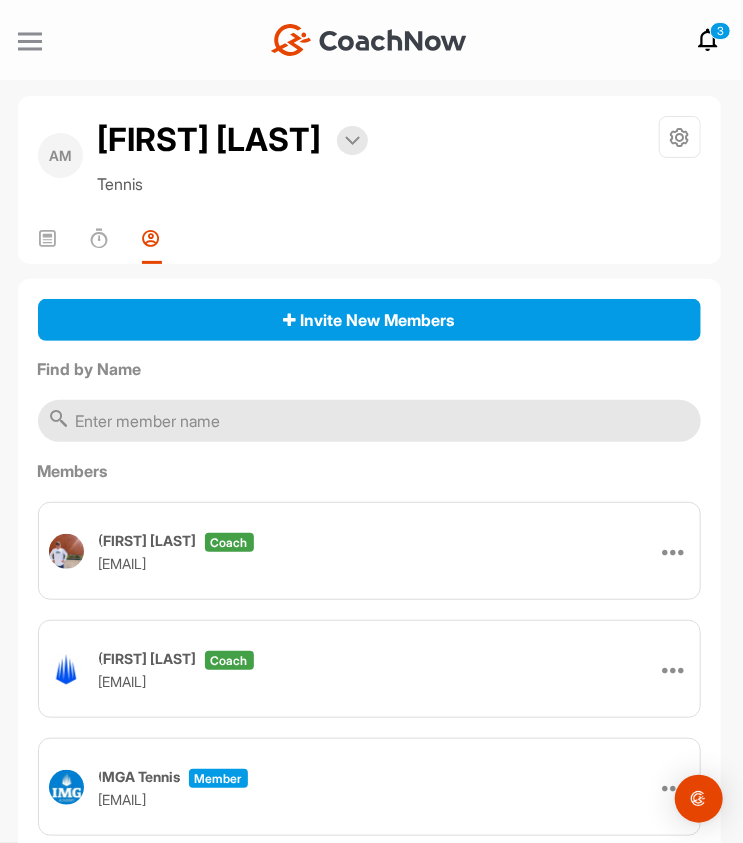 click at bounding box center [30, 41] 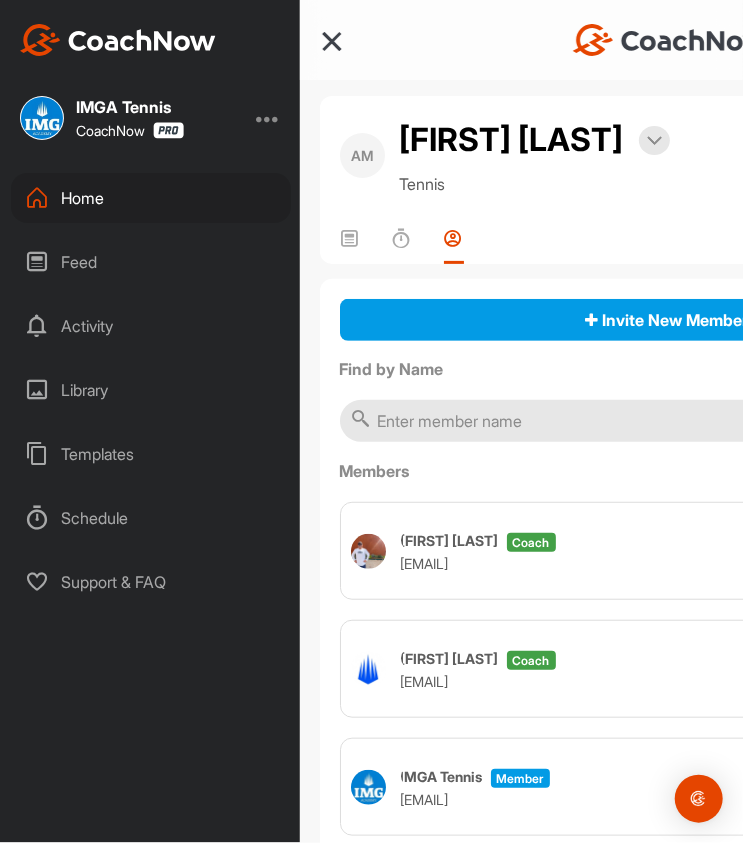 click on "IMGA Tennis CoachNow Home Feed Activity Library Templates Schedule Support & FAQ" at bounding box center (150, 421) 